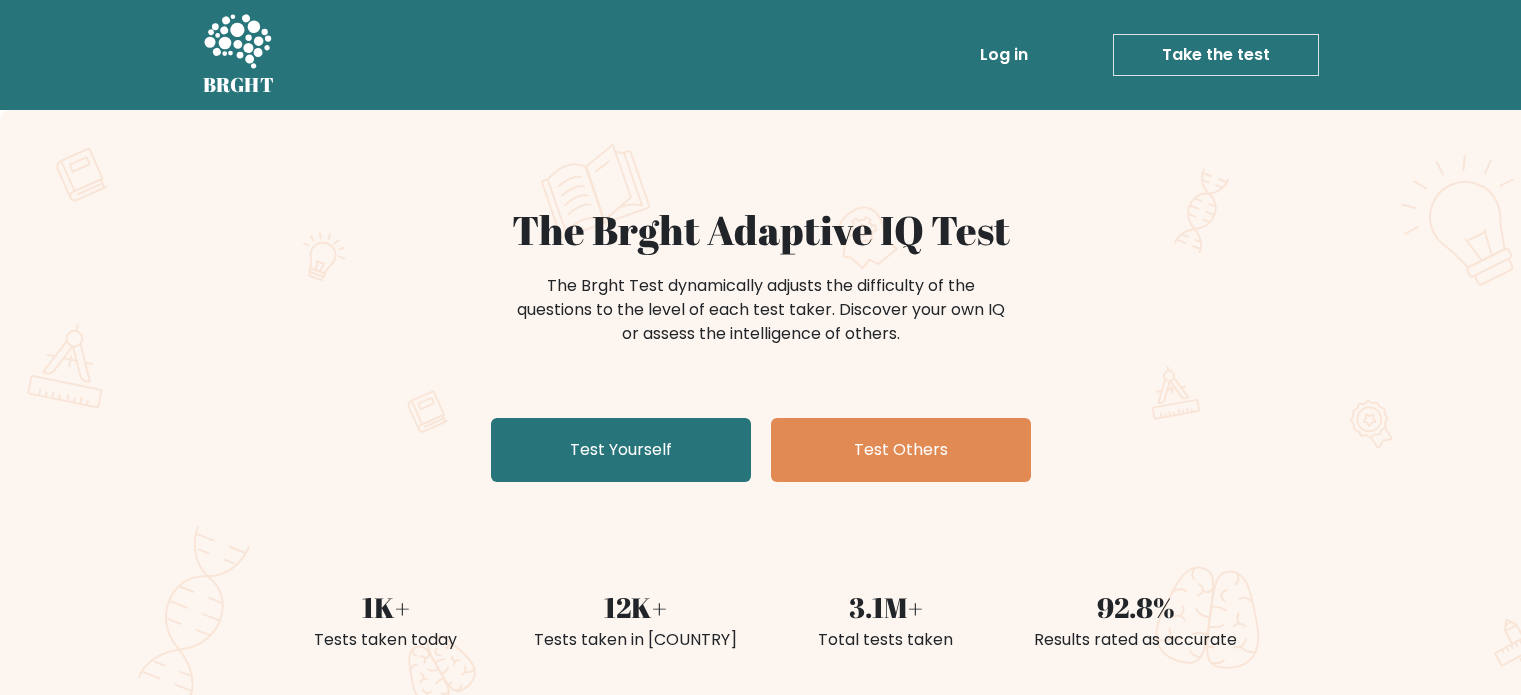 scroll, scrollTop: 46, scrollLeft: 0, axis: vertical 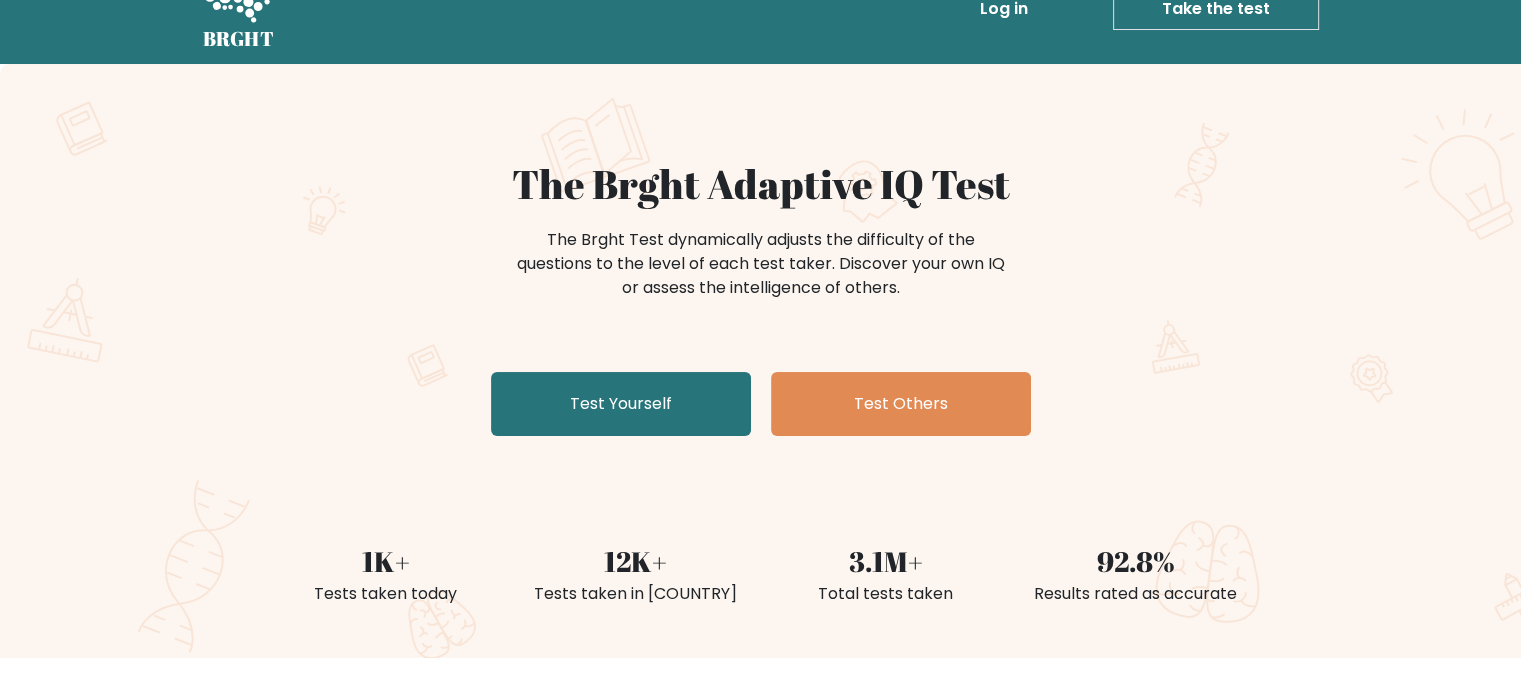 click on "Test Yourself" at bounding box center [621, 404] 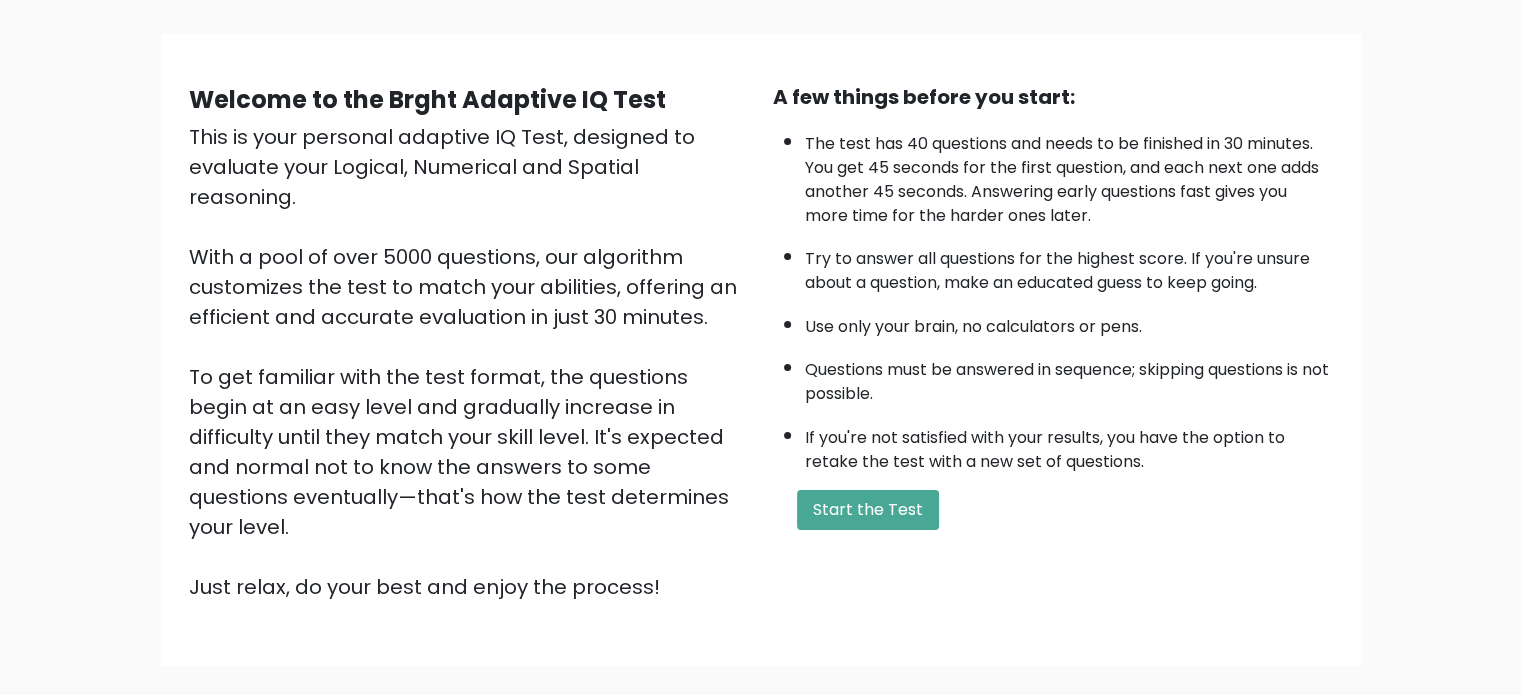 scroll, scrollTop: 220, scrollLeft: 0, axis: vertical 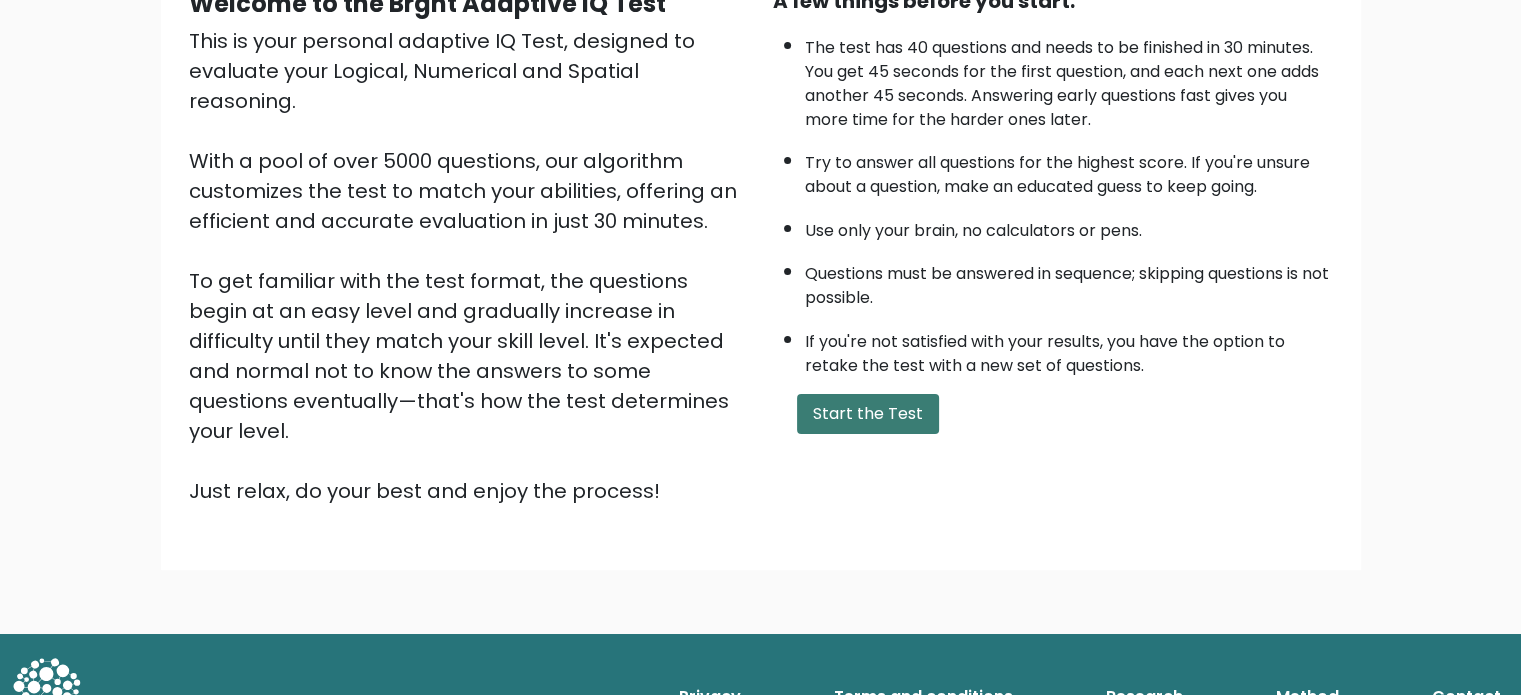 click on "Start the Test" at bounding box center [868, 414] 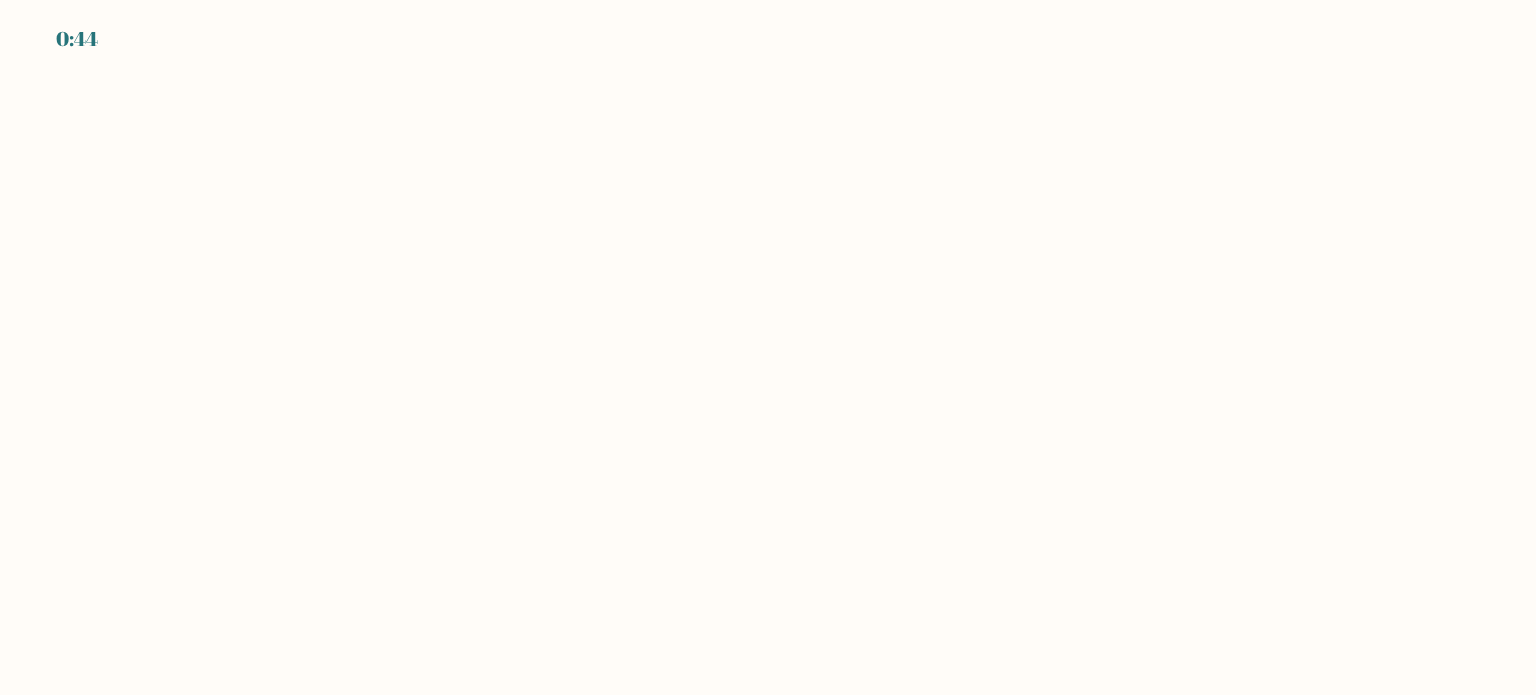 scroll, scrollTop: 0, scrollLeft: 0, axis: both 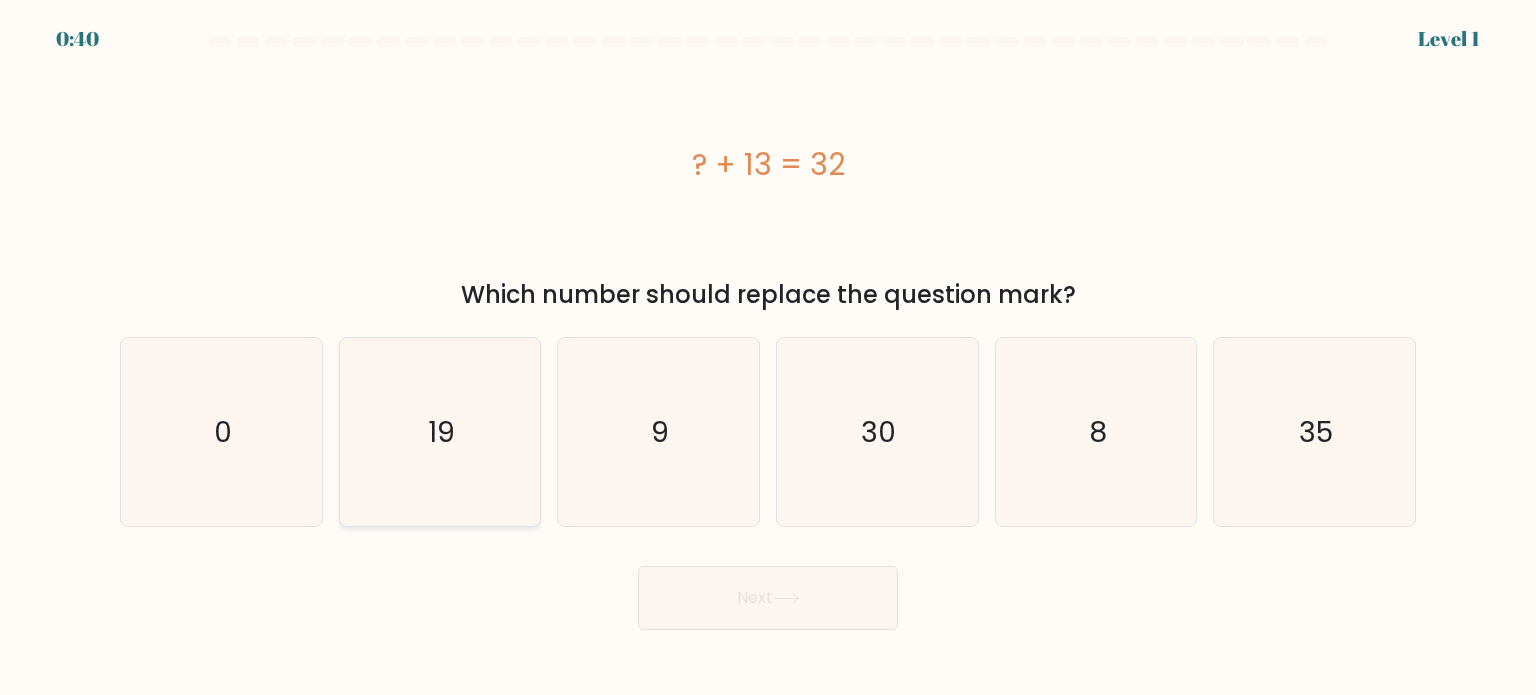 click on "19" 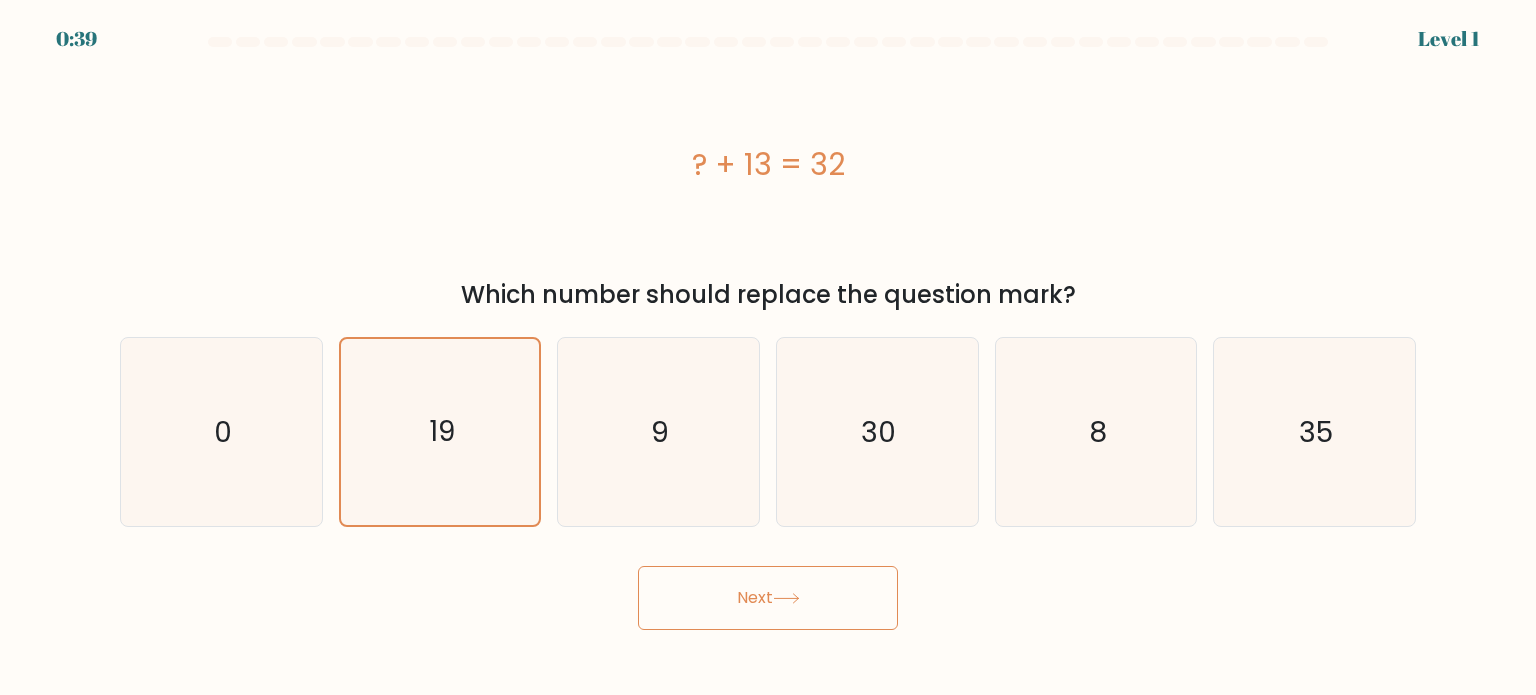 click on "Next" at bounding box center (768, 598) 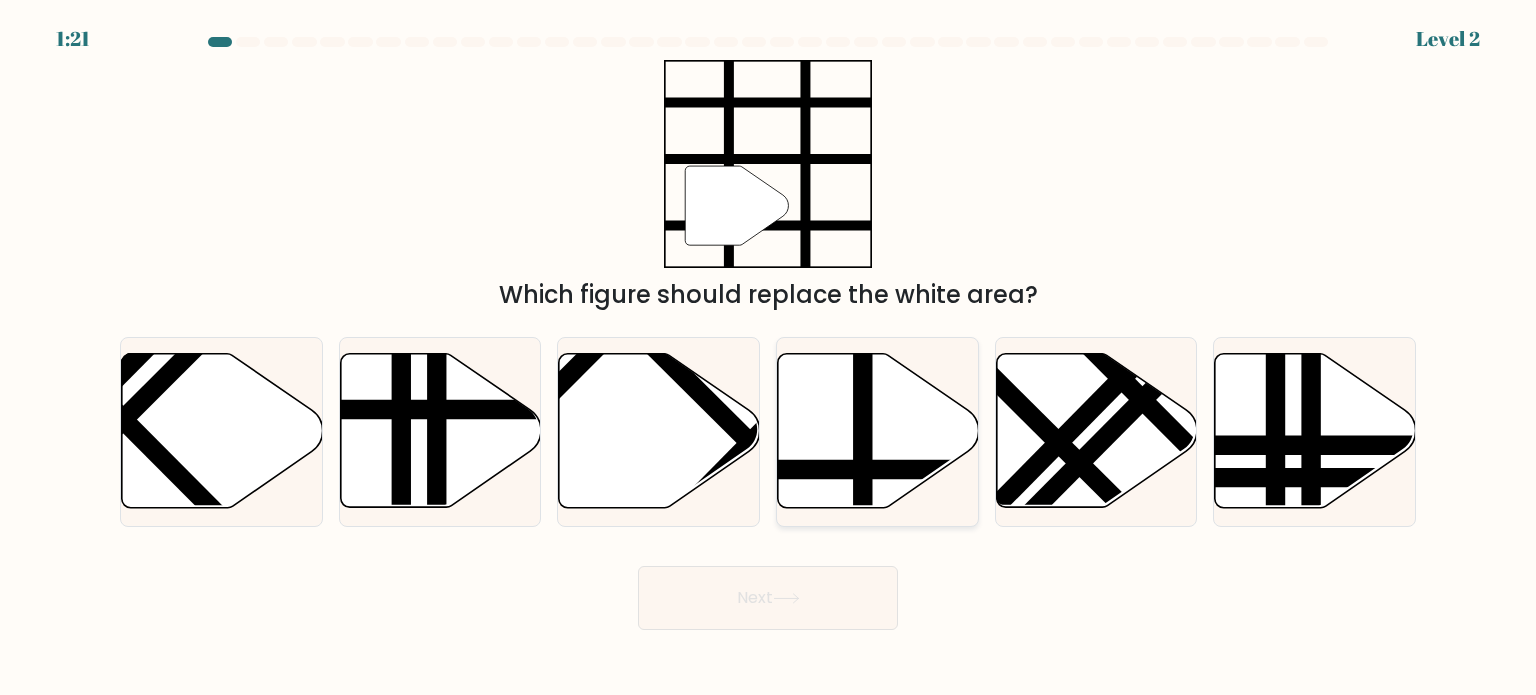click 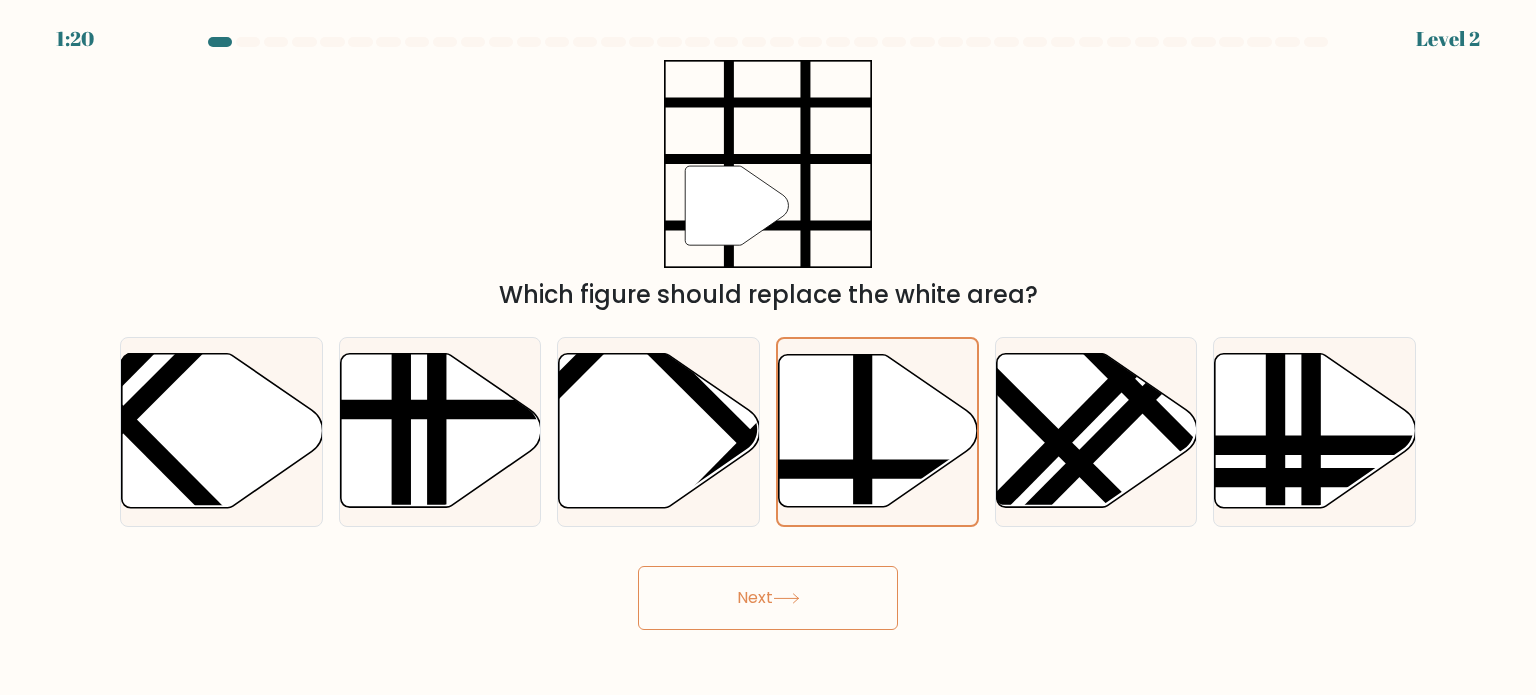 click on "Next" at bounding box center (768, 598) 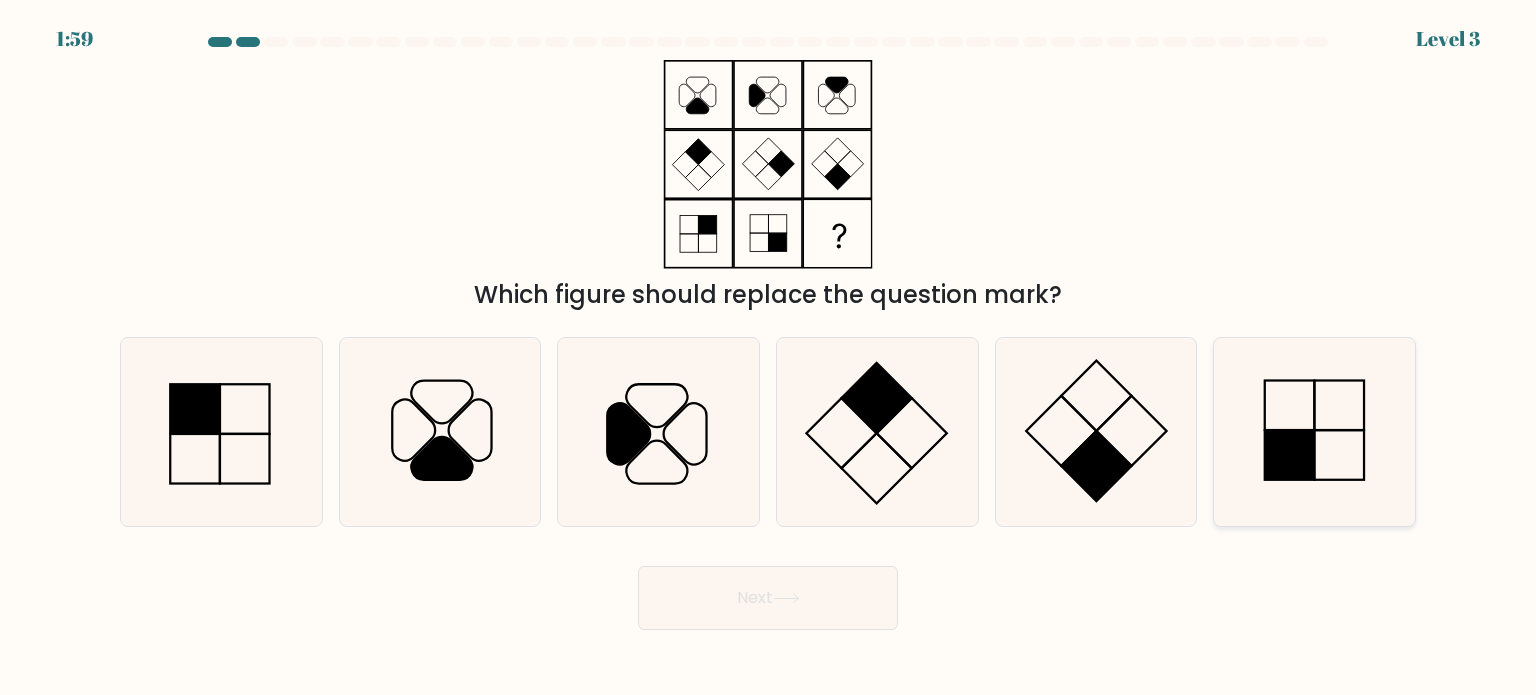 click 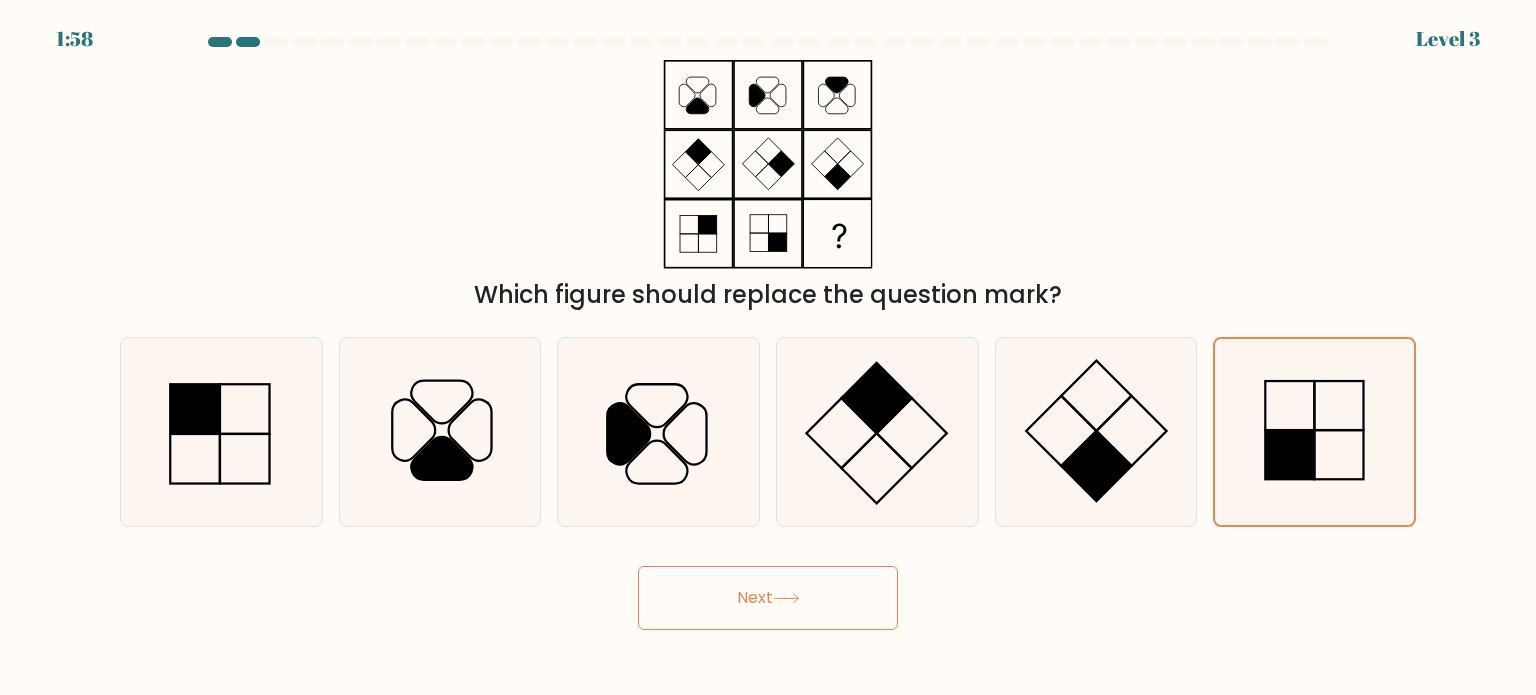 click on "Next" at bounding box center (768, 598) 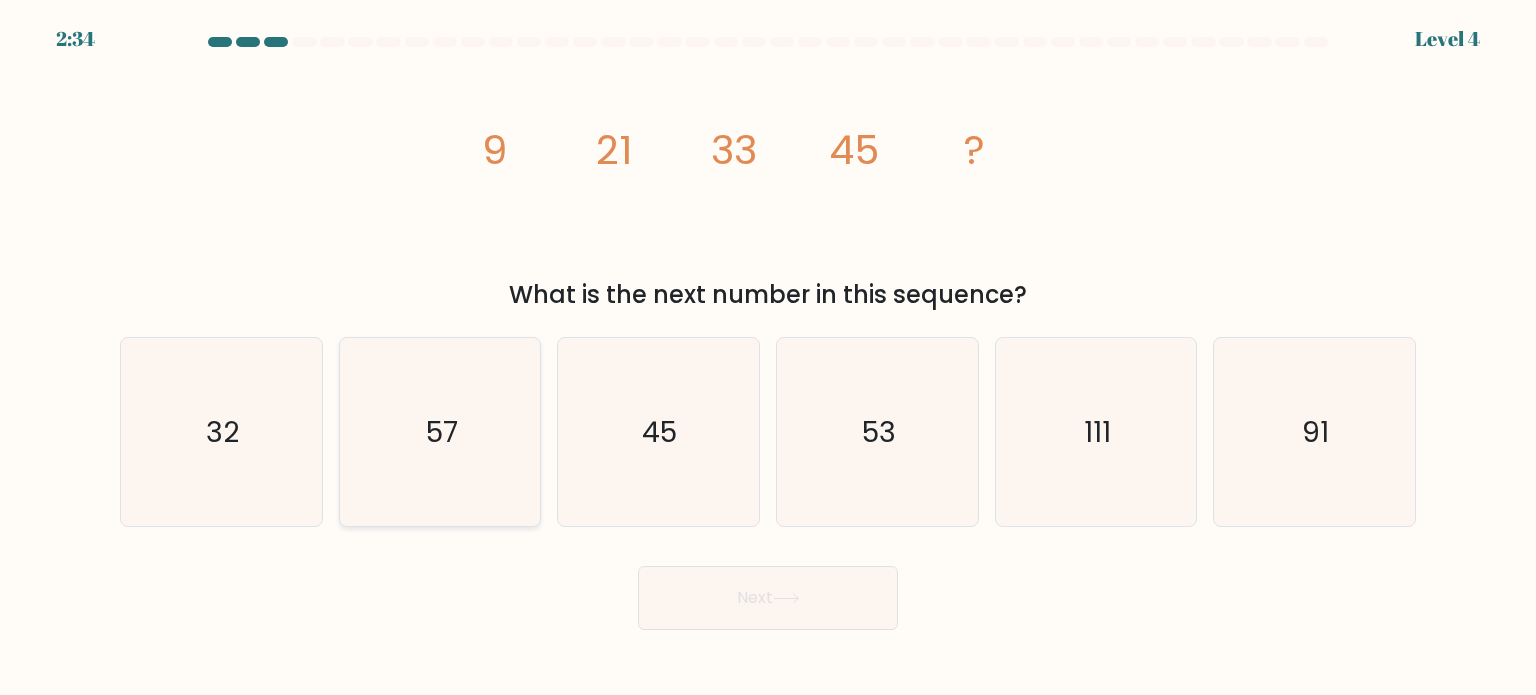 click on "57" 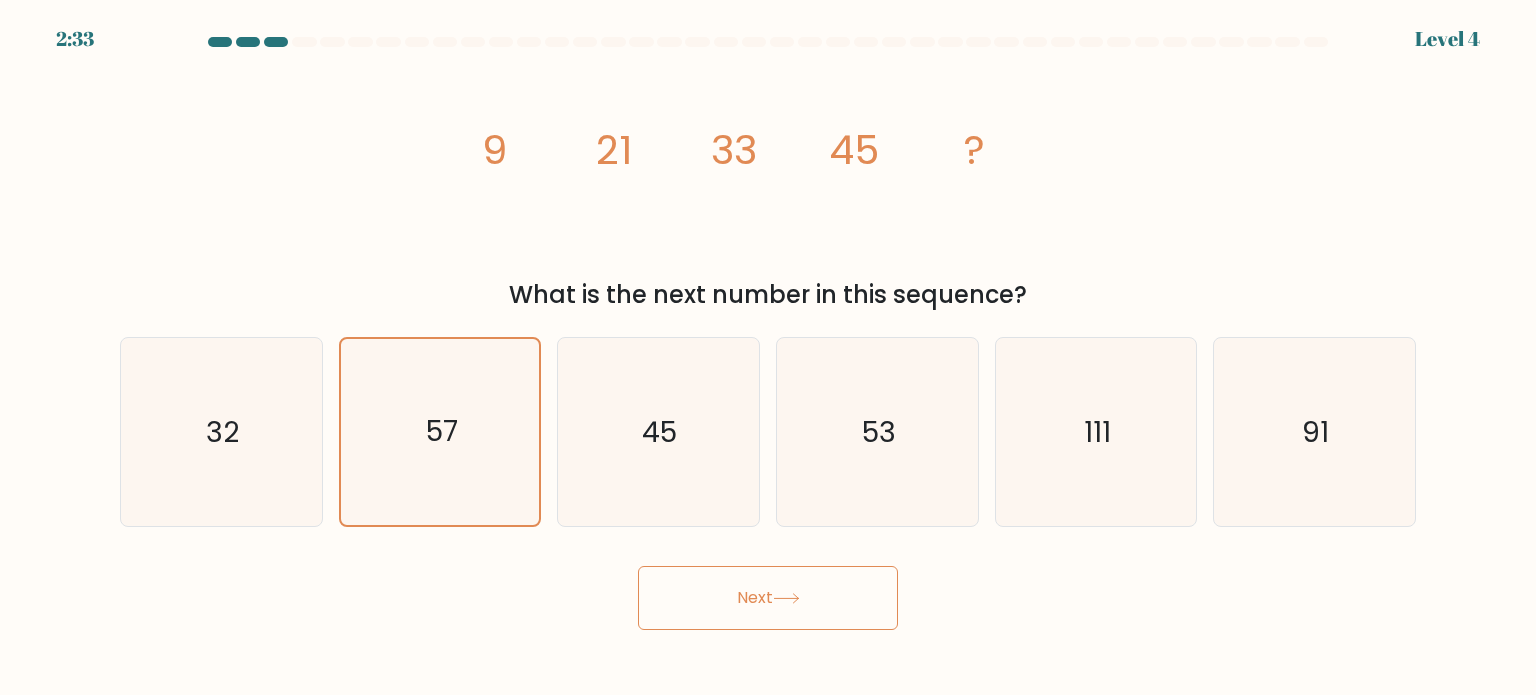 click on "Next" at bounding box center (768, 598) 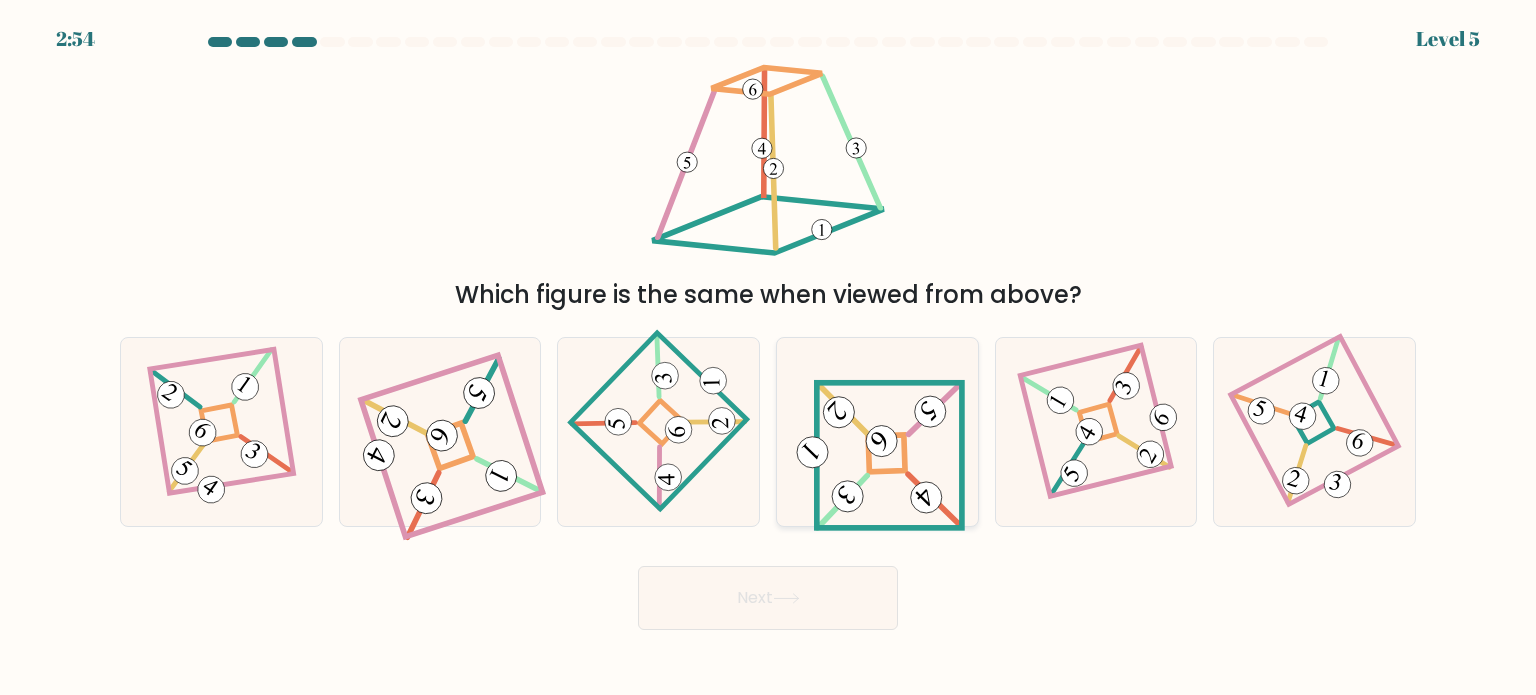 click 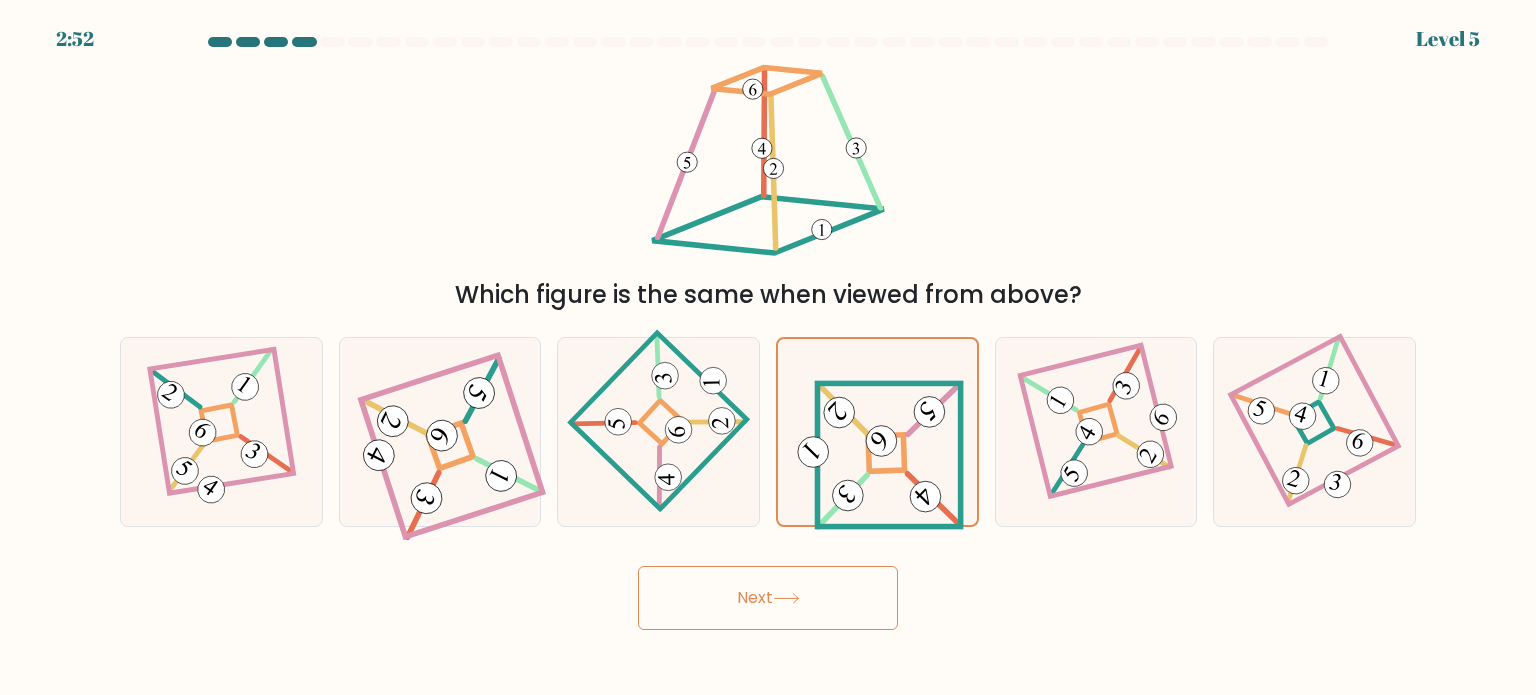 click on "Next" at bounding box center [768, 598] 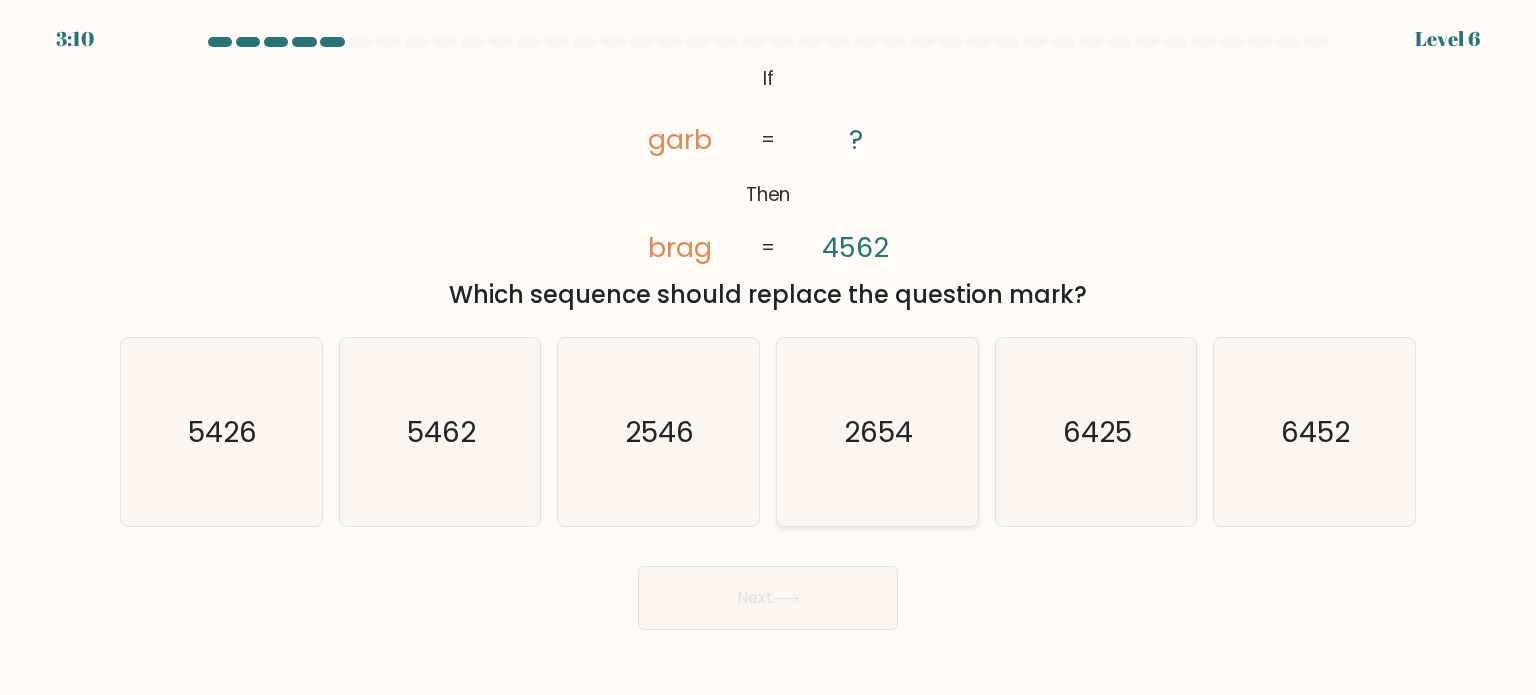 click on "2654" 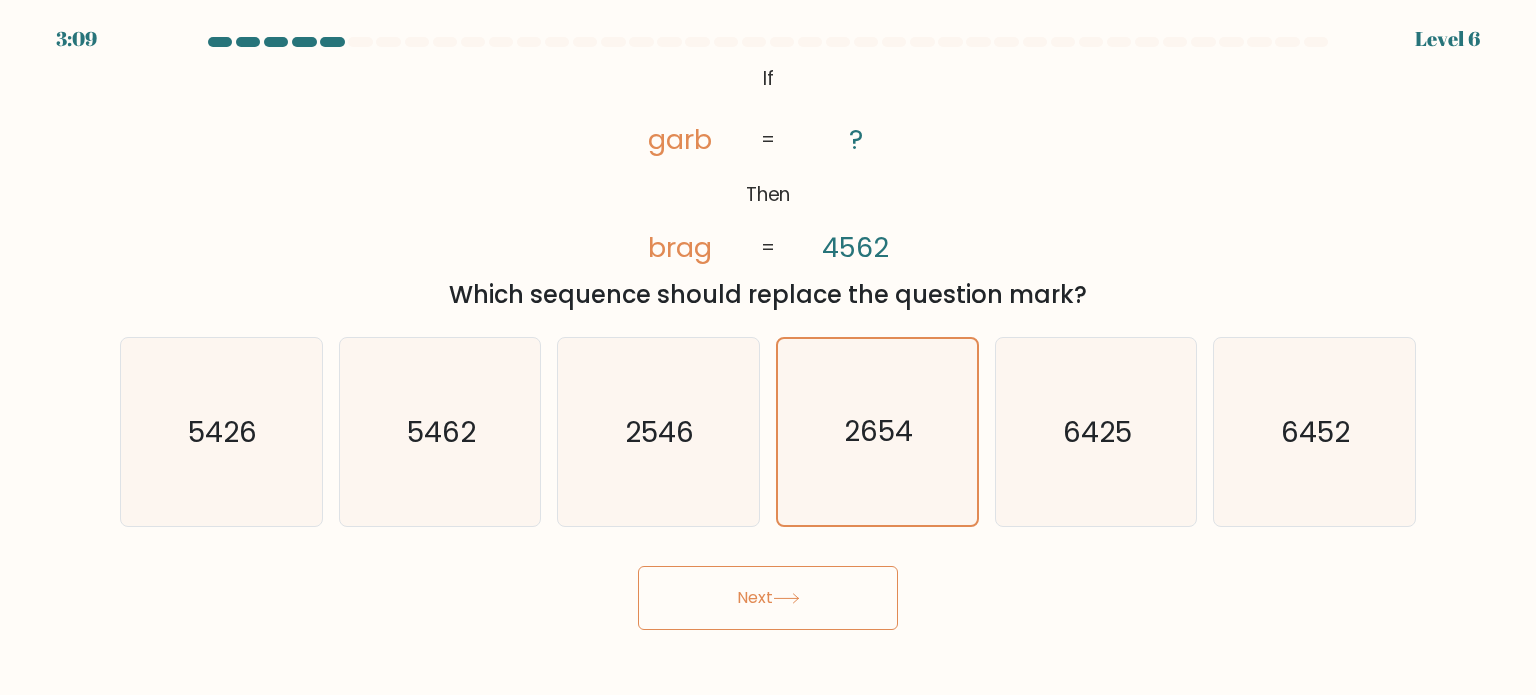 click on "Next" at bounding box center (768, 590) 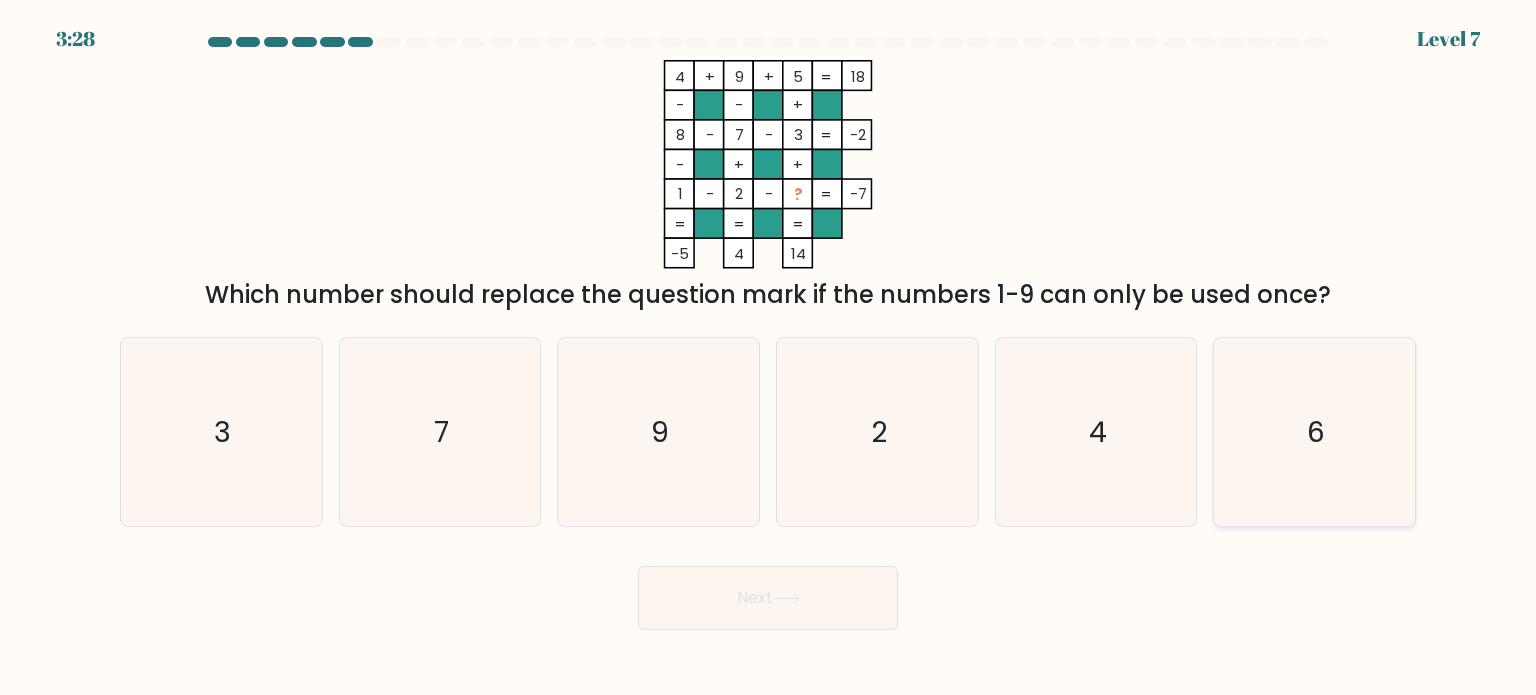 click on "6" 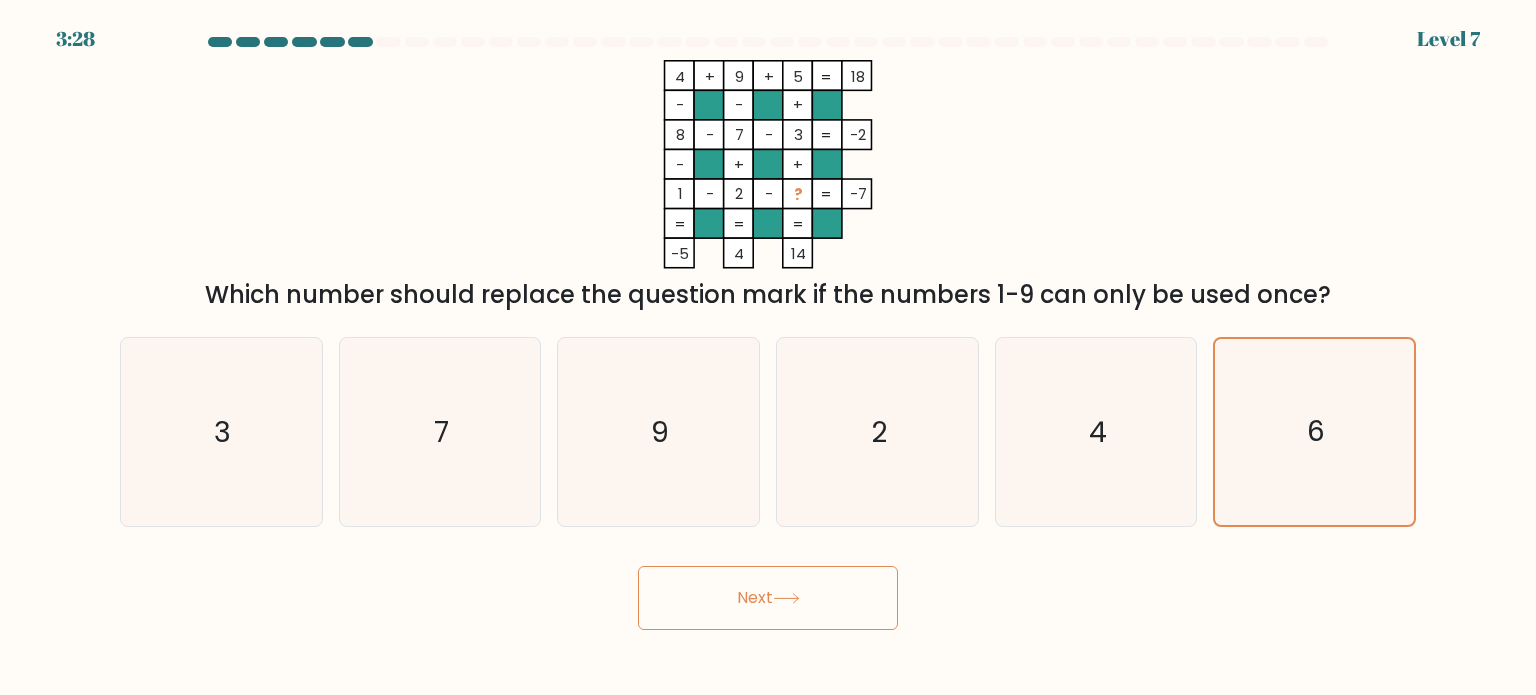 click on "Next" at bounding box center (768, 598) 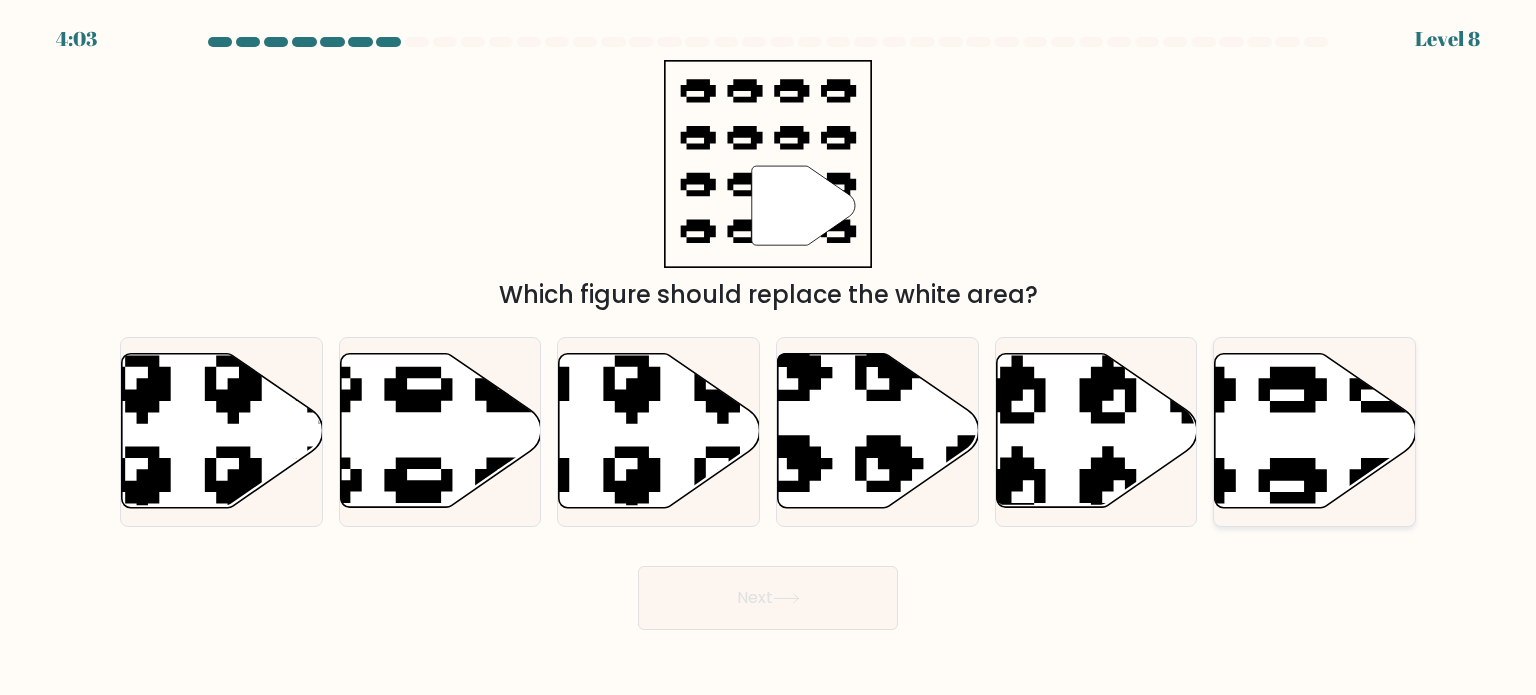 click 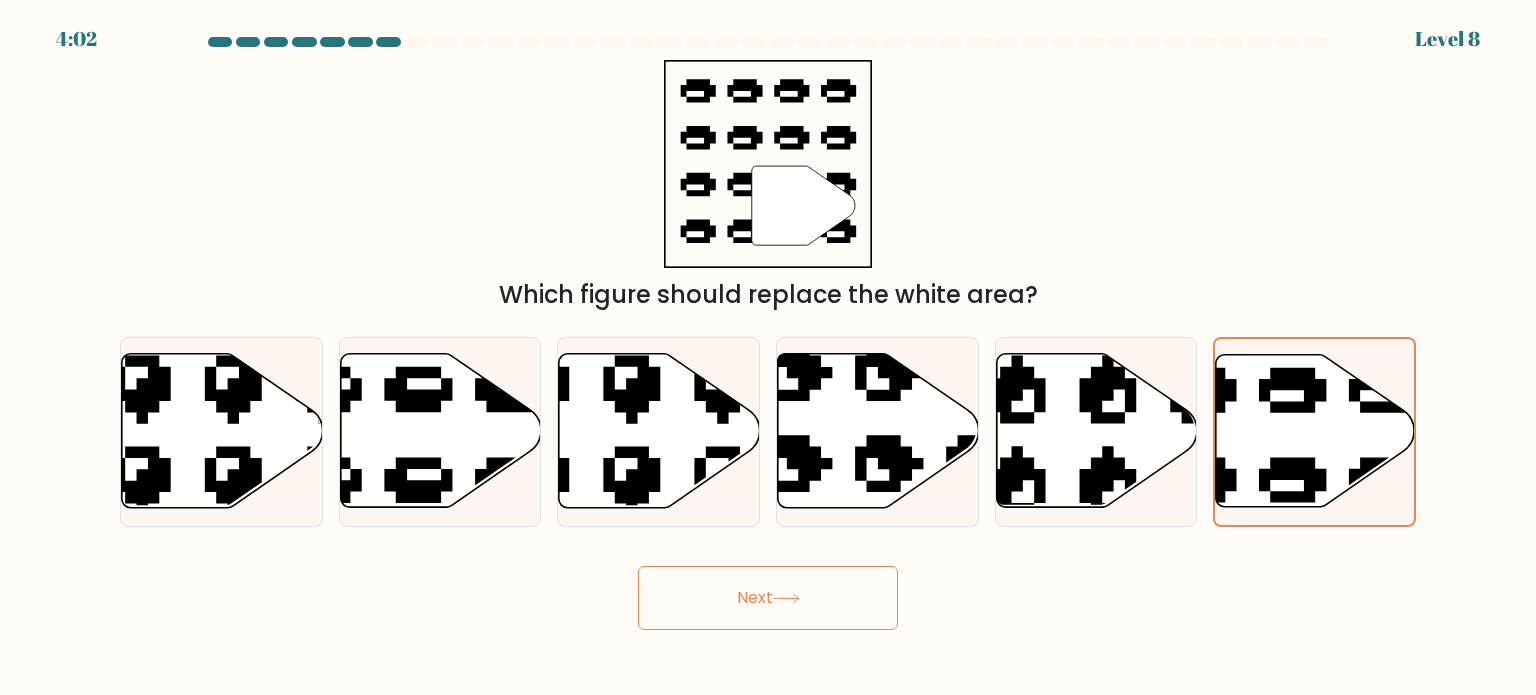 click on "Next" at bounding box center [768, 598] 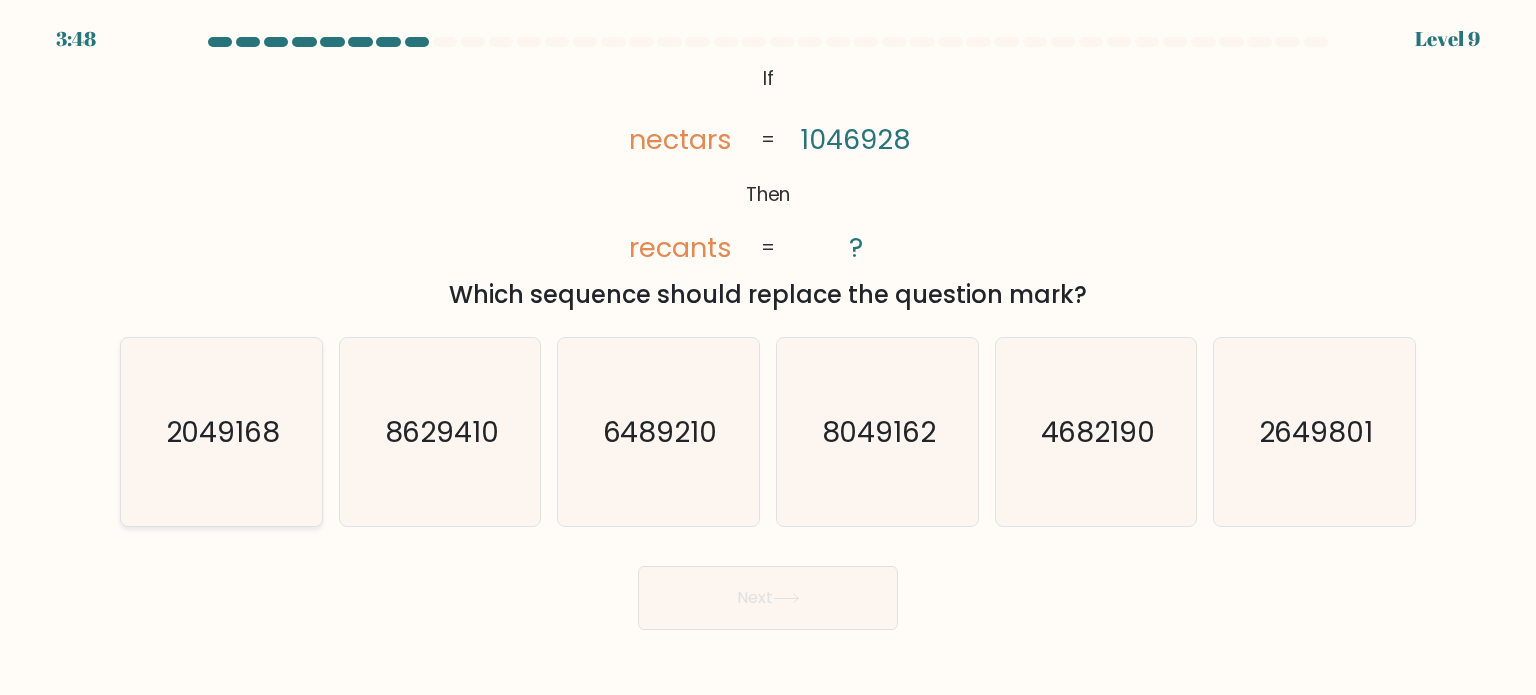 click on "2049168" 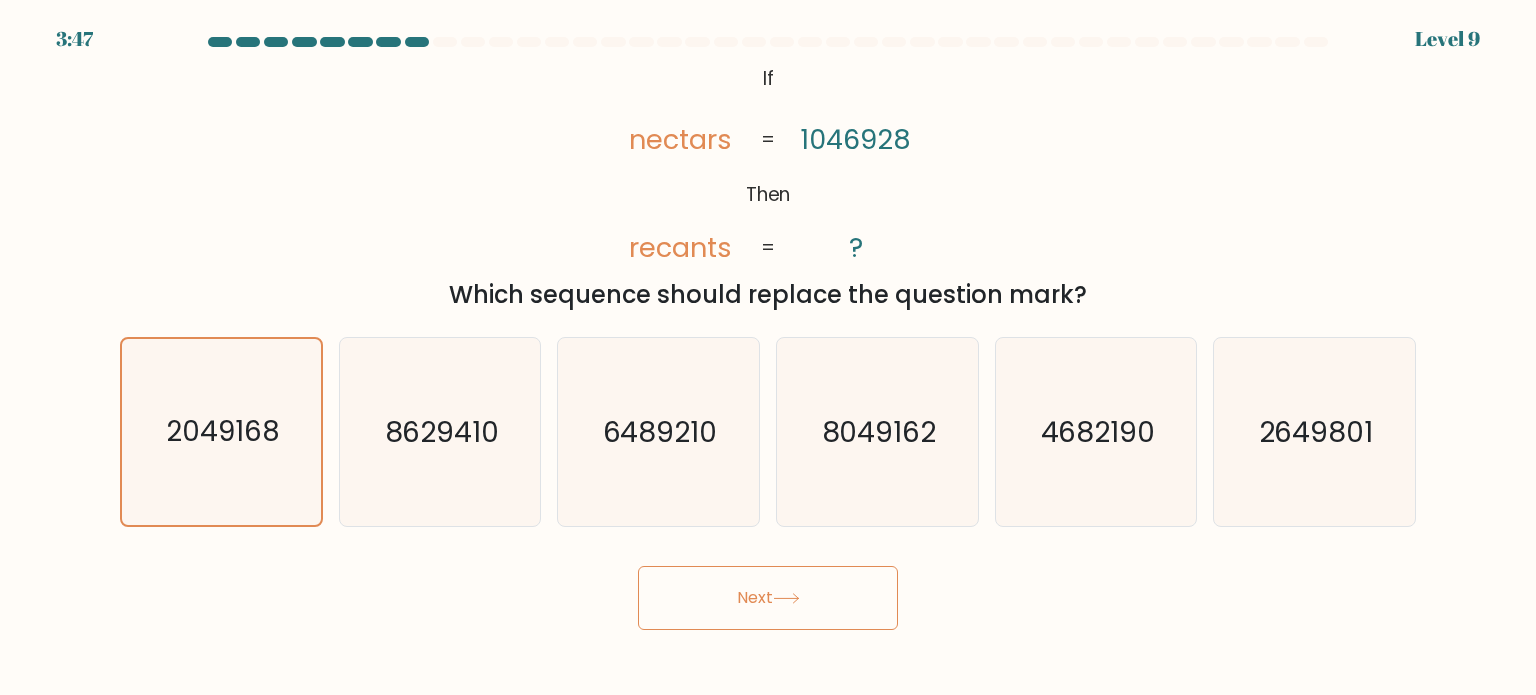 click on "Next" at bounding box center (768, 598) 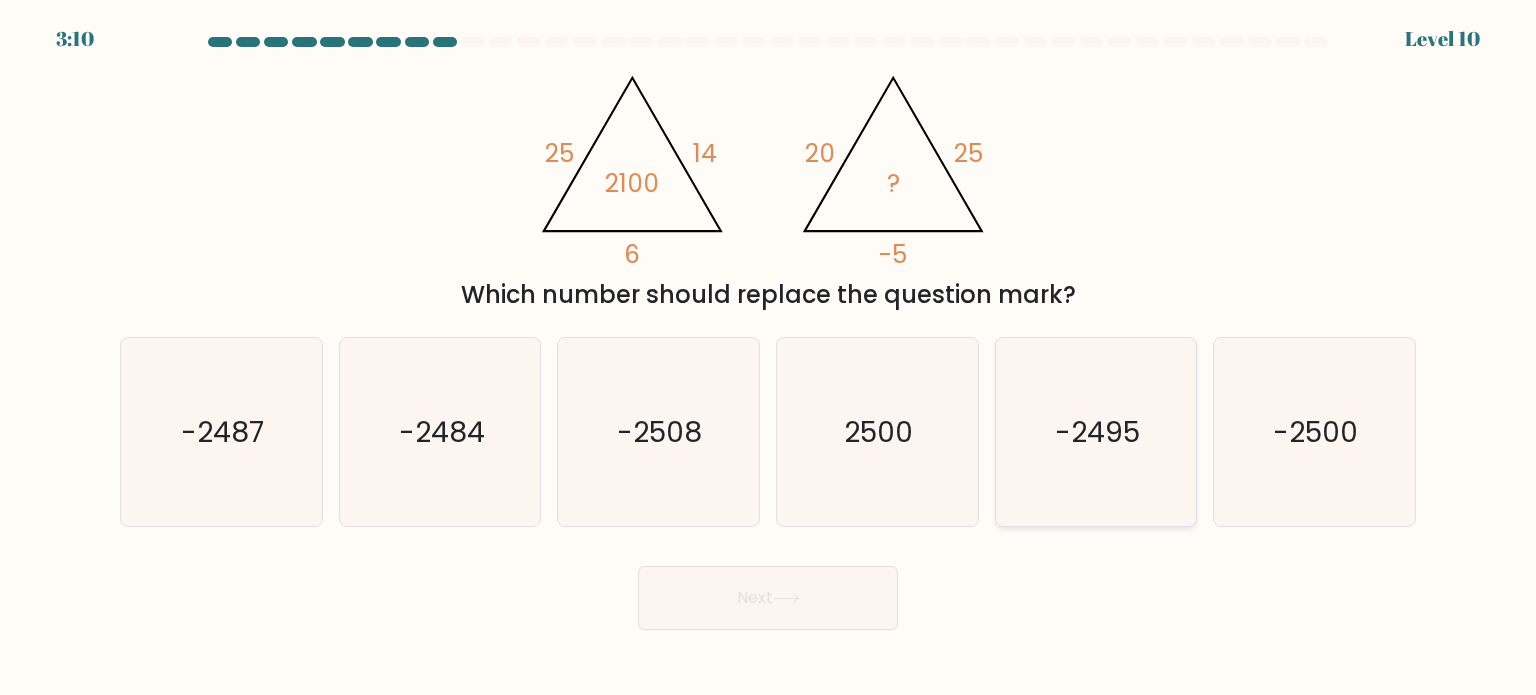 click on "-2495" 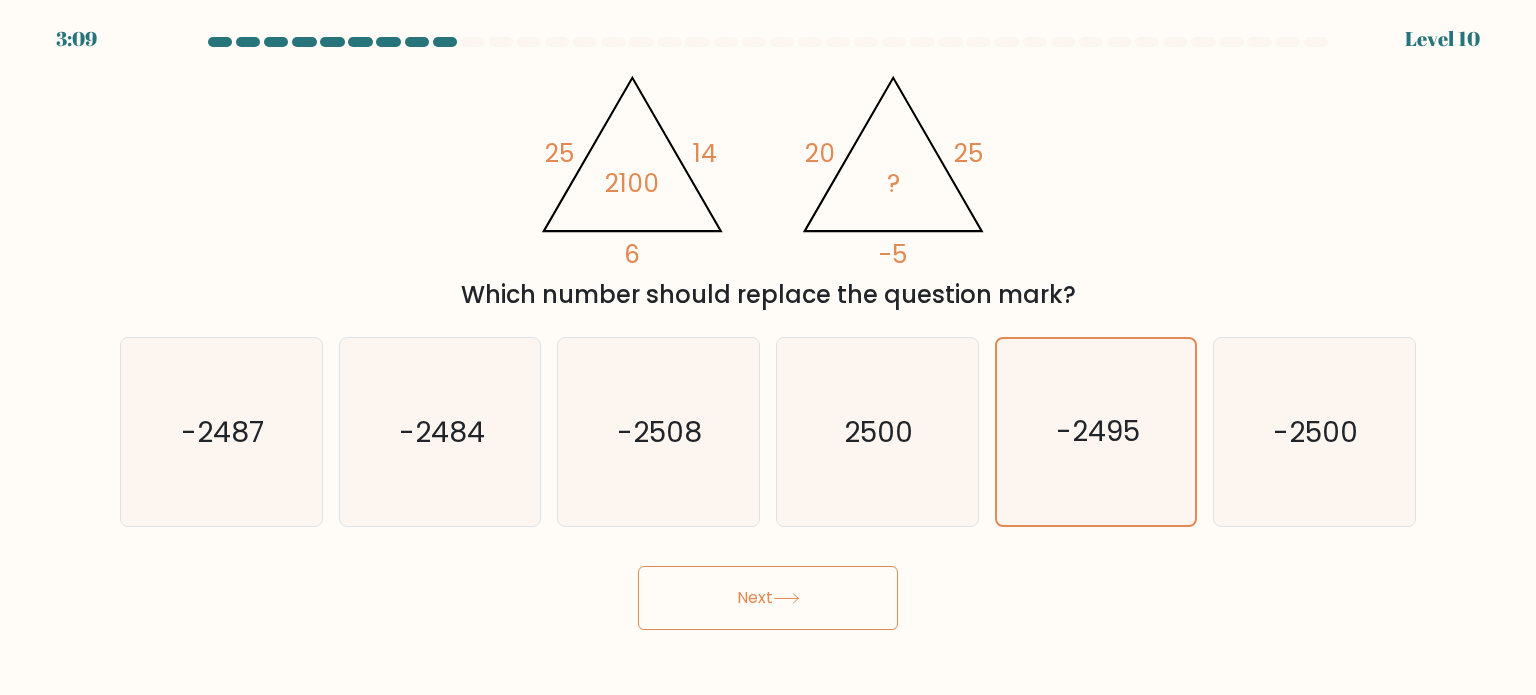 click on "Next" at bounding box center (768, 598) 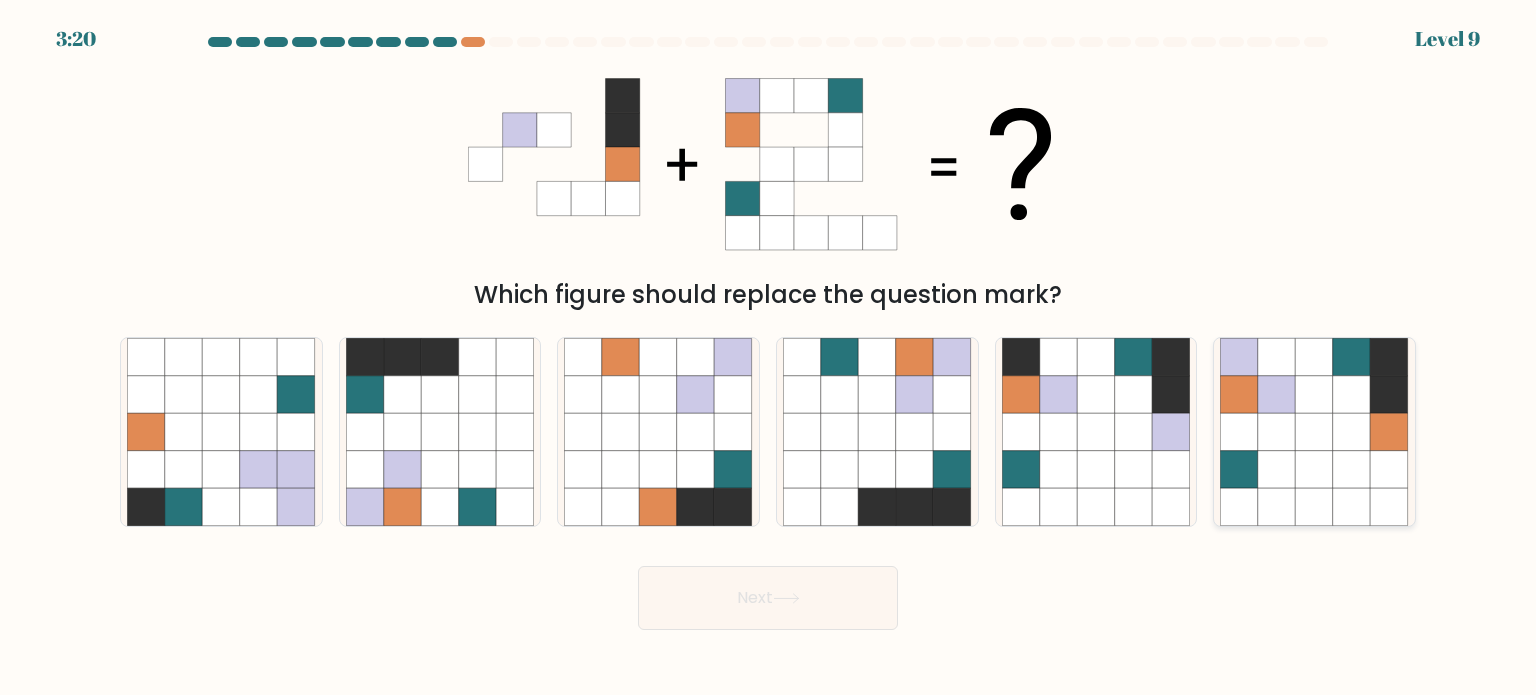 click 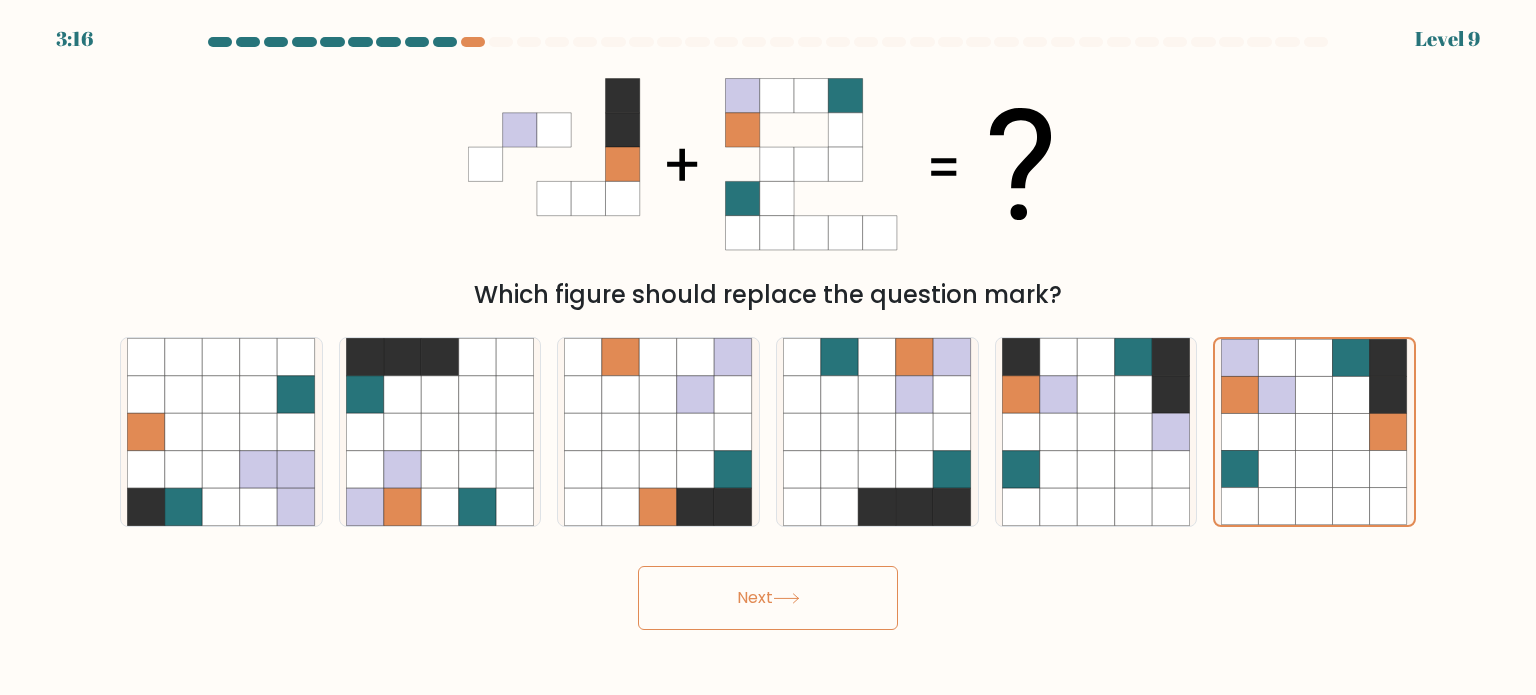 click on "Next" at bounding box center (768, 598) 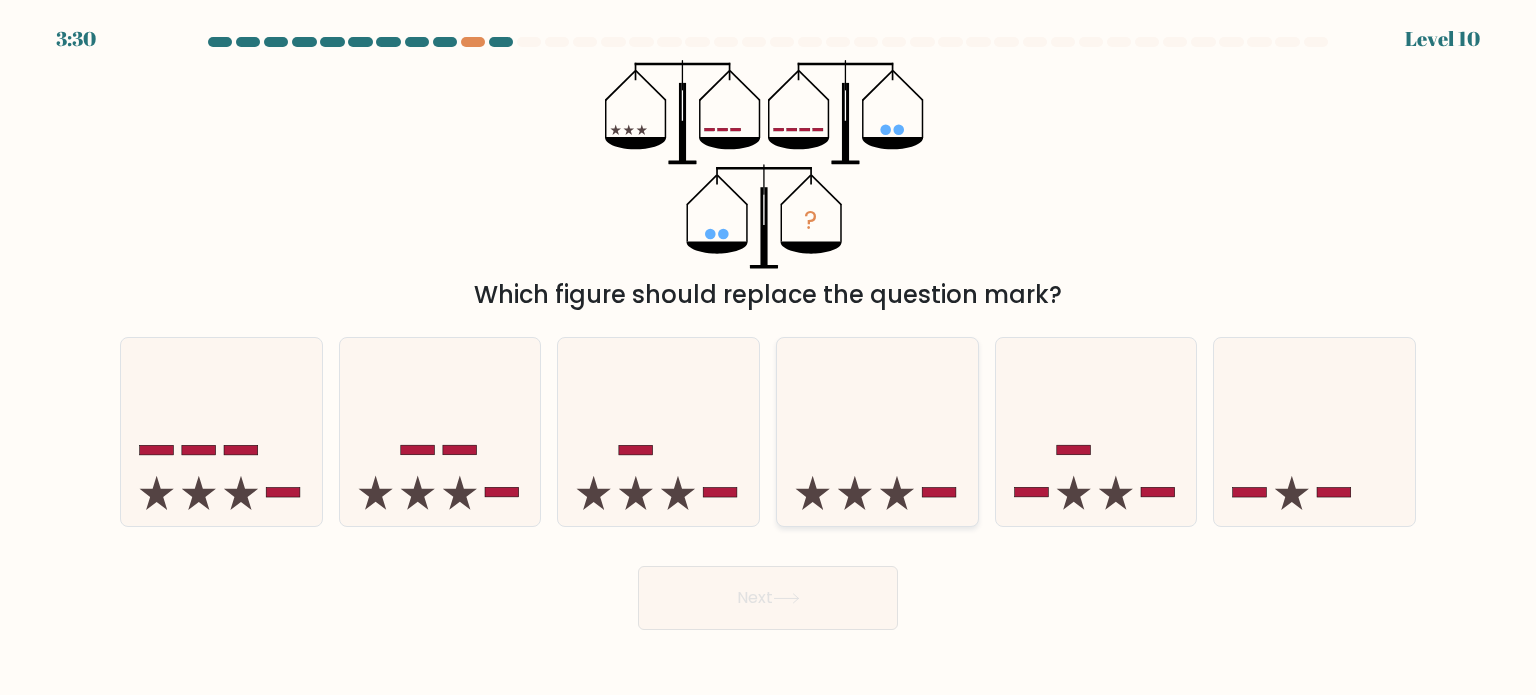 click 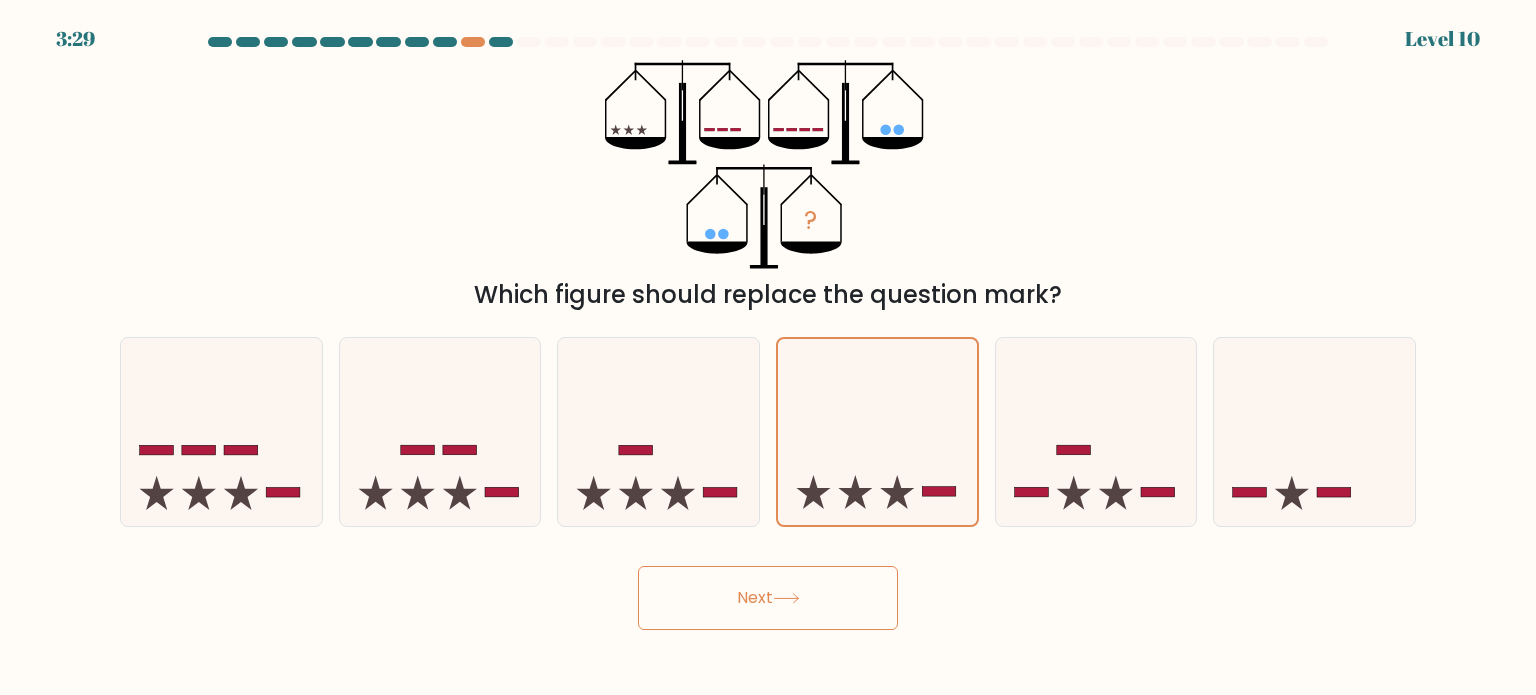 click on "3:29
Level 10" at bounding box center [768, 347] 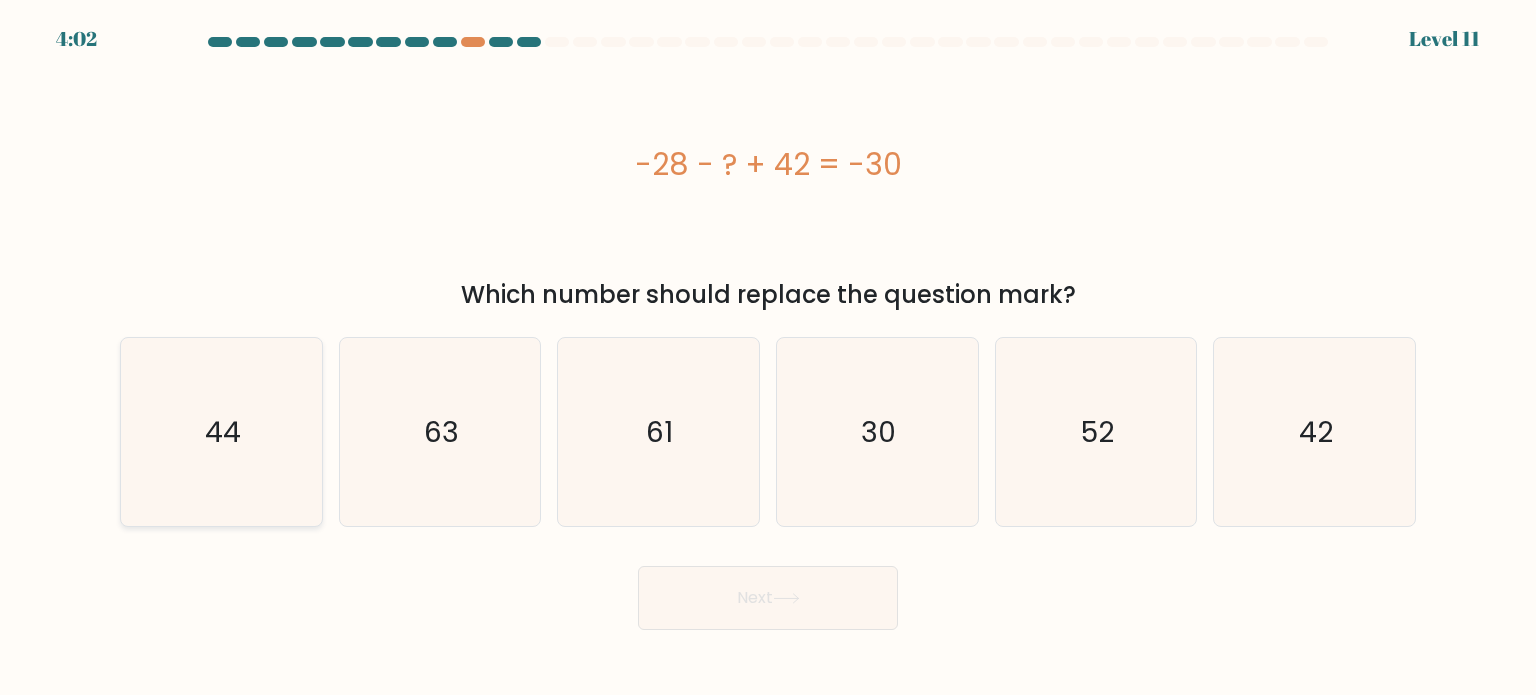 click on "44" 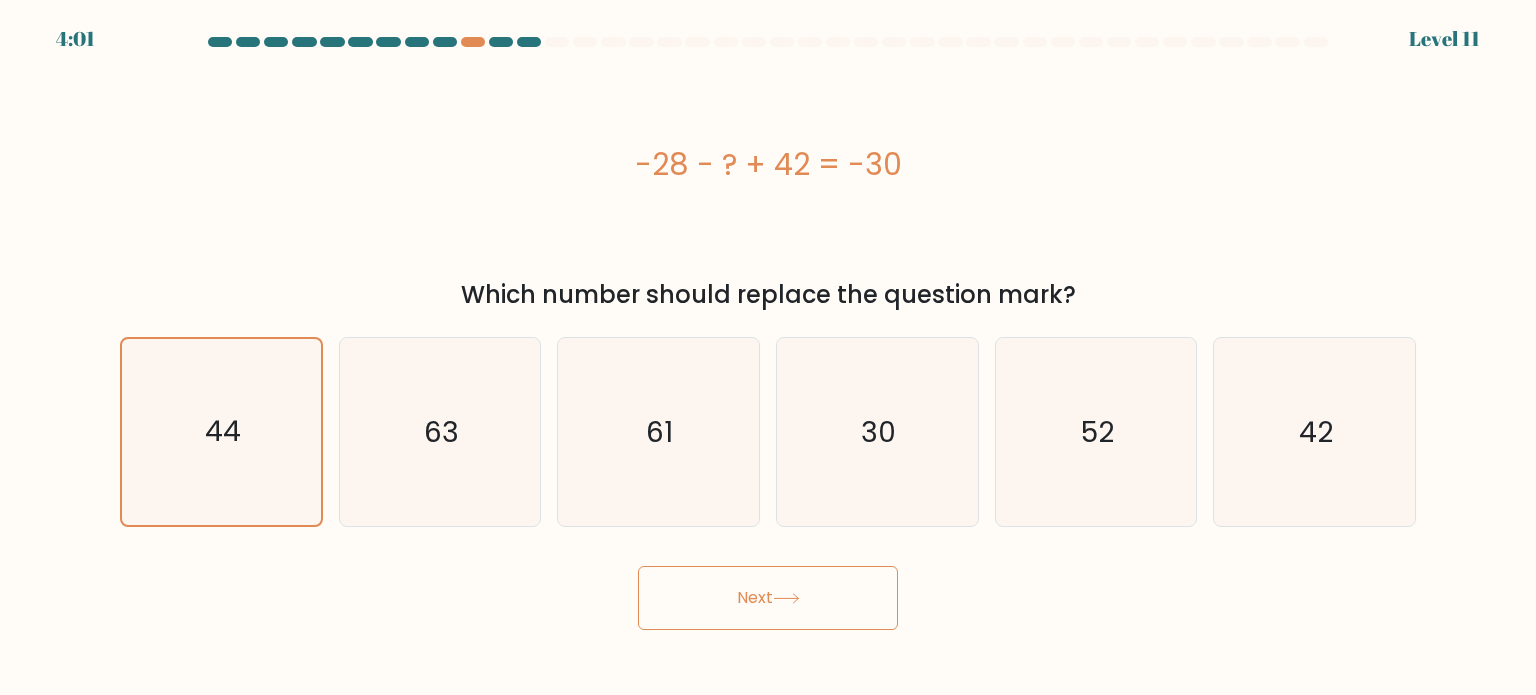 click on "Next" at bounding box center [768, 598] 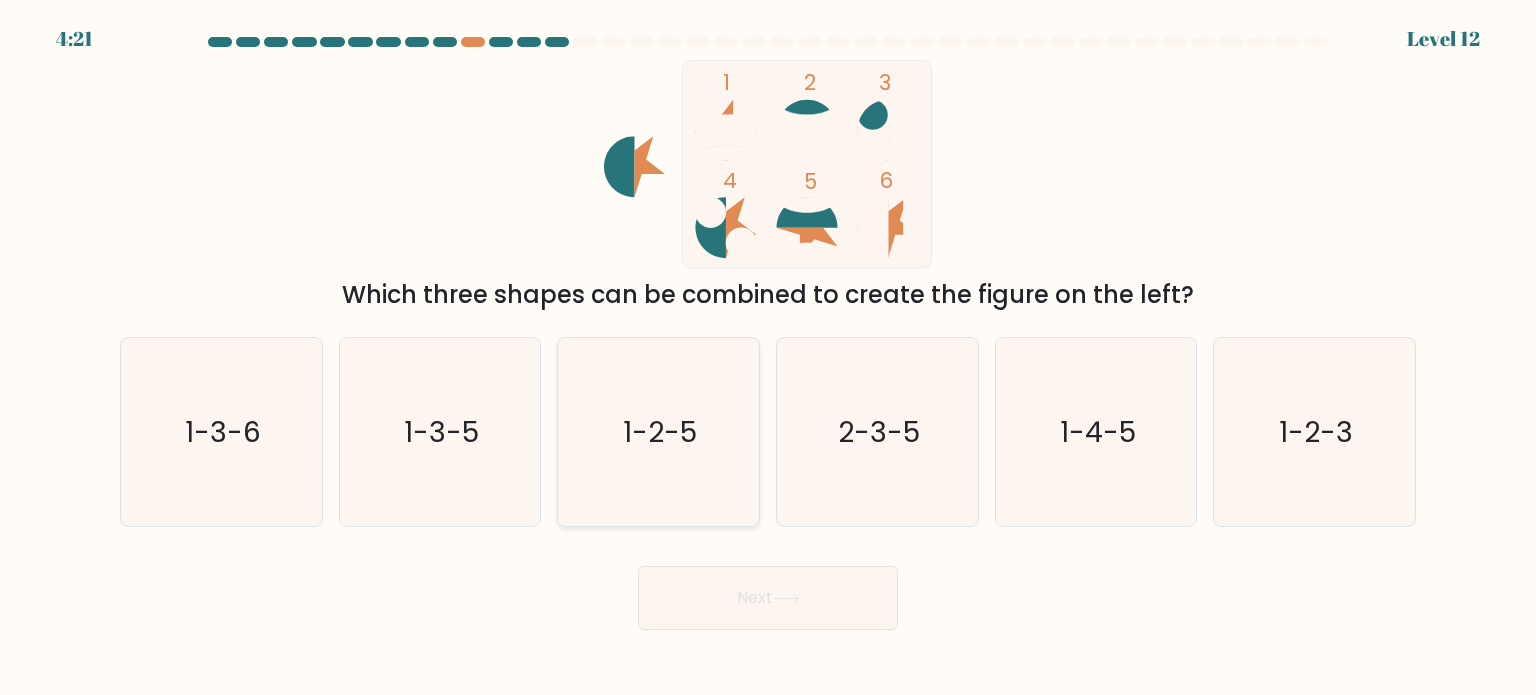 click on "1-2-5" 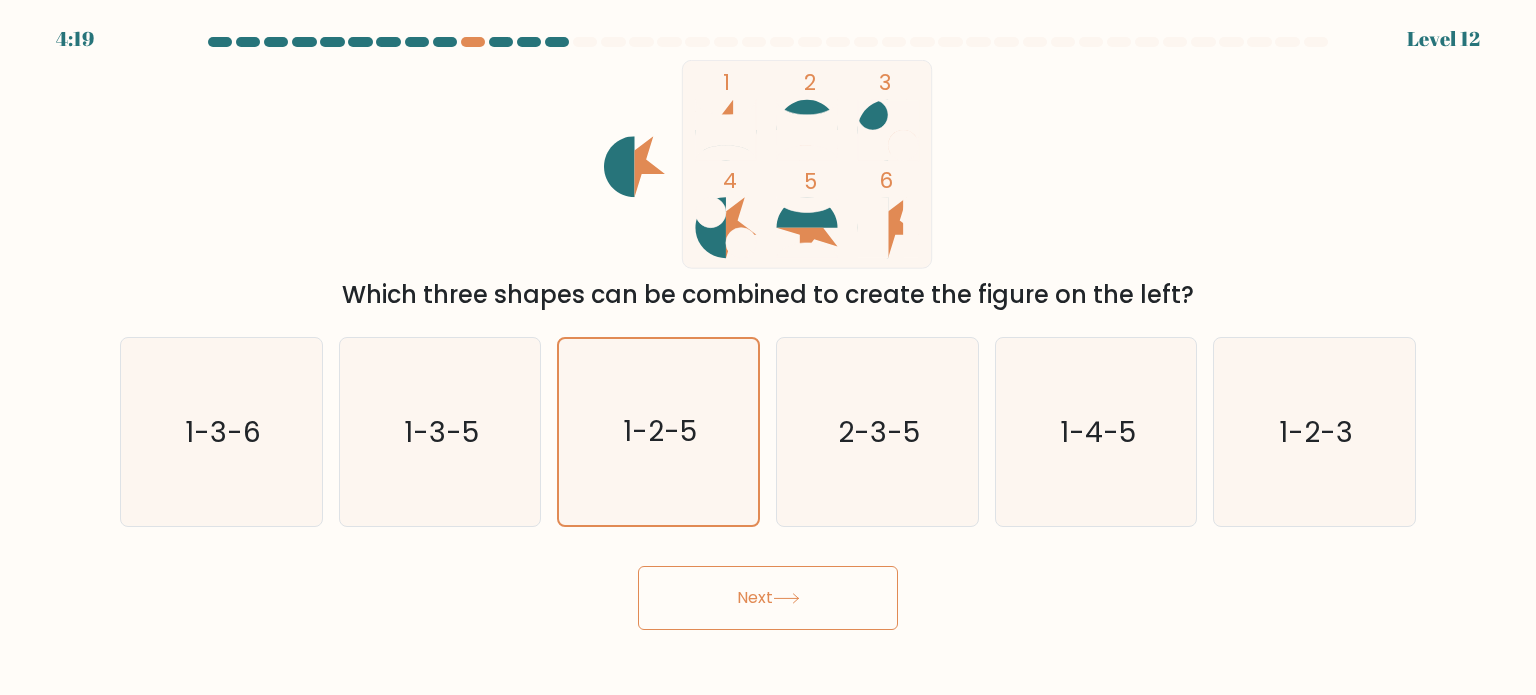 click 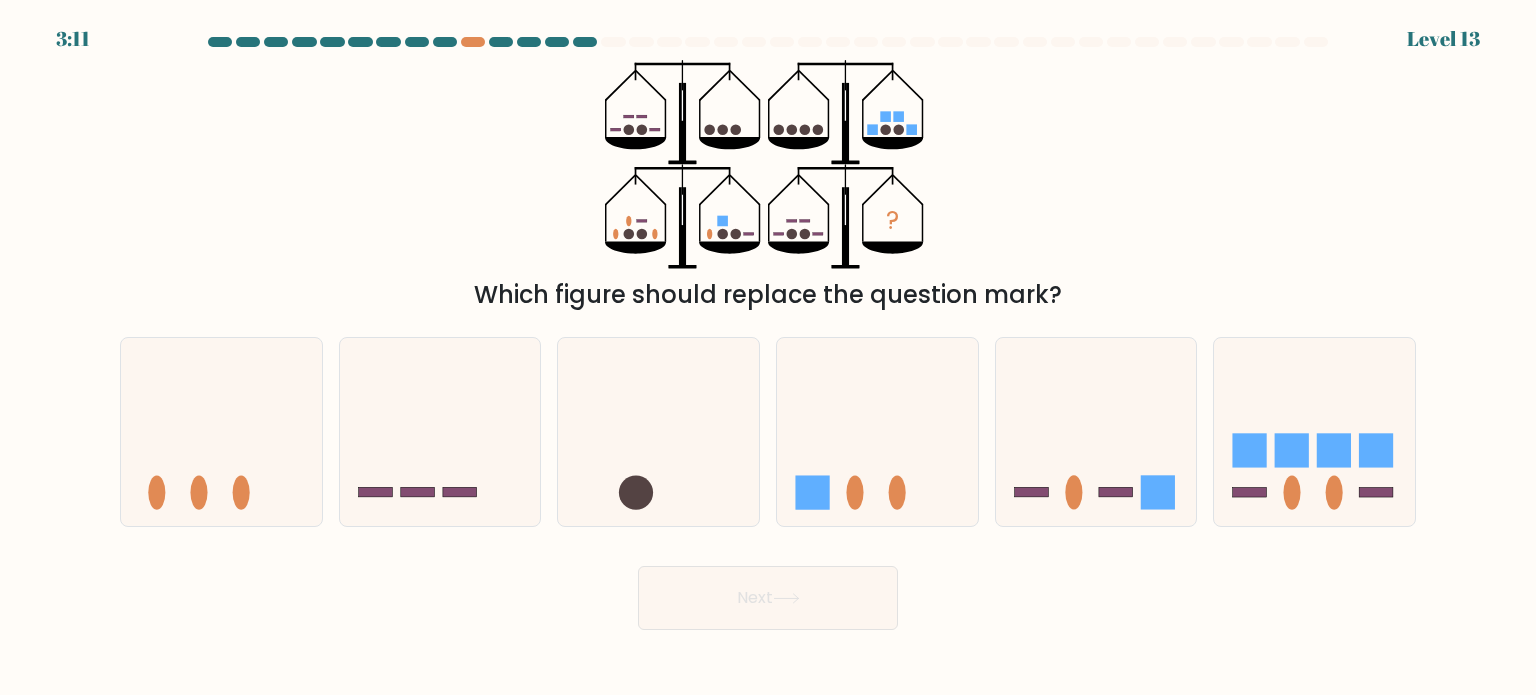 type 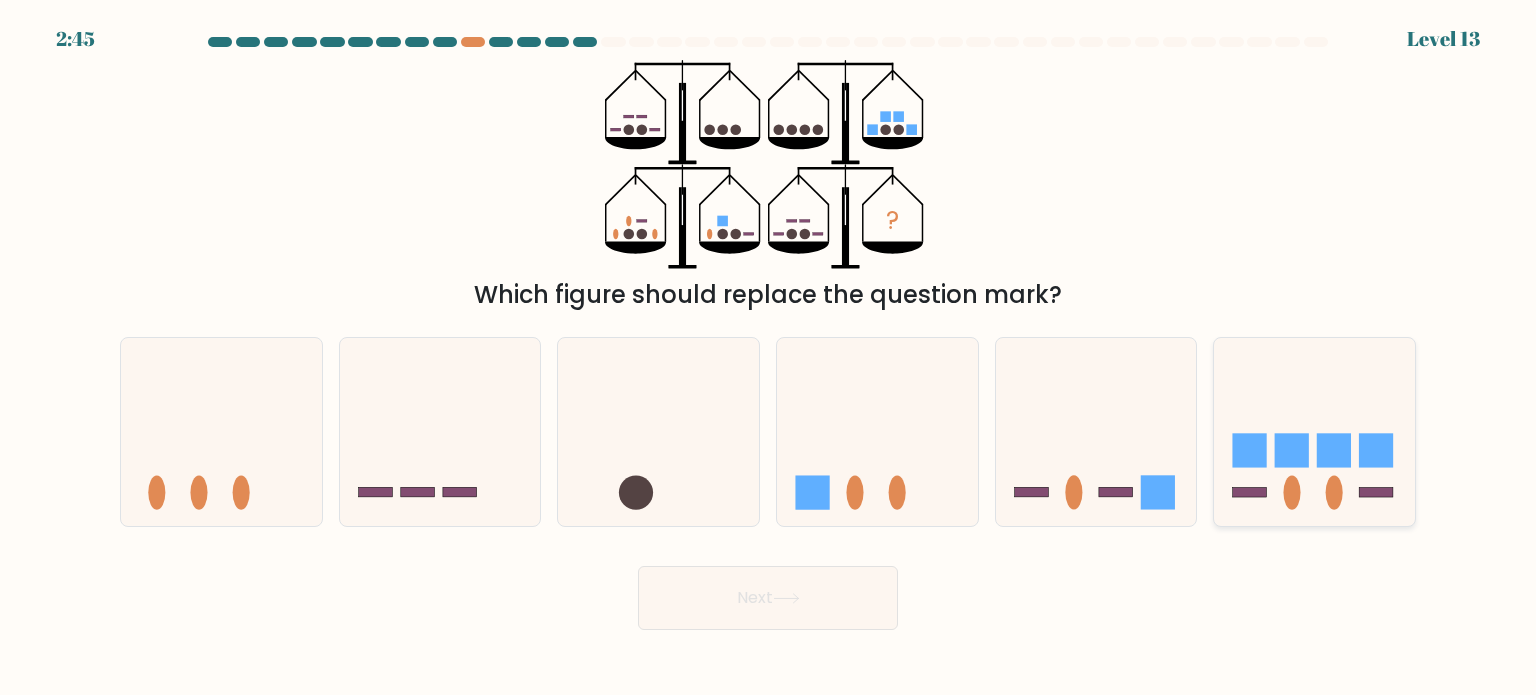 click 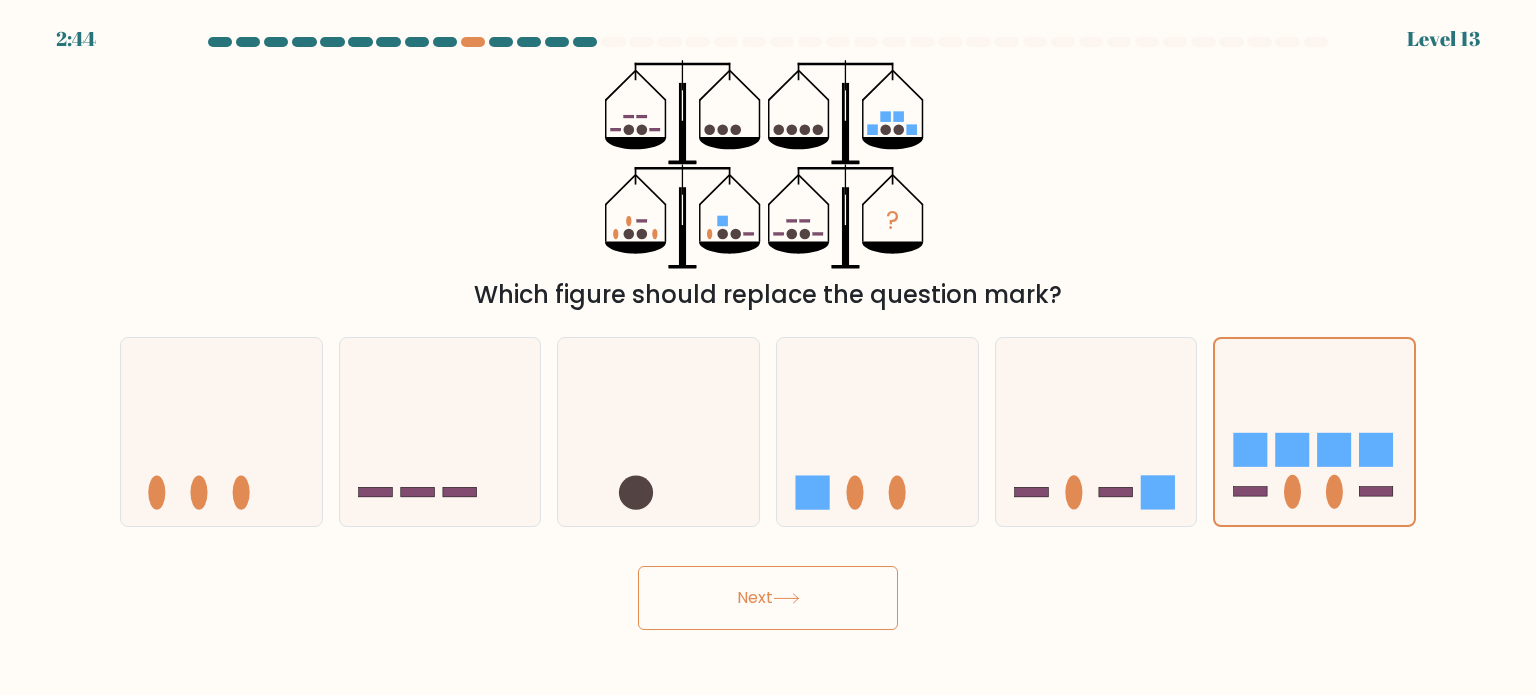 click on "Next" at bounding box center (768, 598) 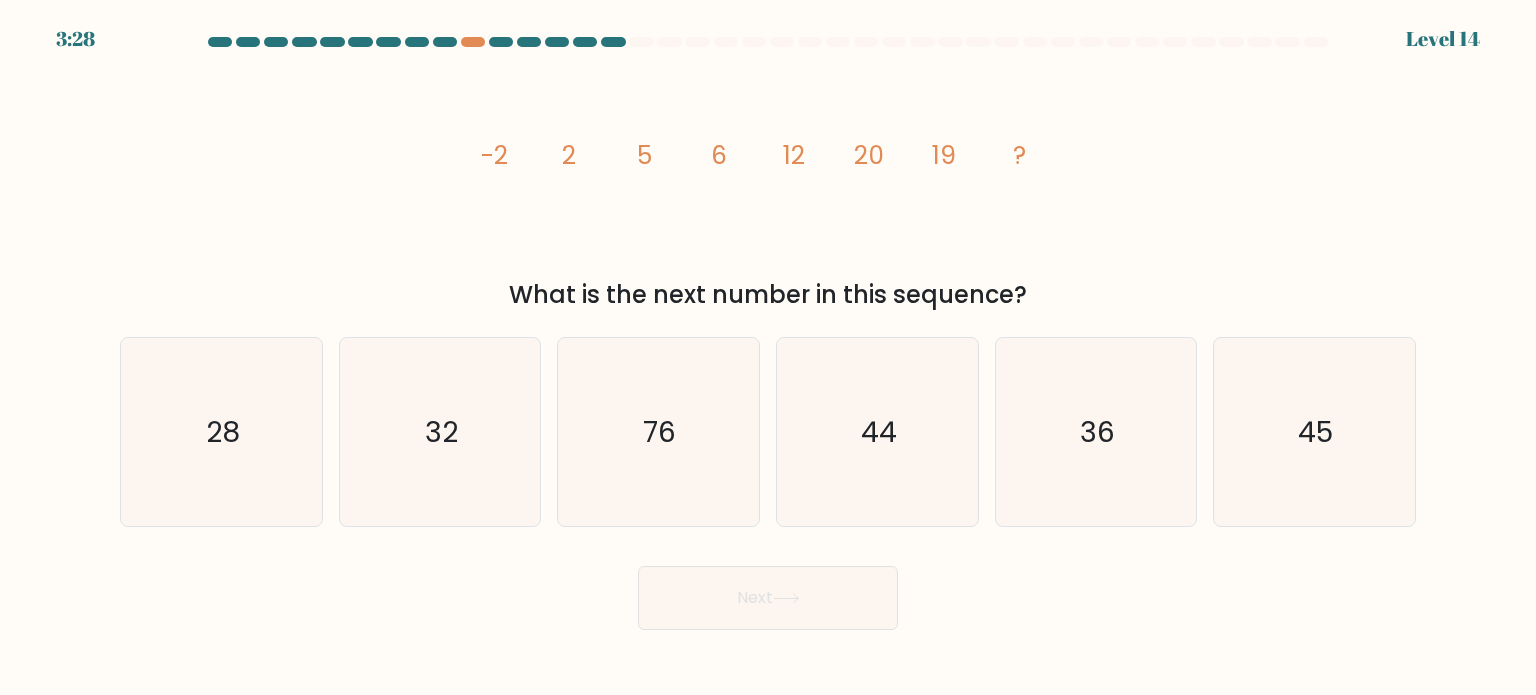 type 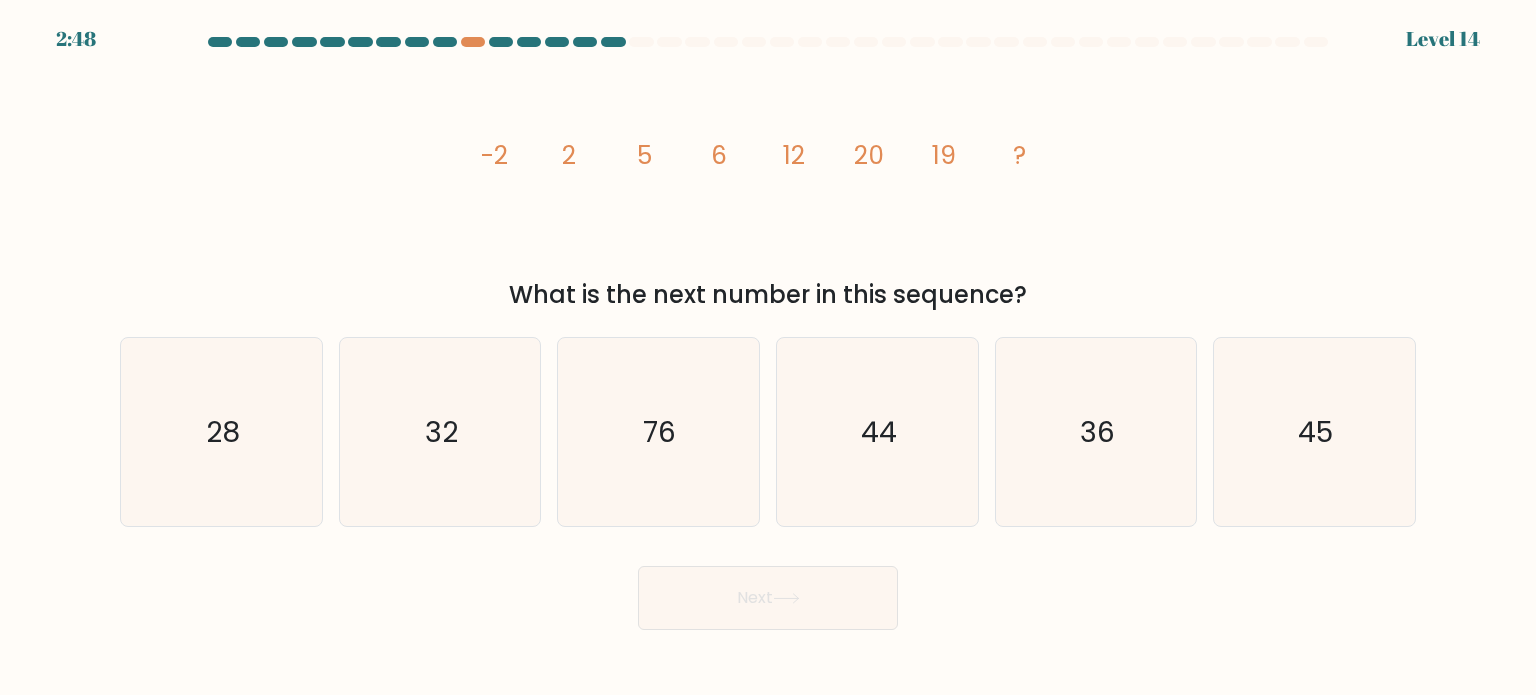 click on "image/svg+xml
-2
2
5
6
12
20
19
?
What is the next number in this sequence?" at bounding box center [768, 186] 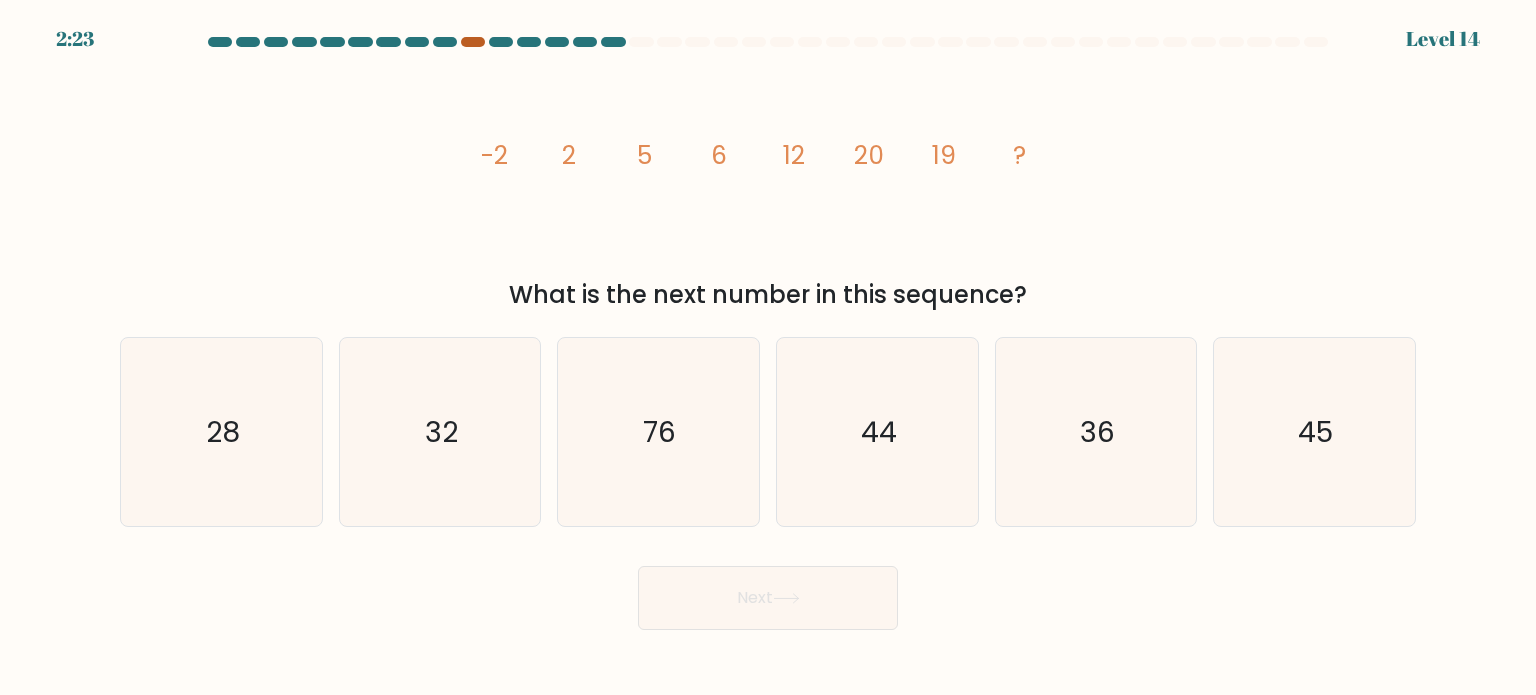 click at bounding box center [473, 42] 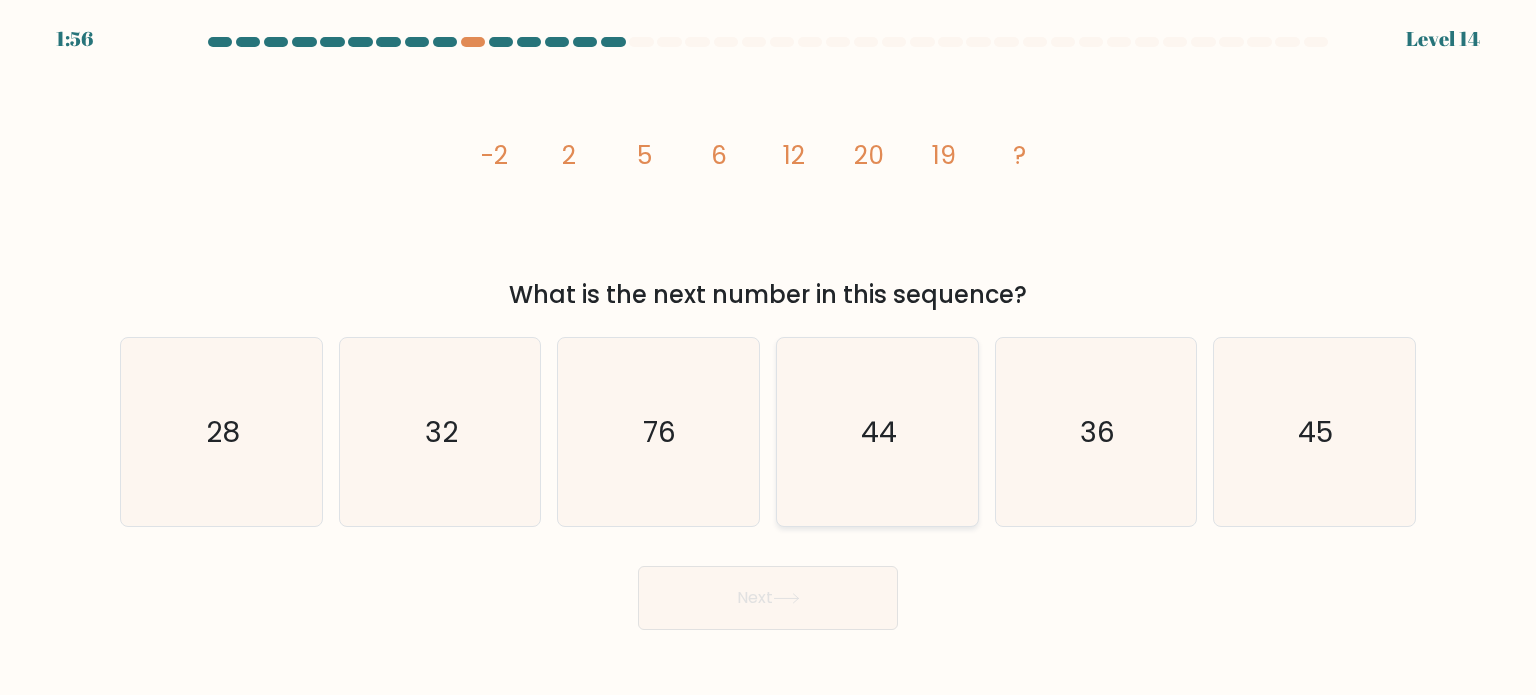 click on "44" 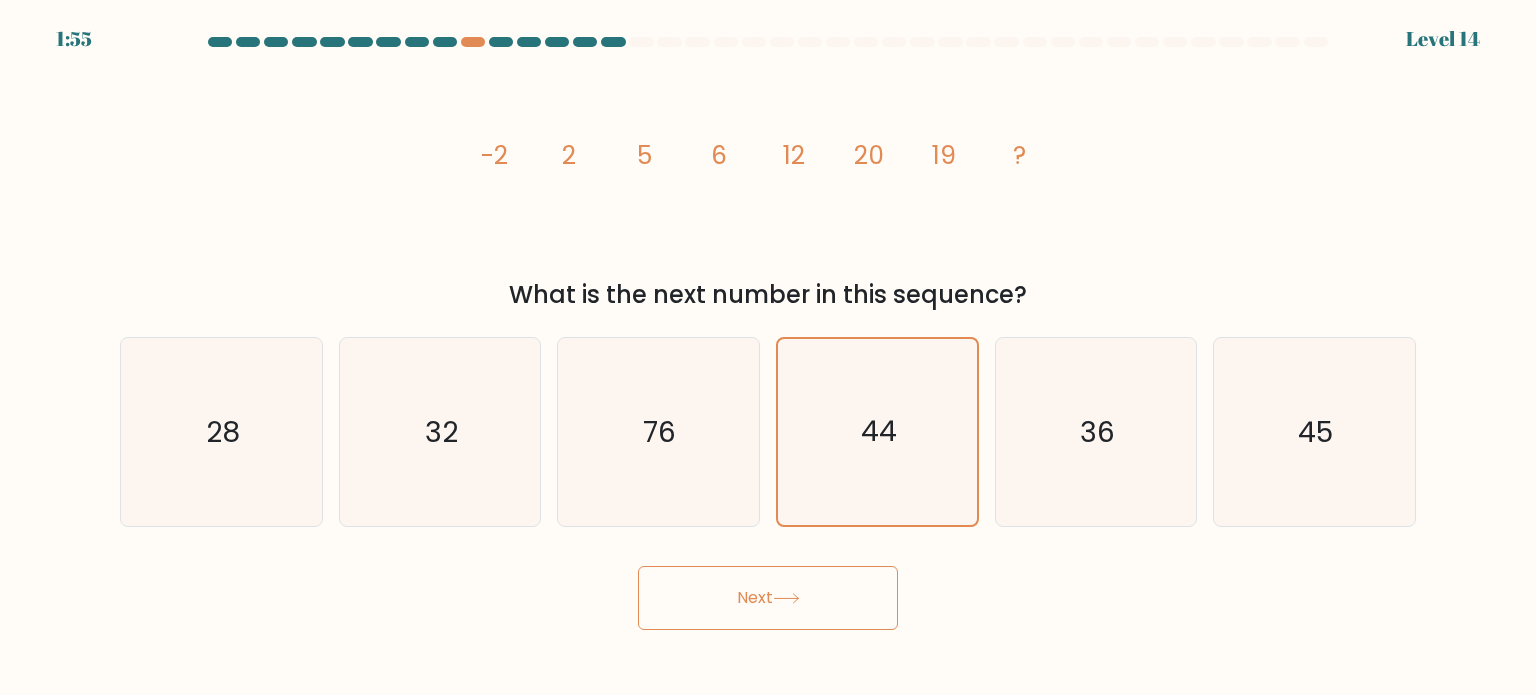 click on "Next" at bounding box center [768, 598] 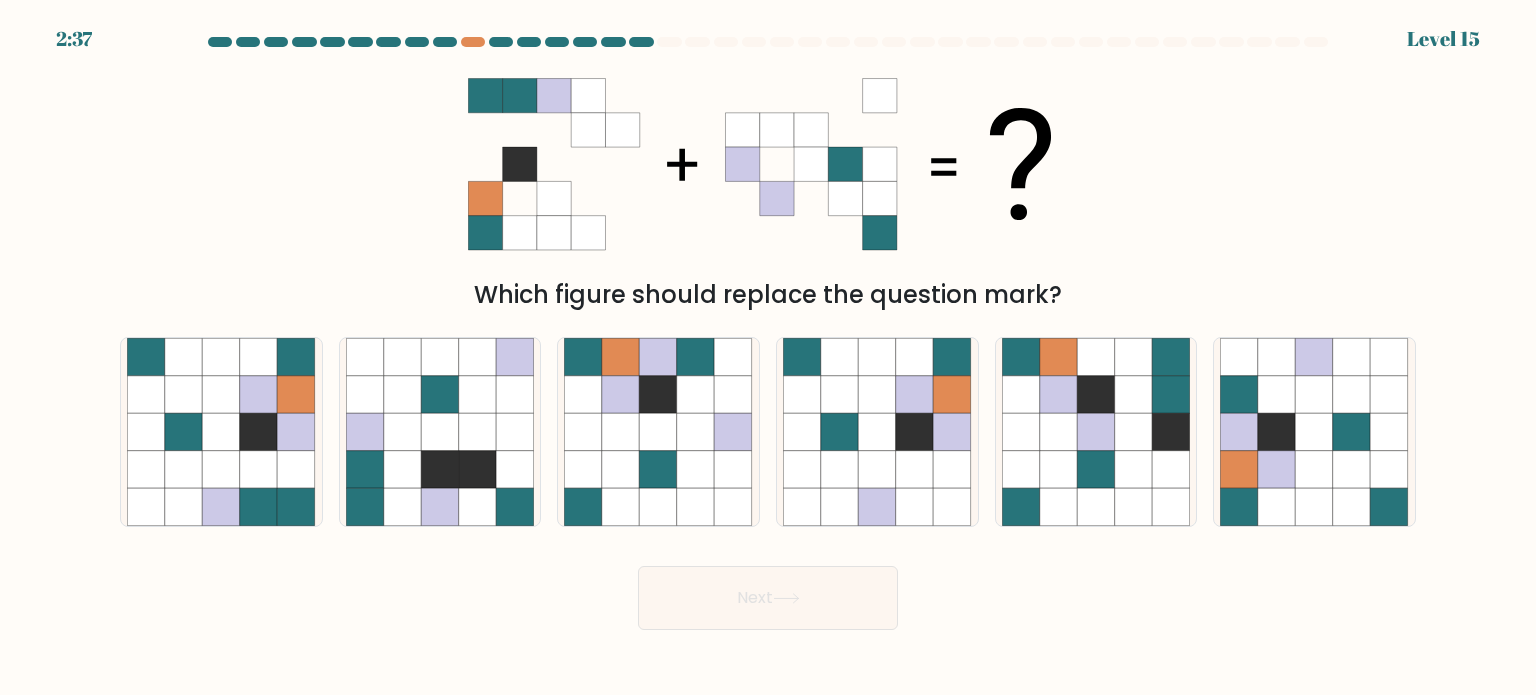 type 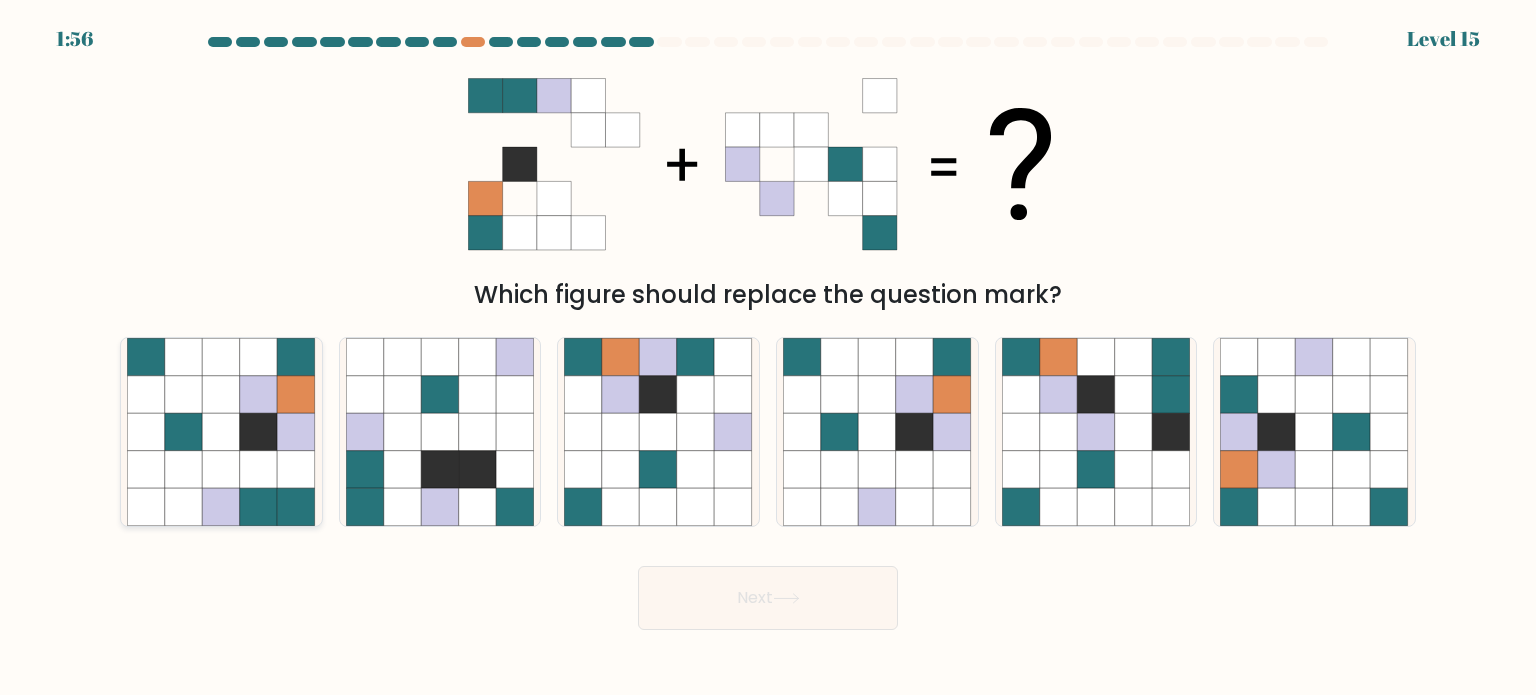 click 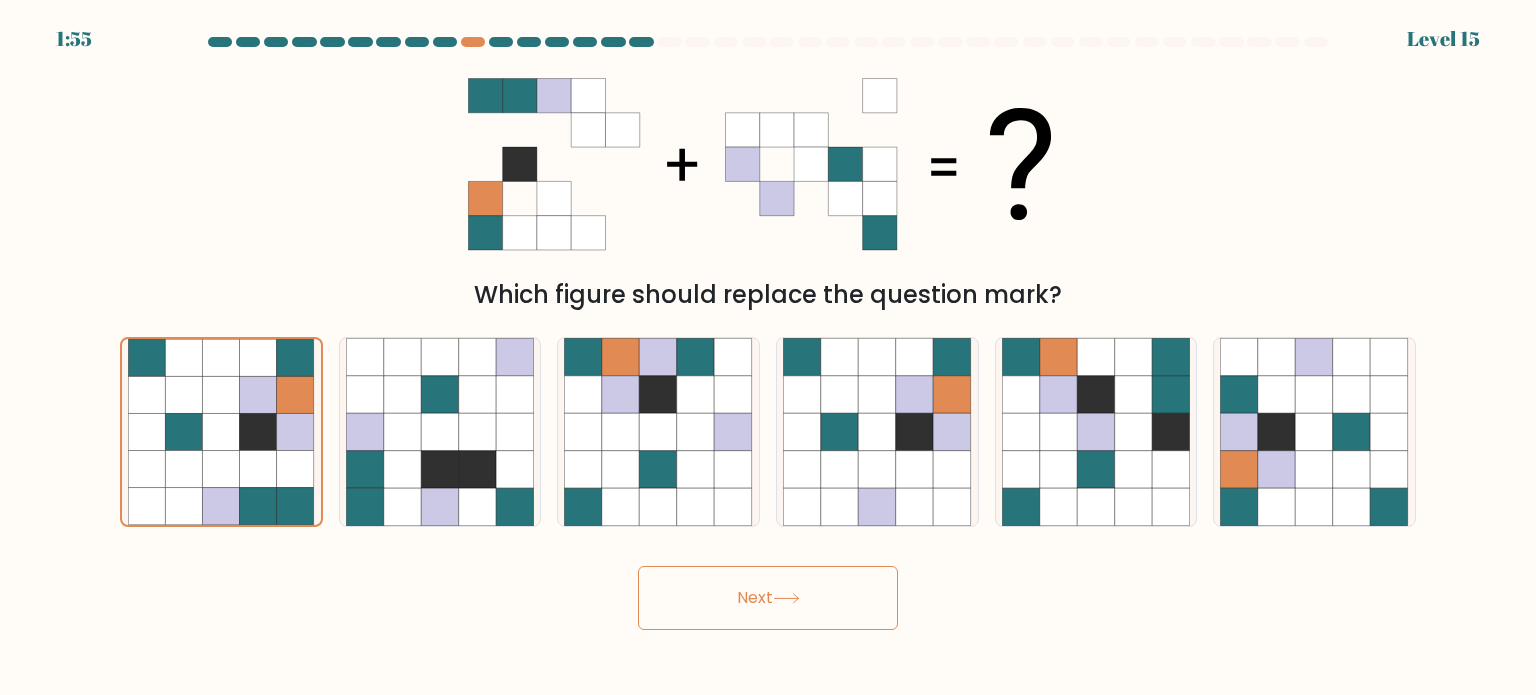 click on "Next" at bounding box center (768, 598) 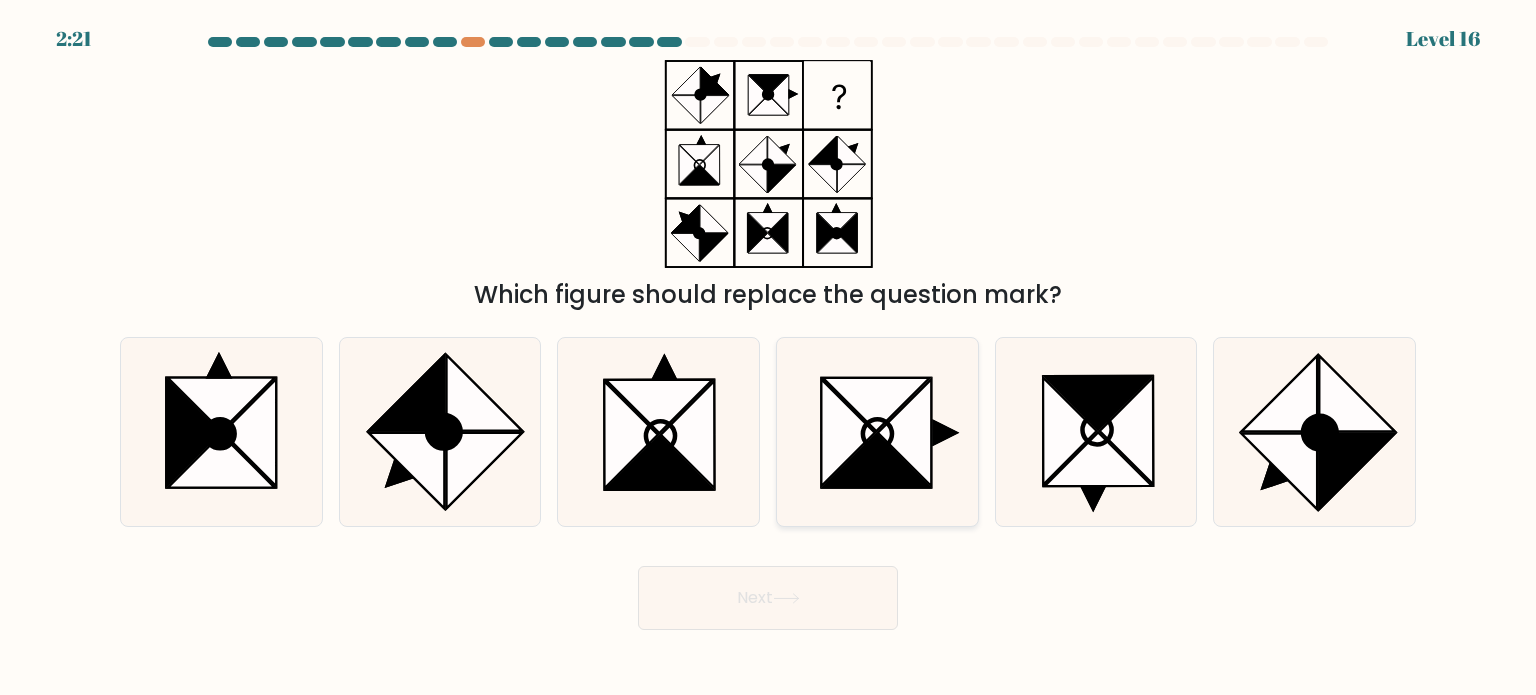 click 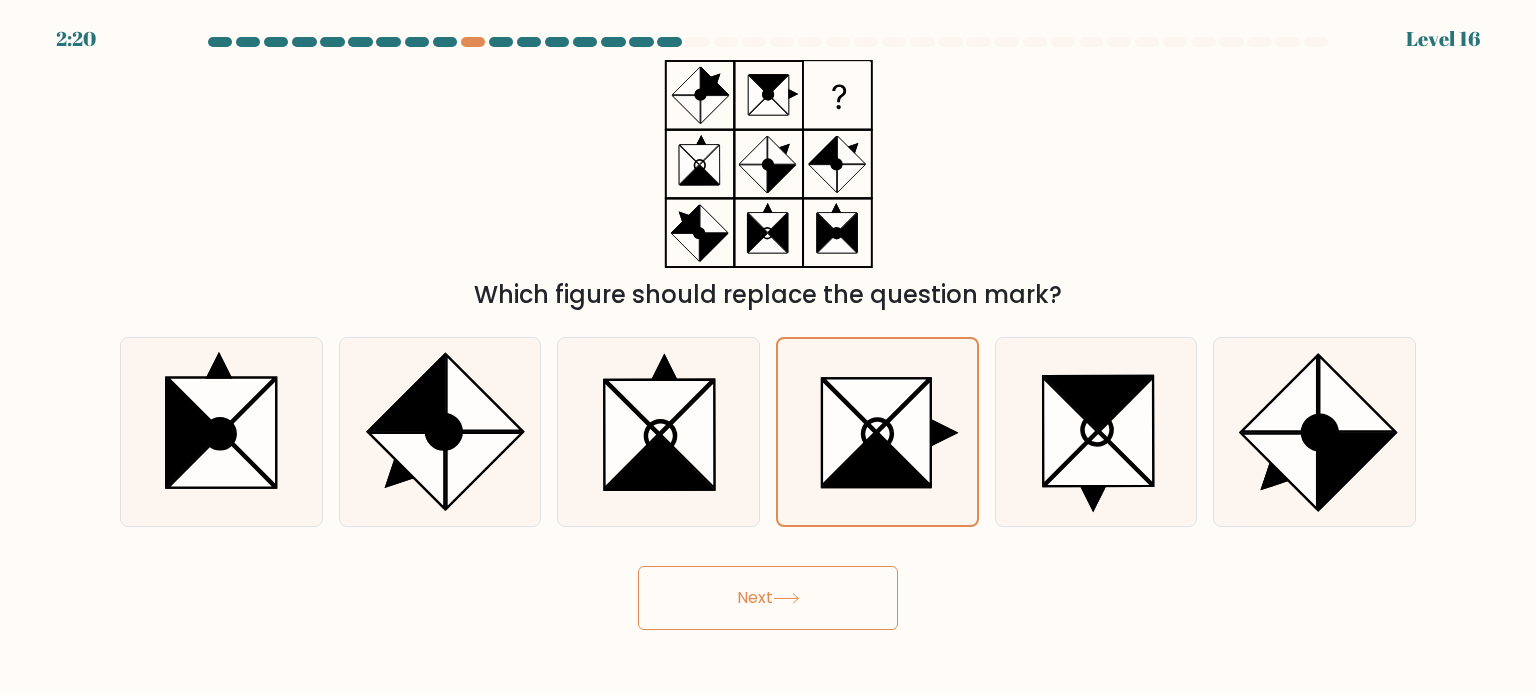 click on "Next" at bounding box center (768, 598) 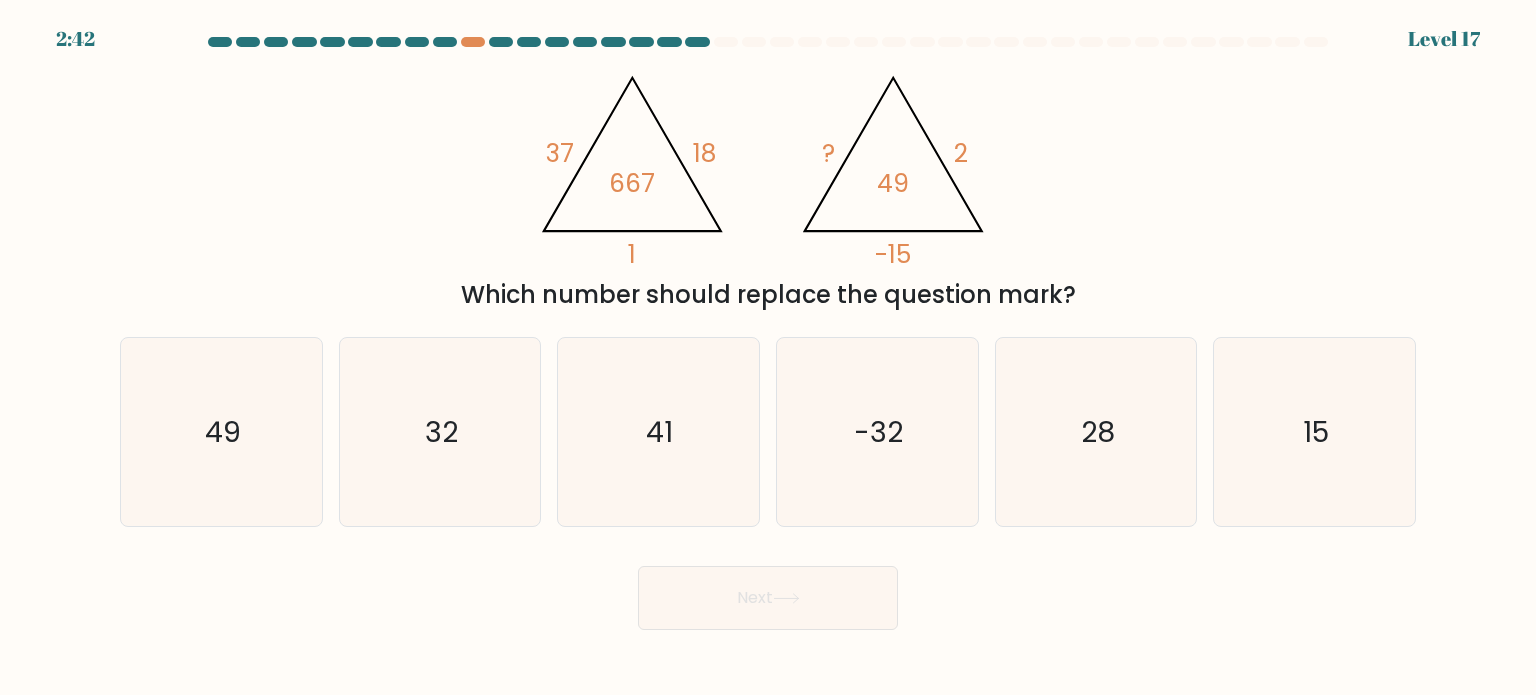 type 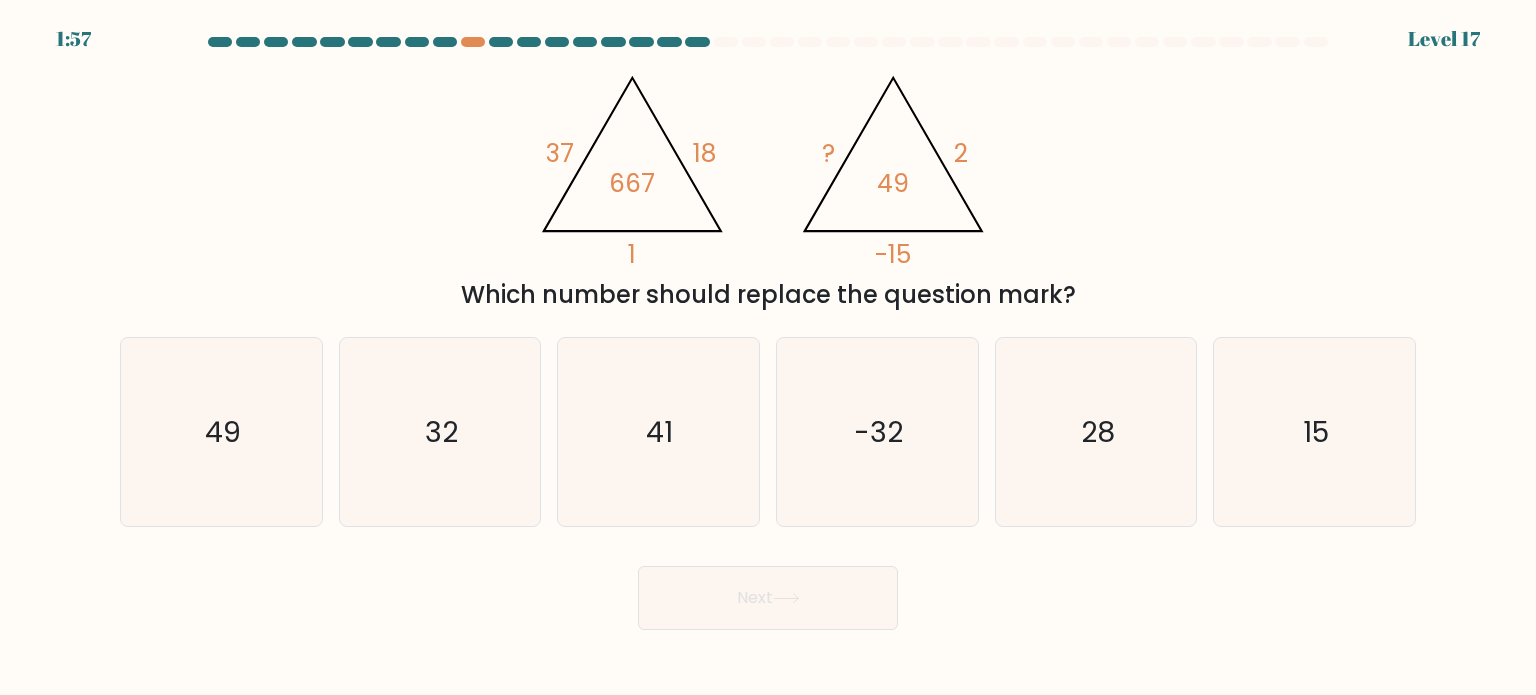 click at bounding box center (768, 333) 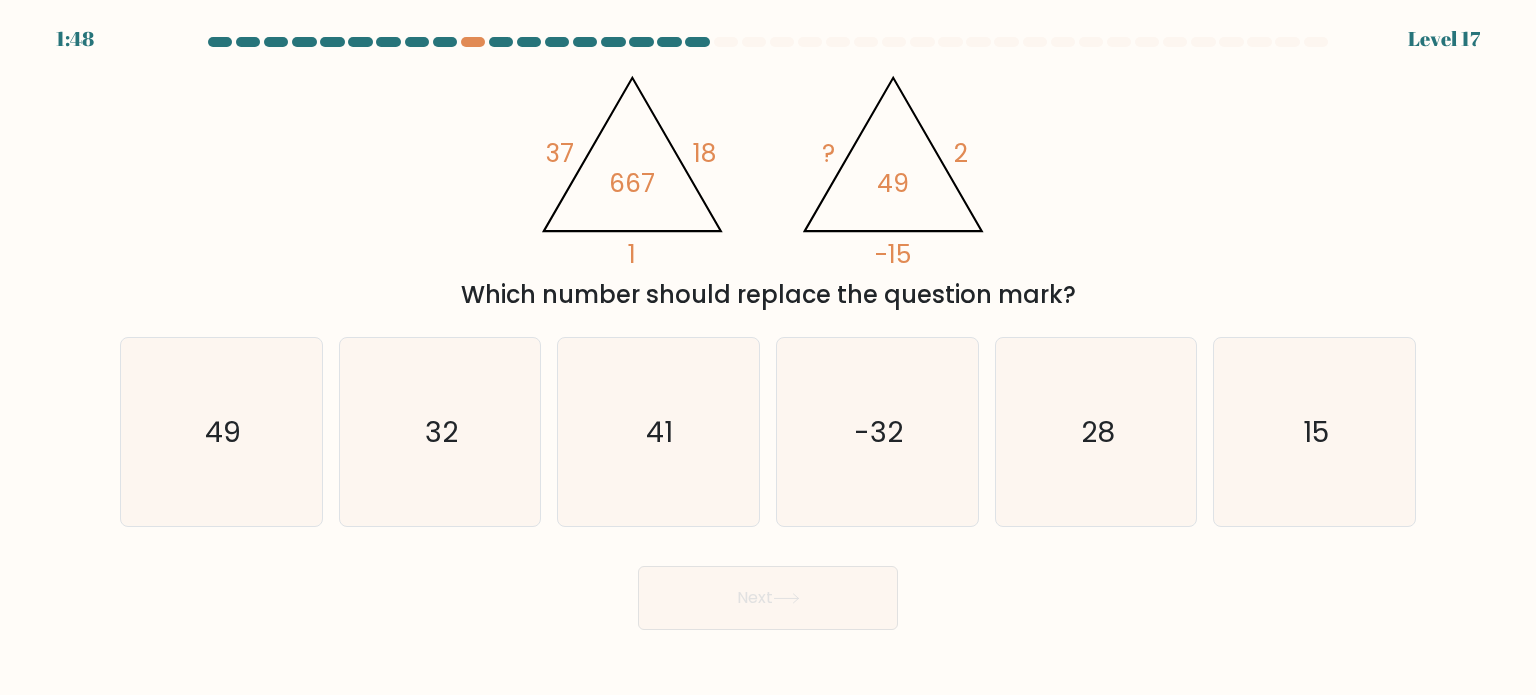 click at bounding box center [768, 333] 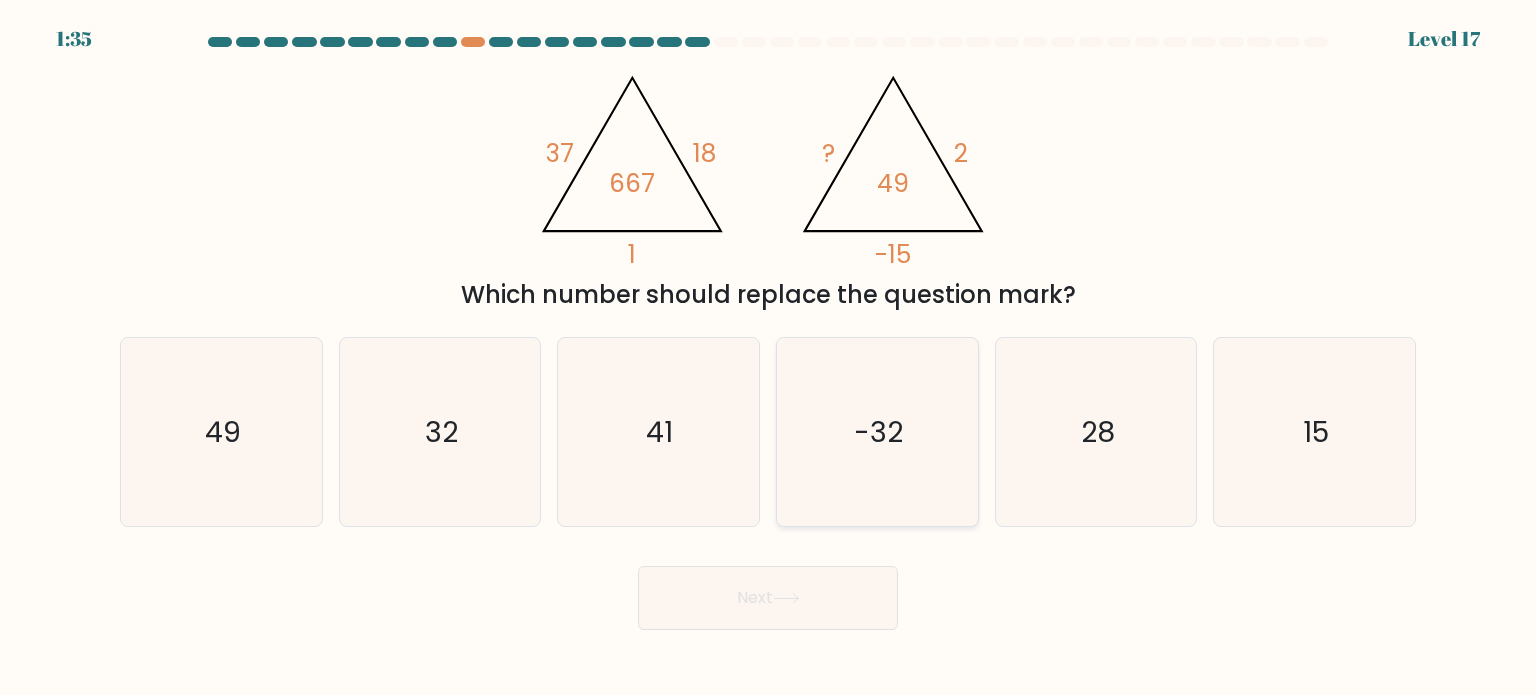 click on "-32" 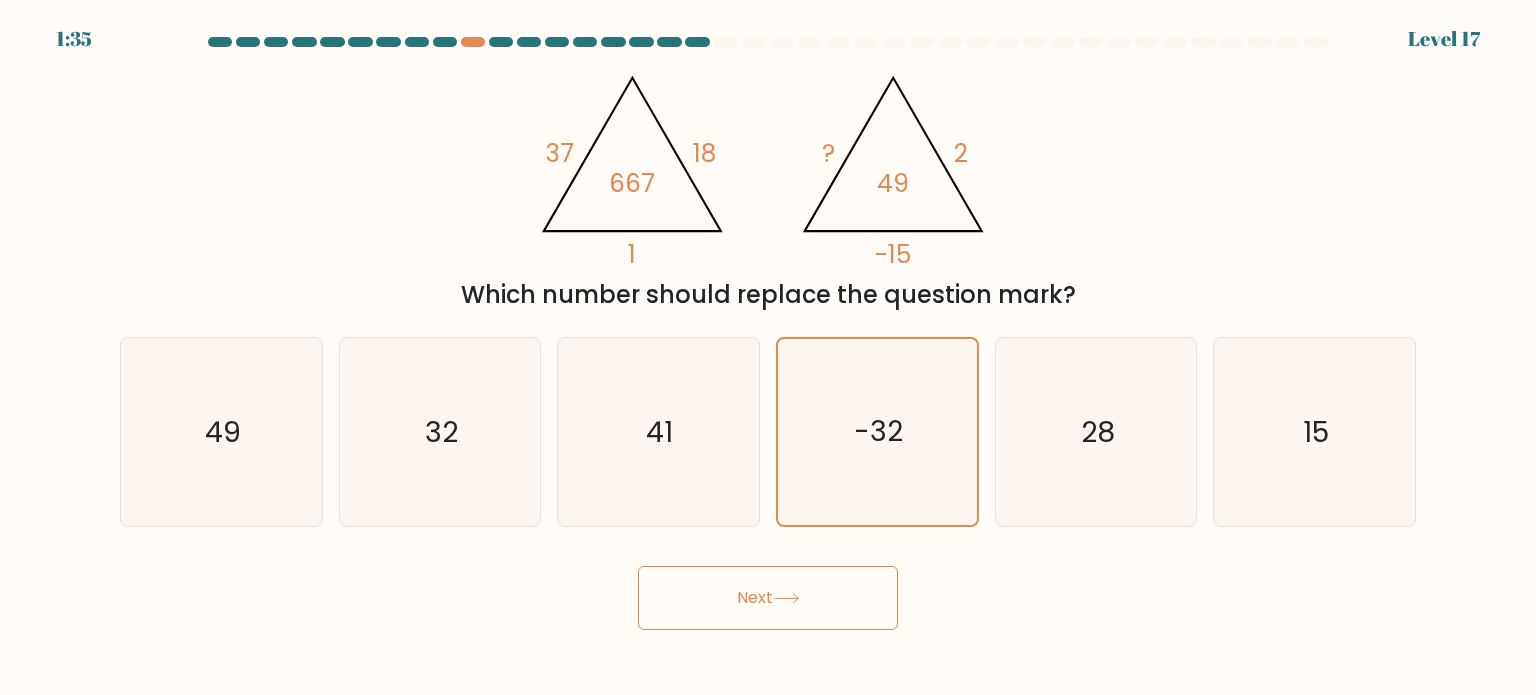 click on "Next" at bounding box center (768, 598) 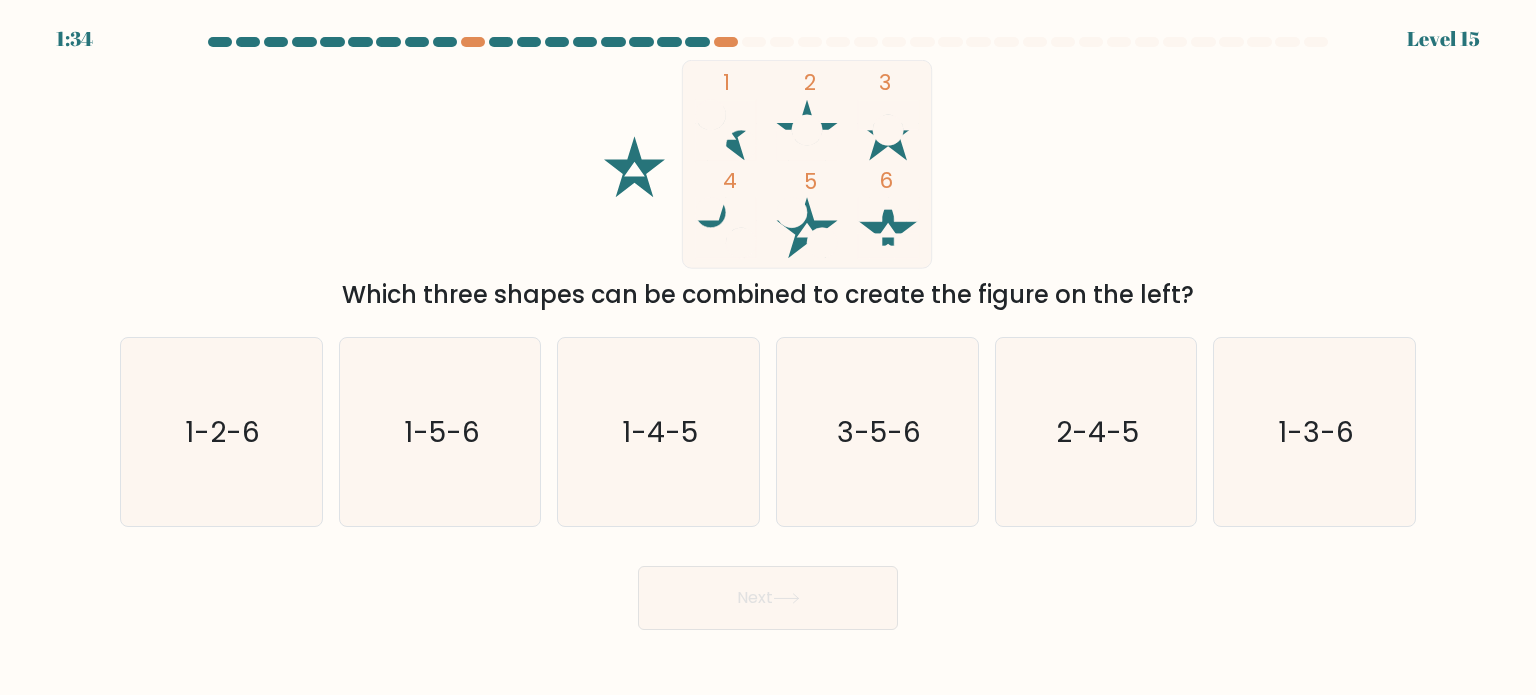 click 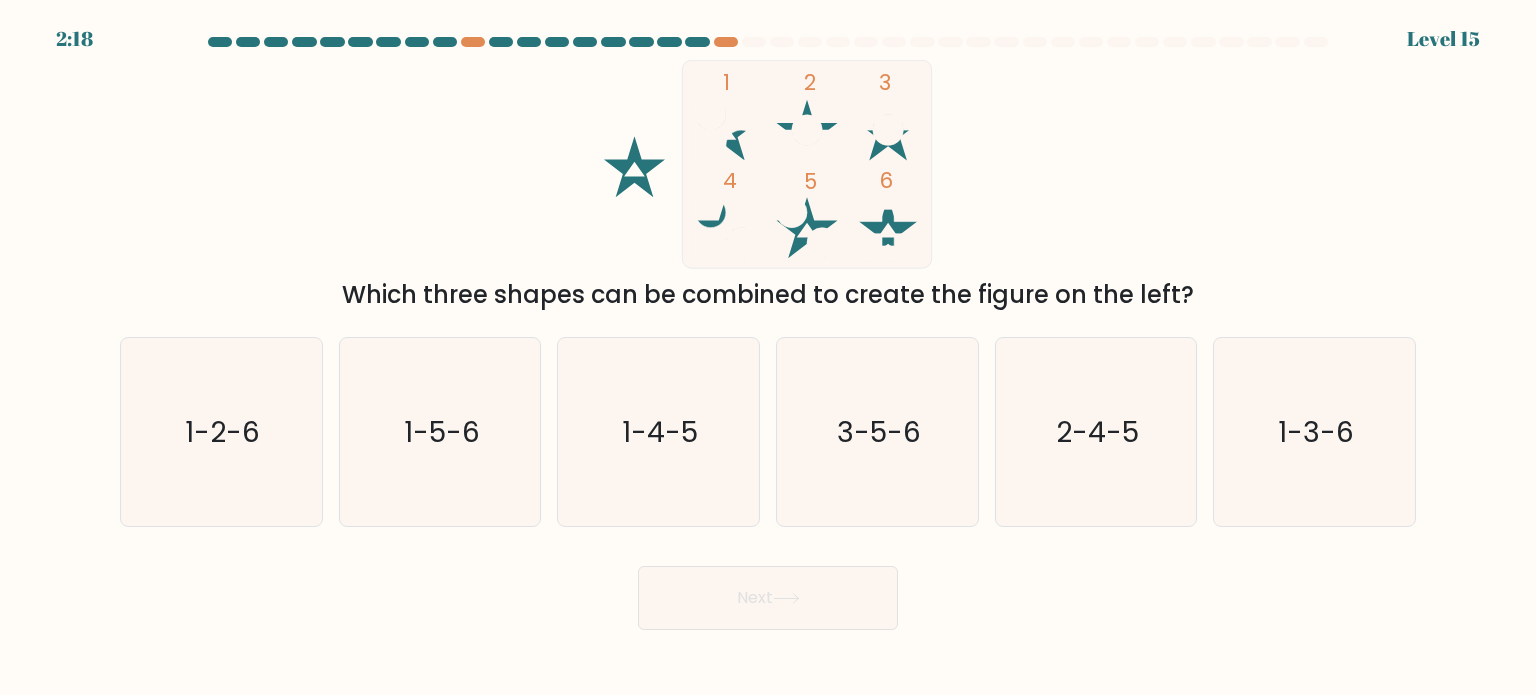 click on "Next" at bounding box center [768, 590] 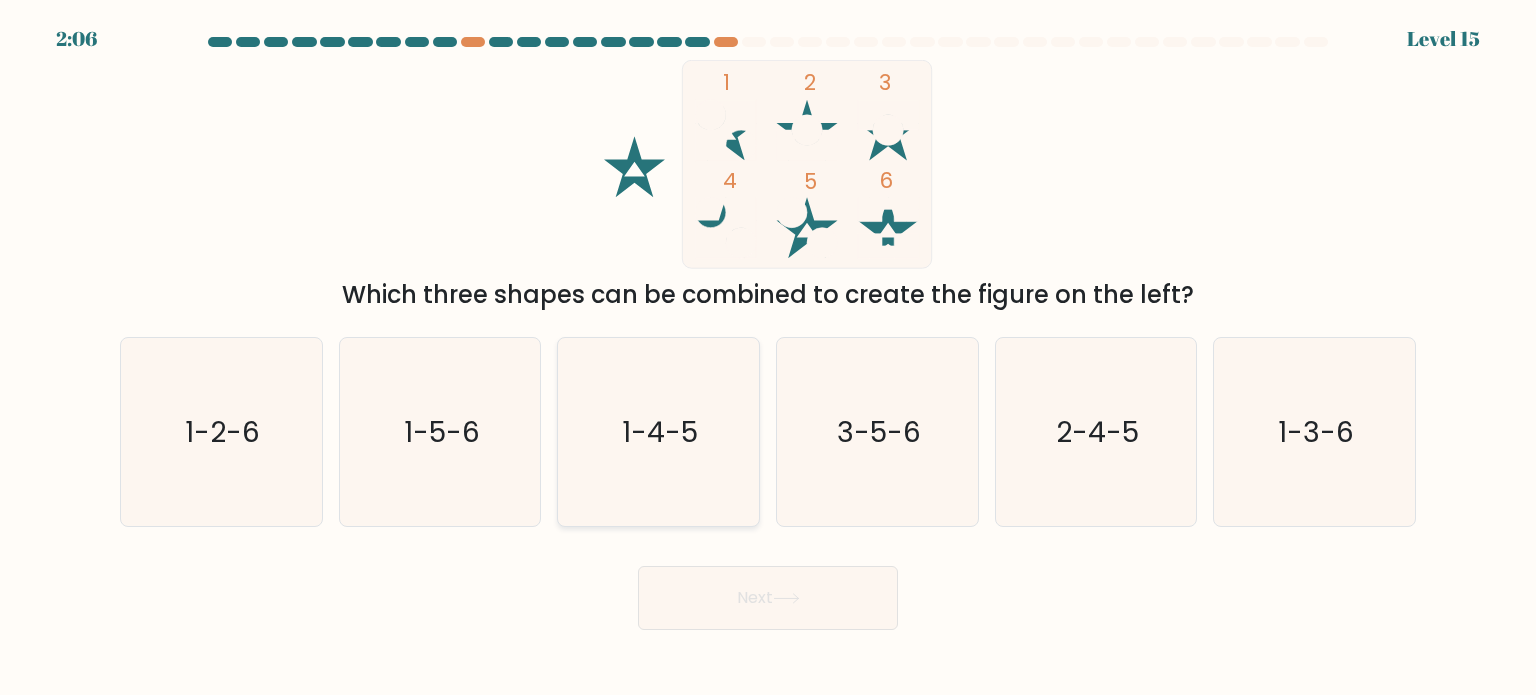 click on "1-4-5" 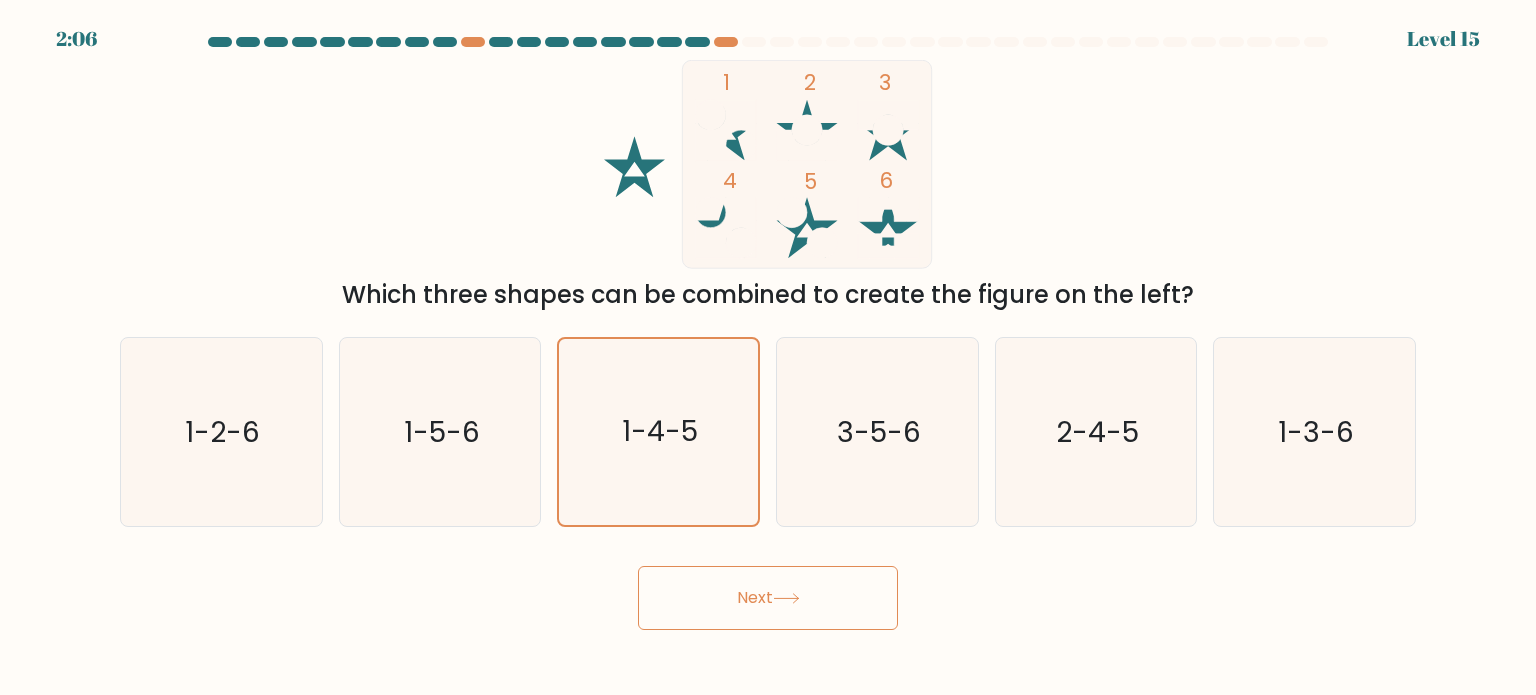 click on "2:06
Level 15" at bounding box center [768, 347] 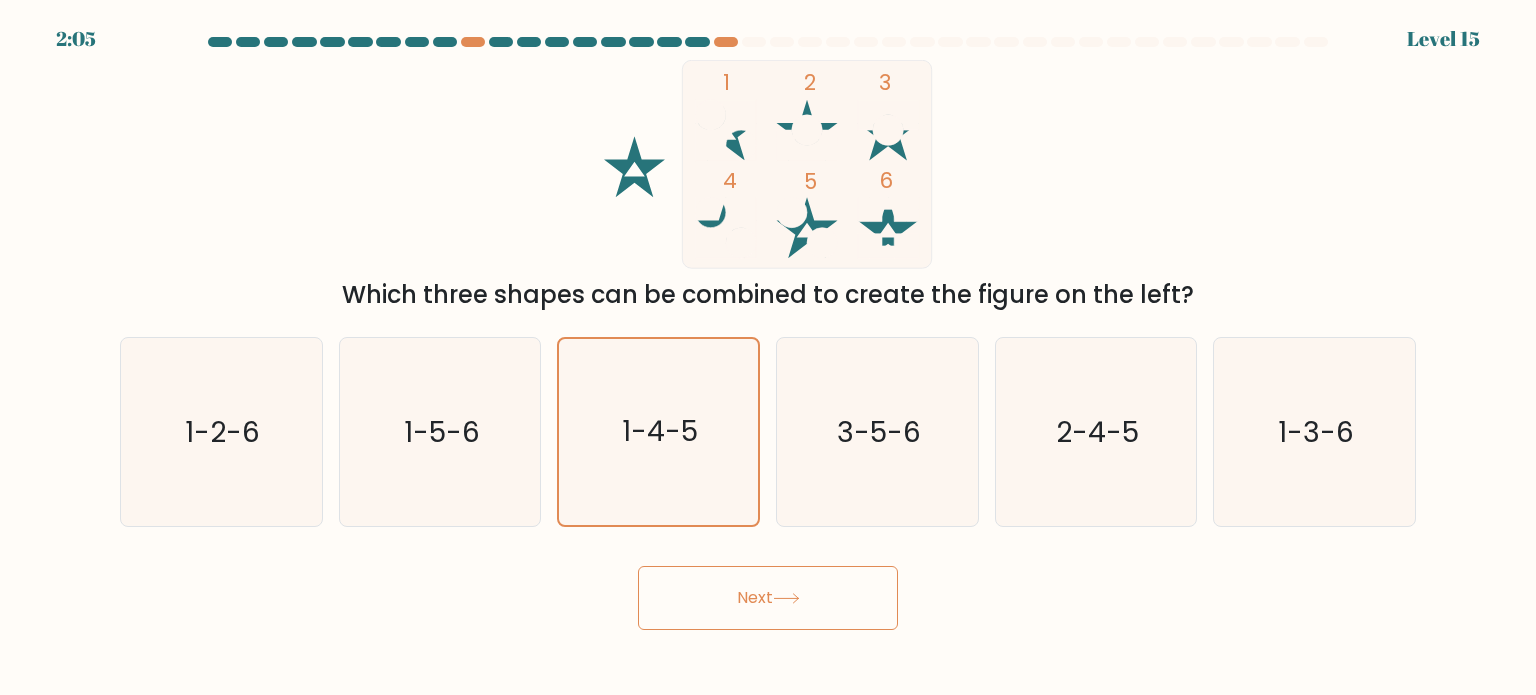 click on "Next" at bounding box center (768, 598) 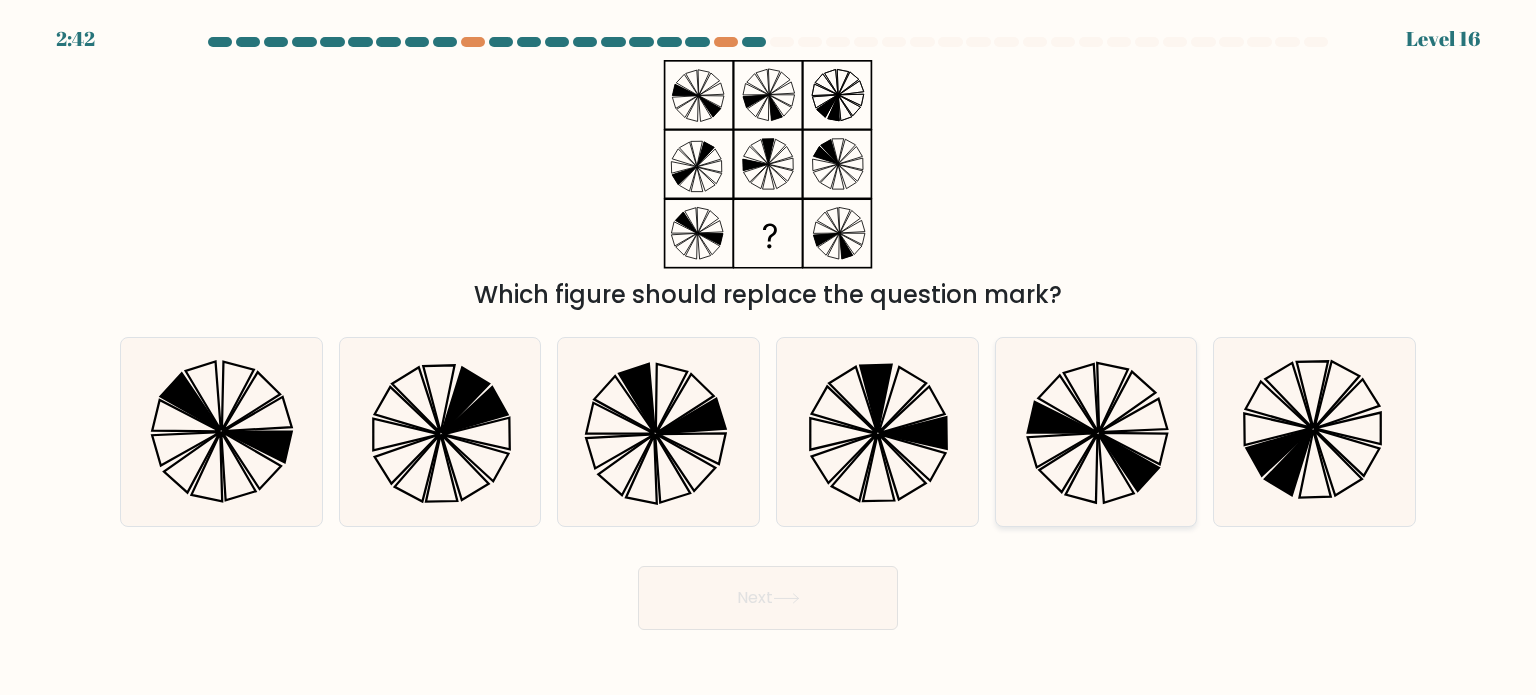 click 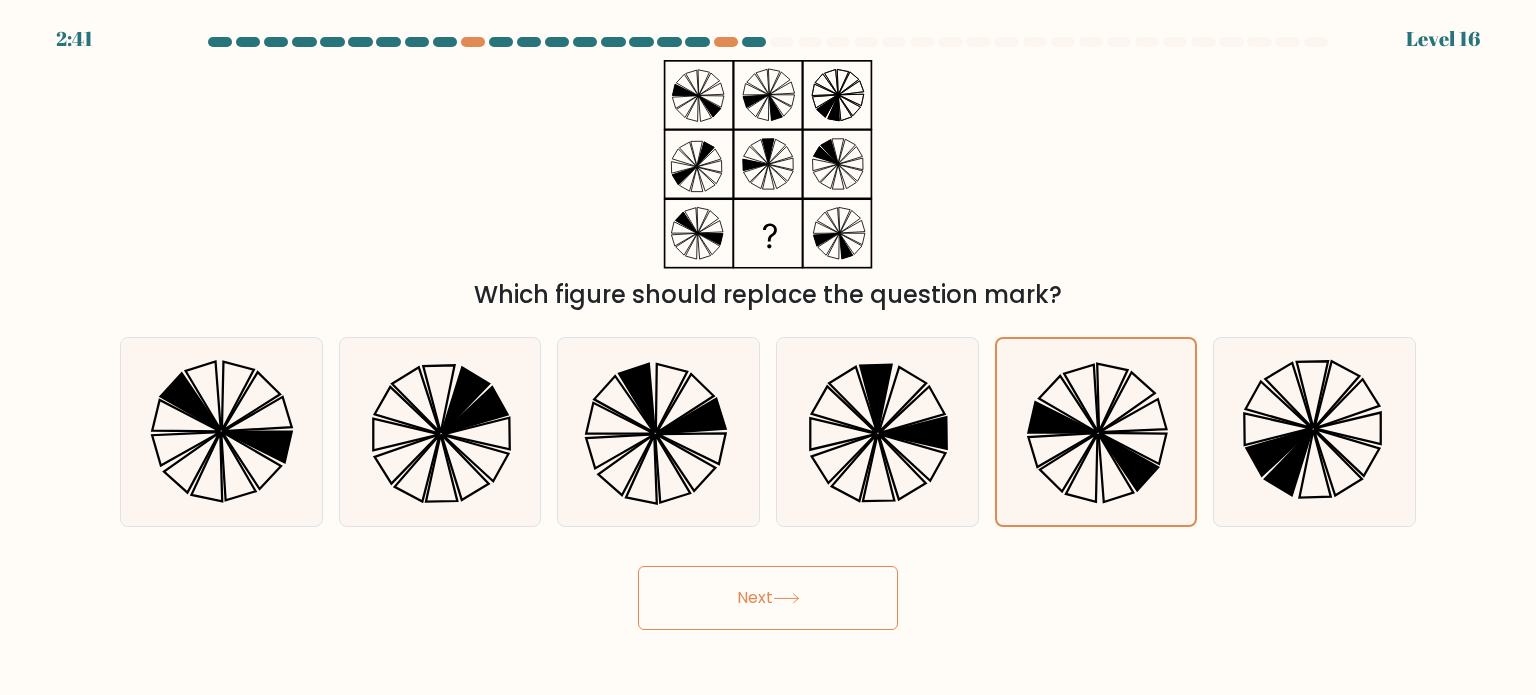 click on "Next" at bounding box center (768, 598) 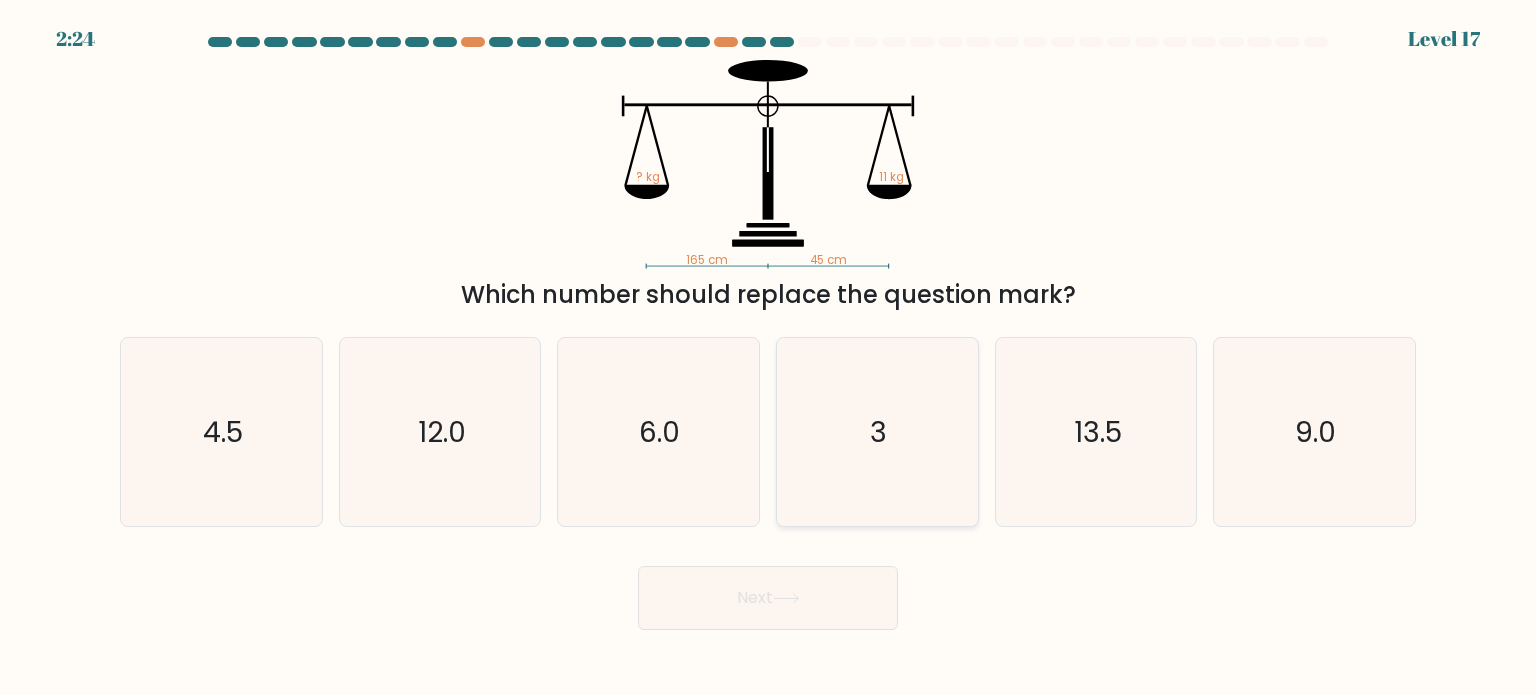 click on "3" 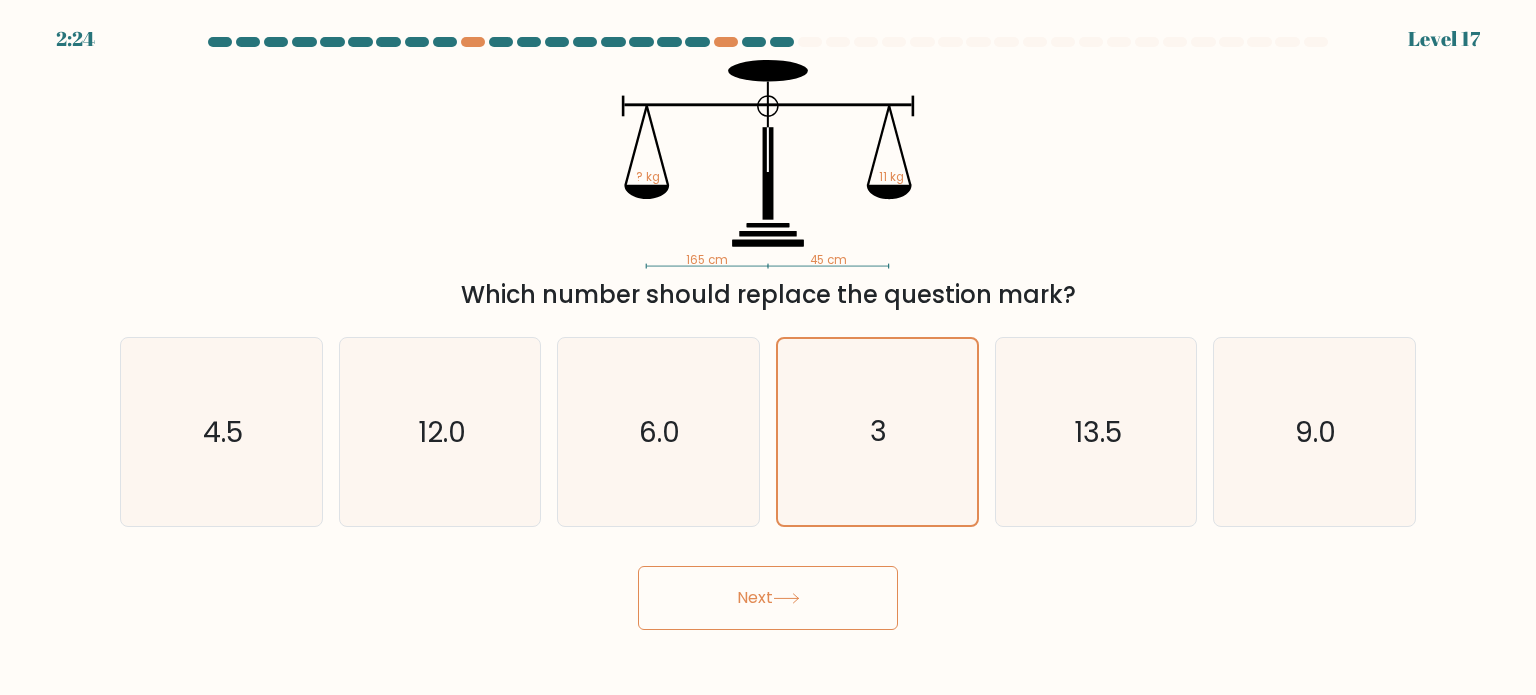 click on "Next" at bounding box center (768, 598) 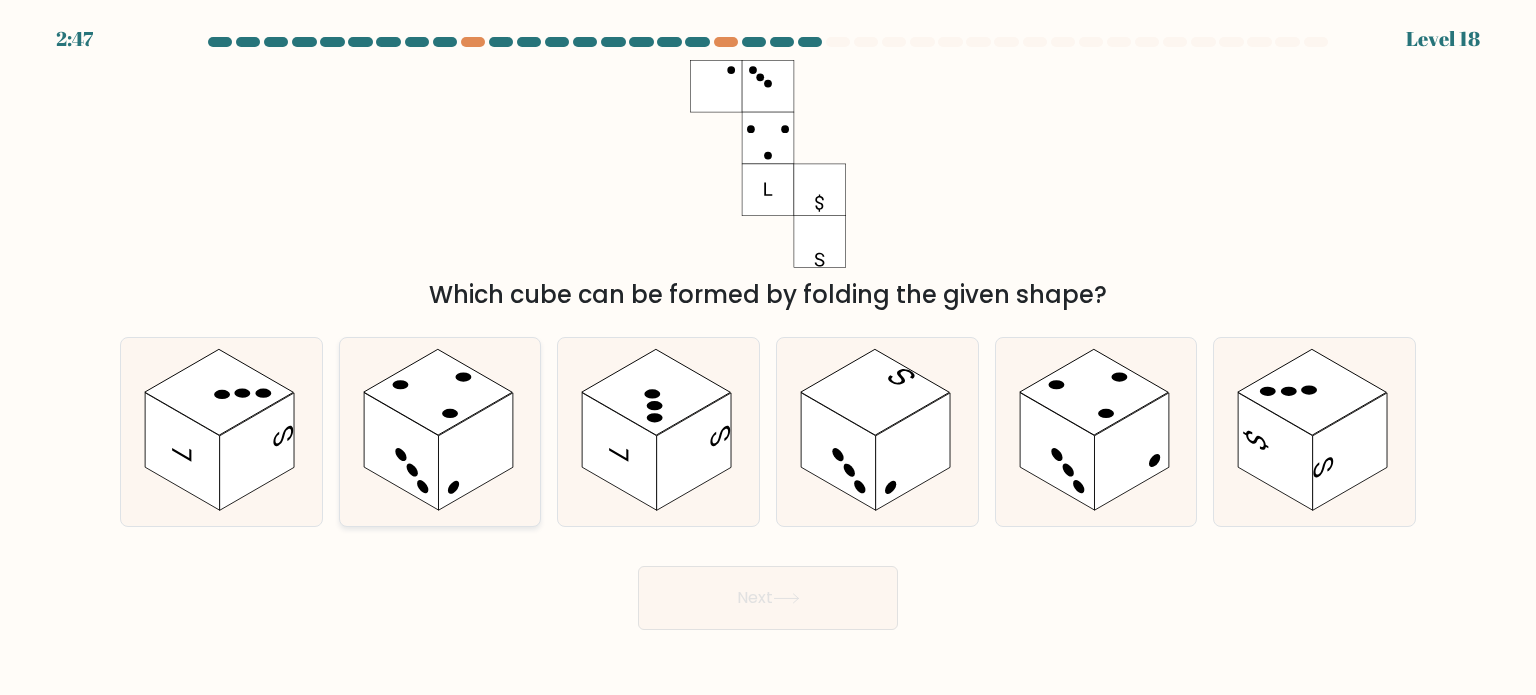 click 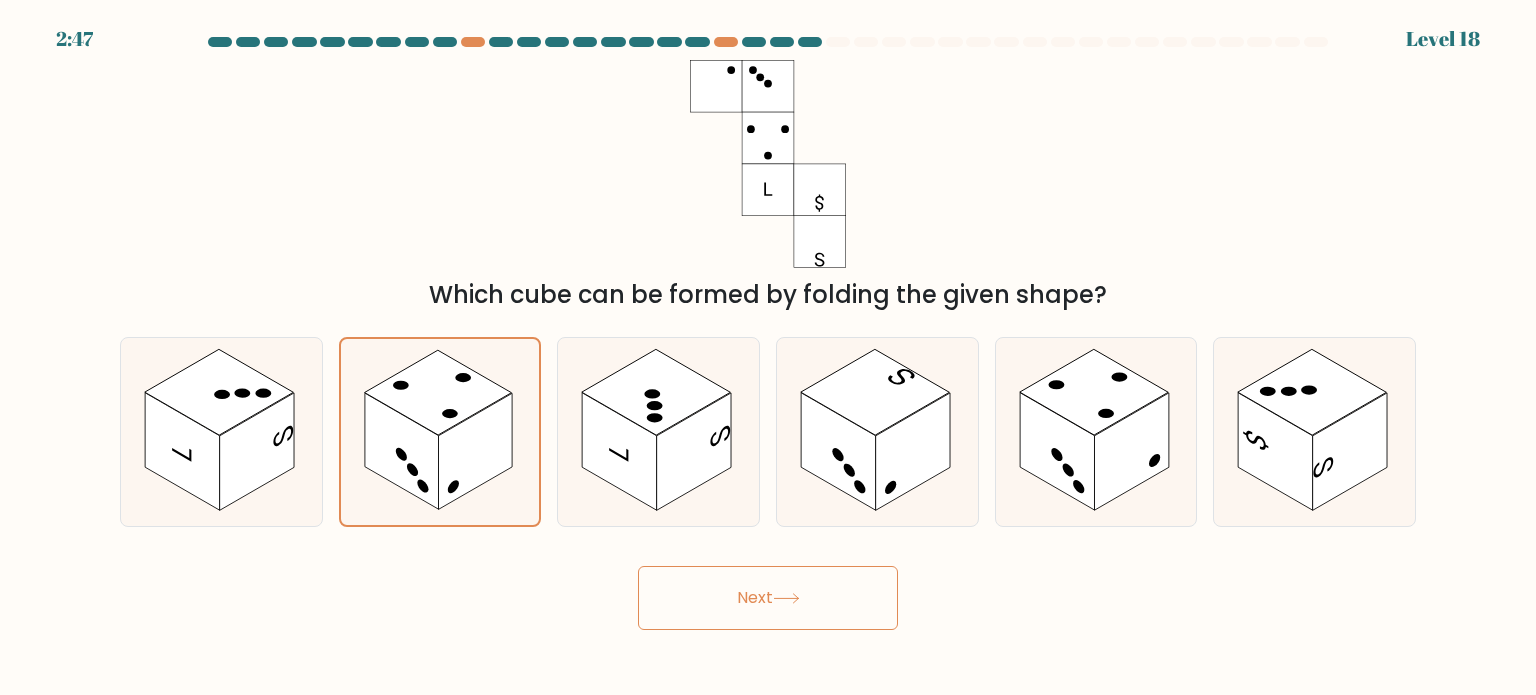 click on "Next" at bounding box center (768, 598) 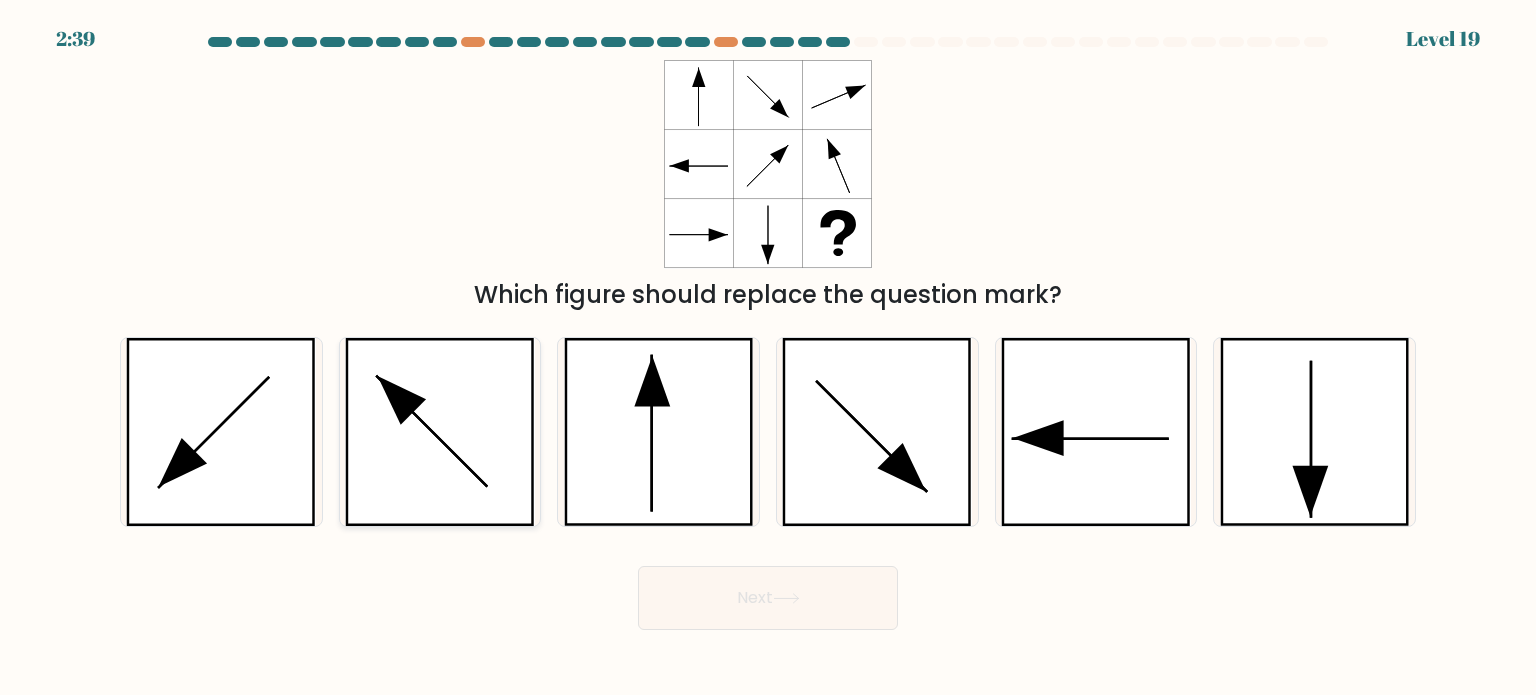 click 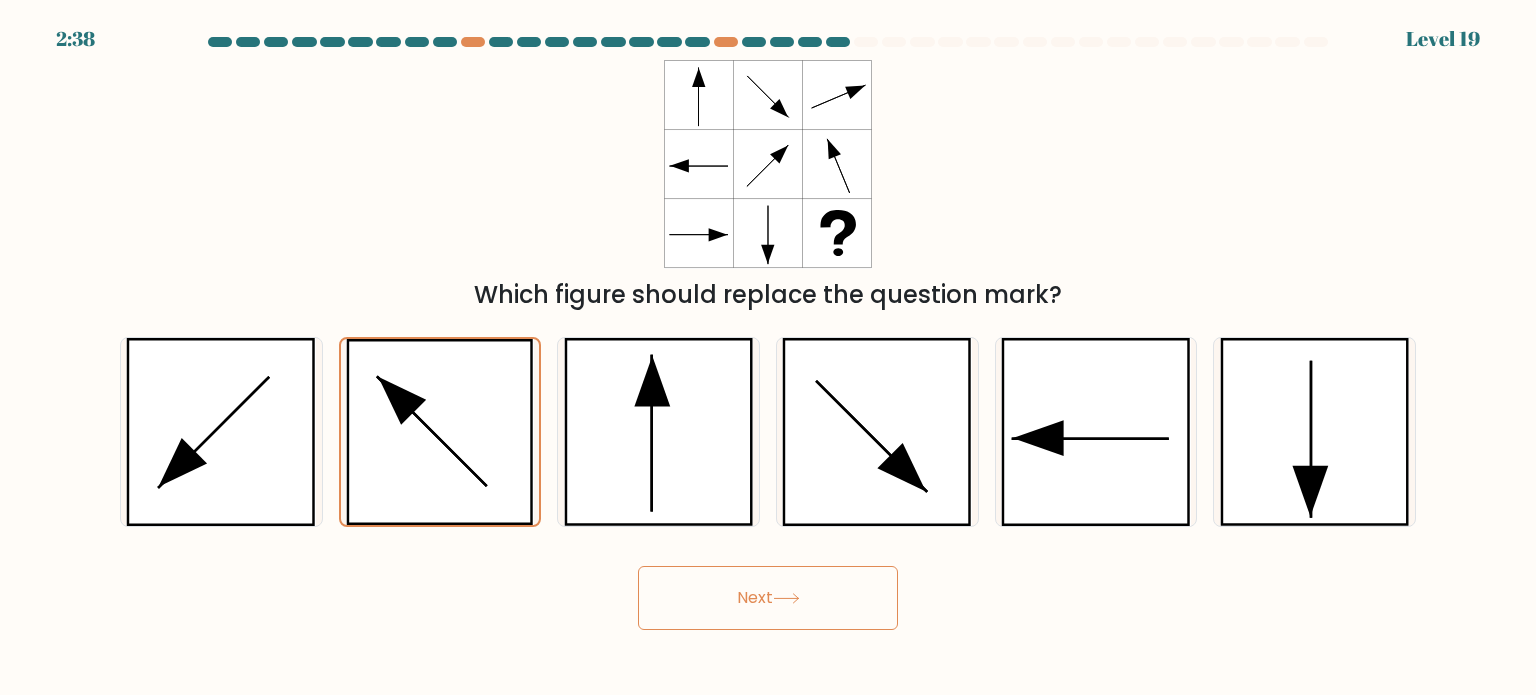 click on "Next" at bounding box center [768, 598] 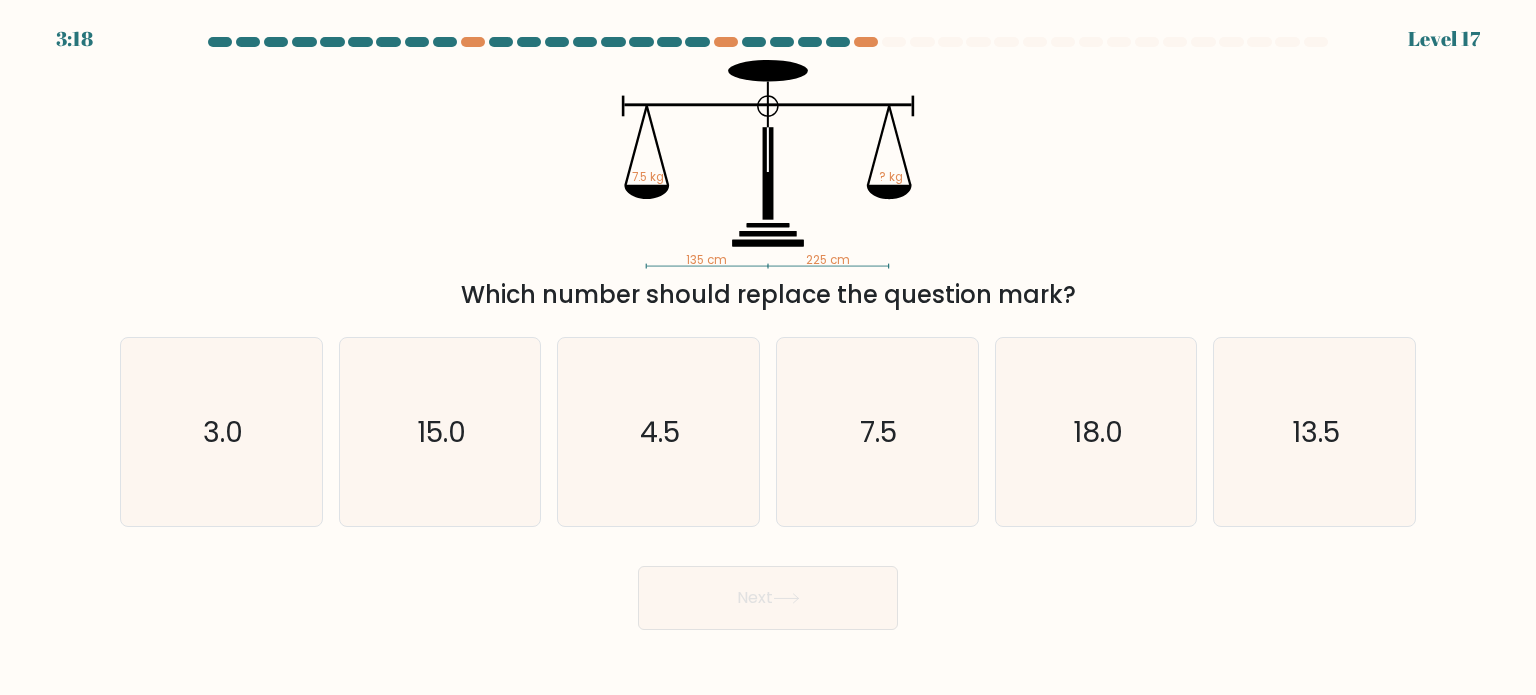 type 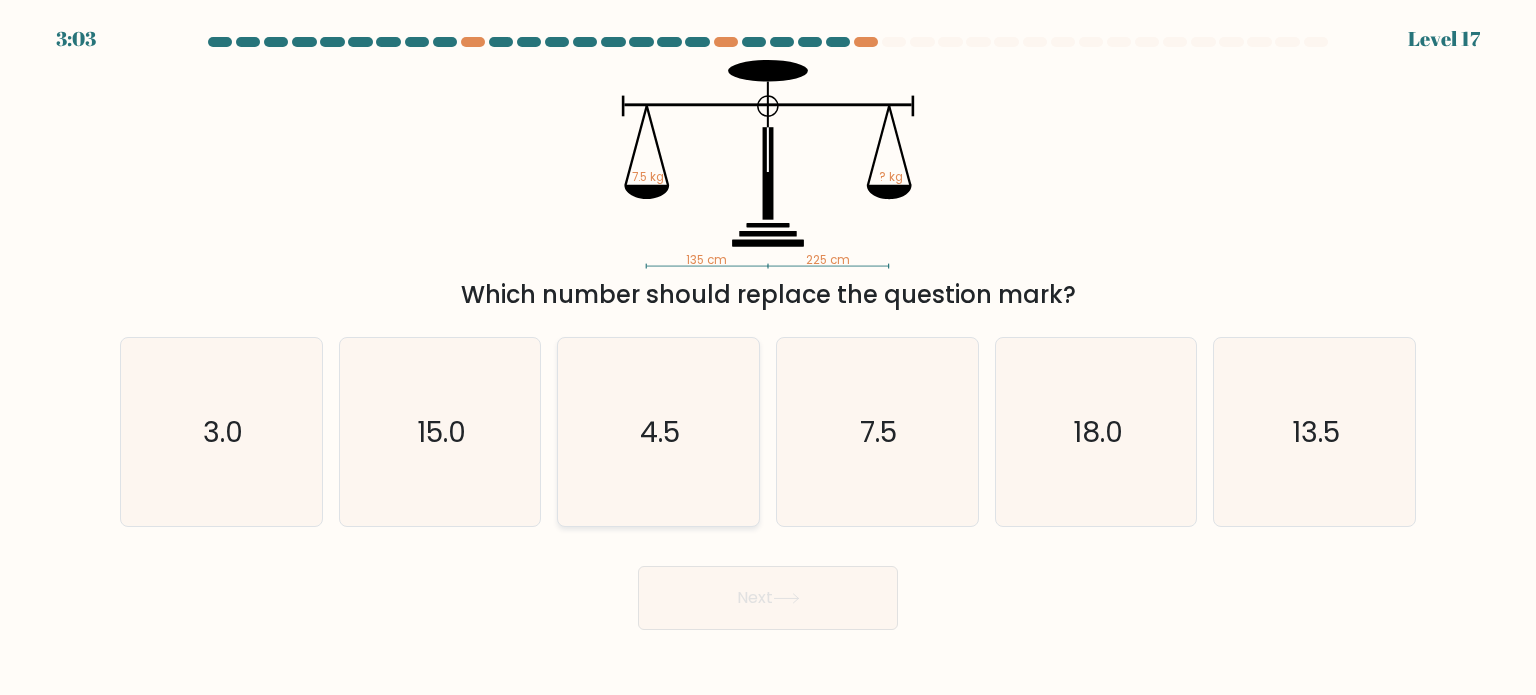 click on "4.5" 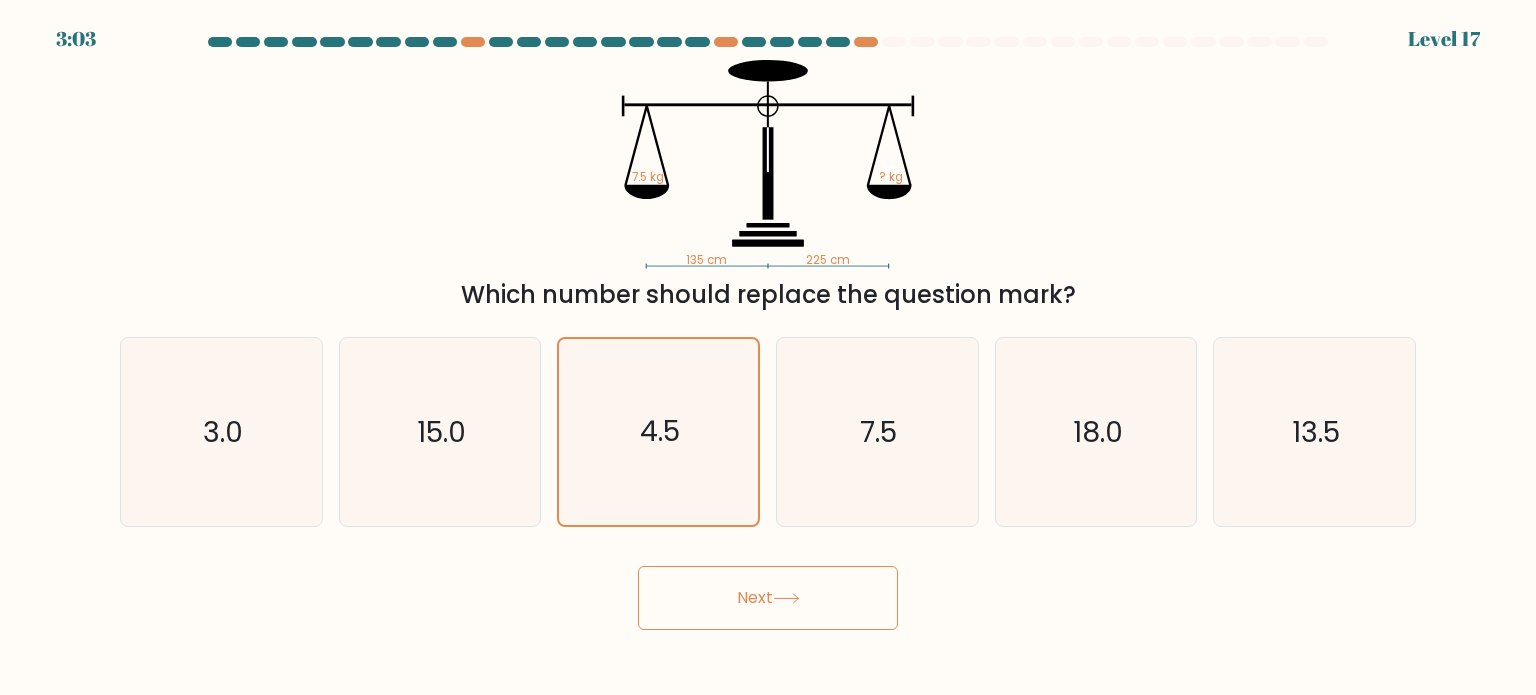 click on "3:03
Level 17" at bounding box center (768, 347) 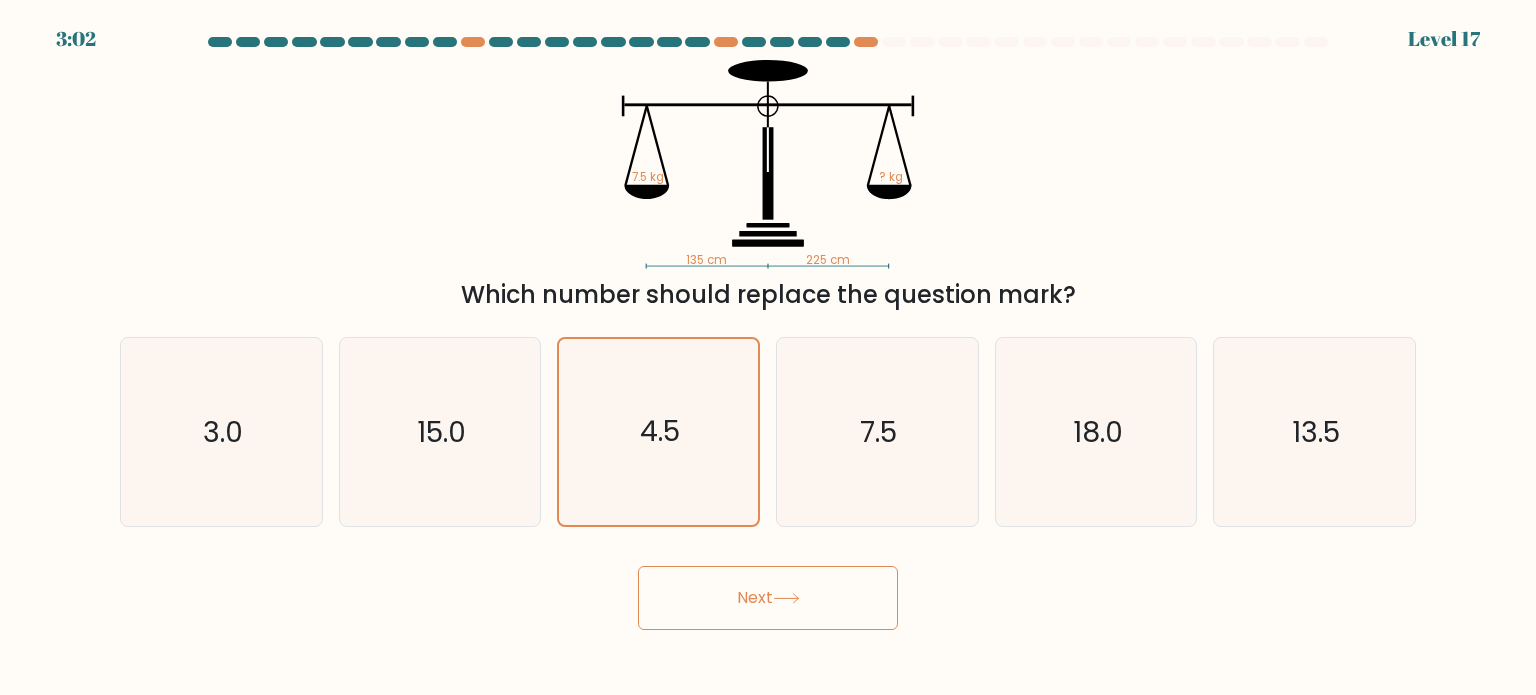 click on "Next" at bounding box center [768, 598] 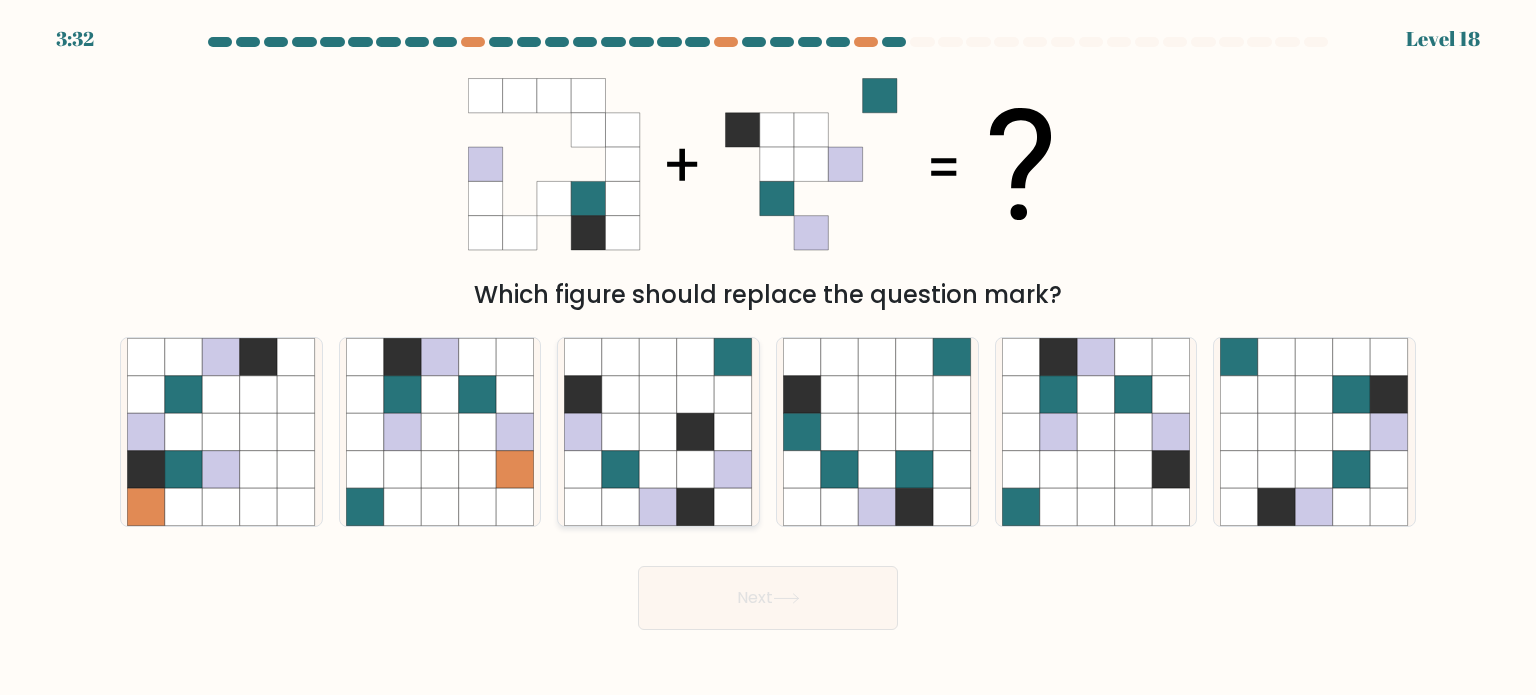 click 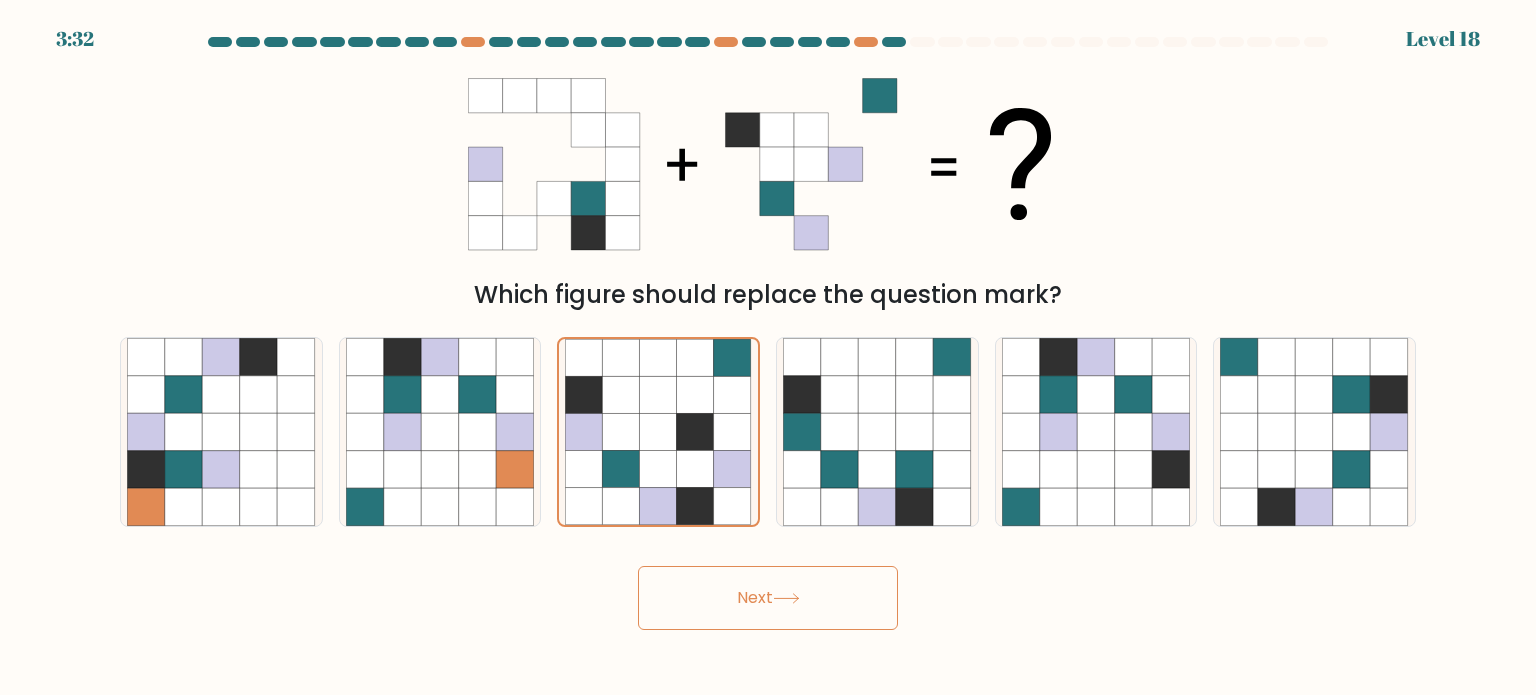click 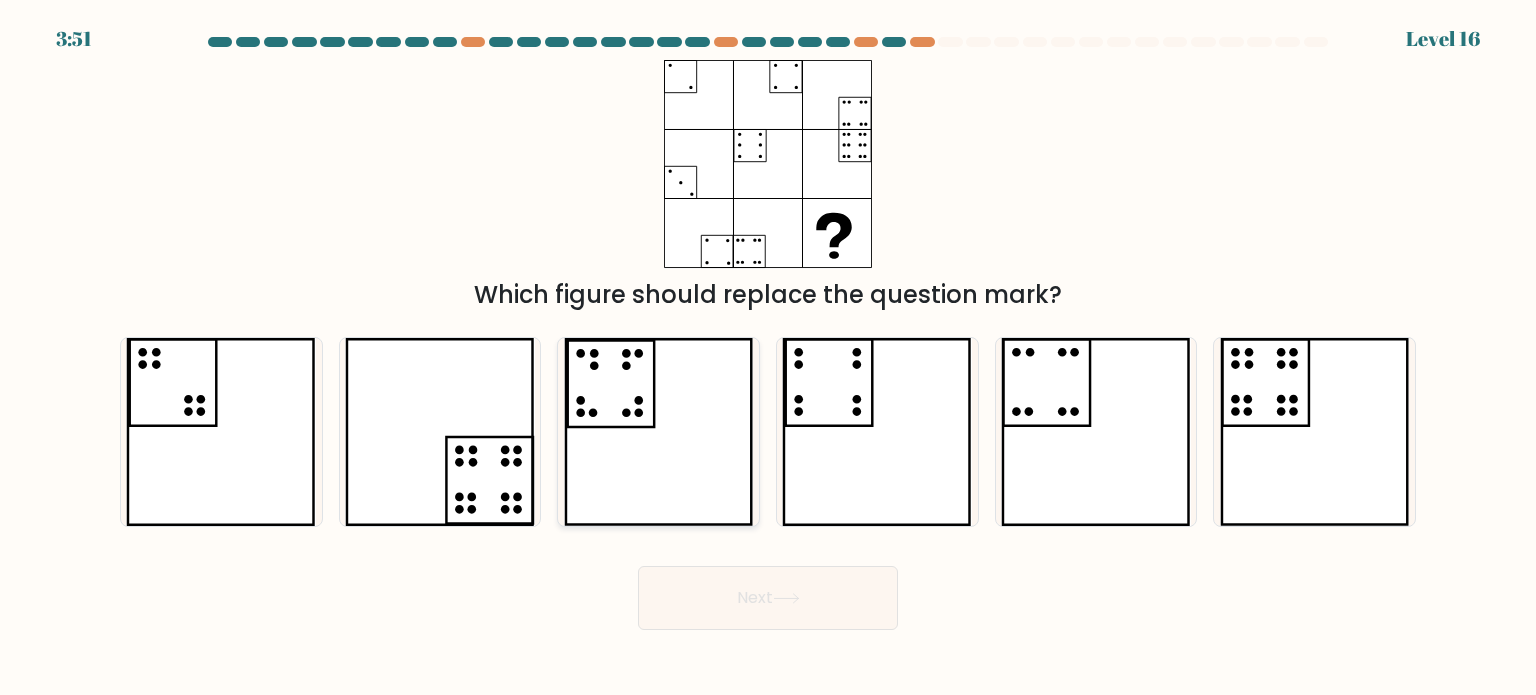 click 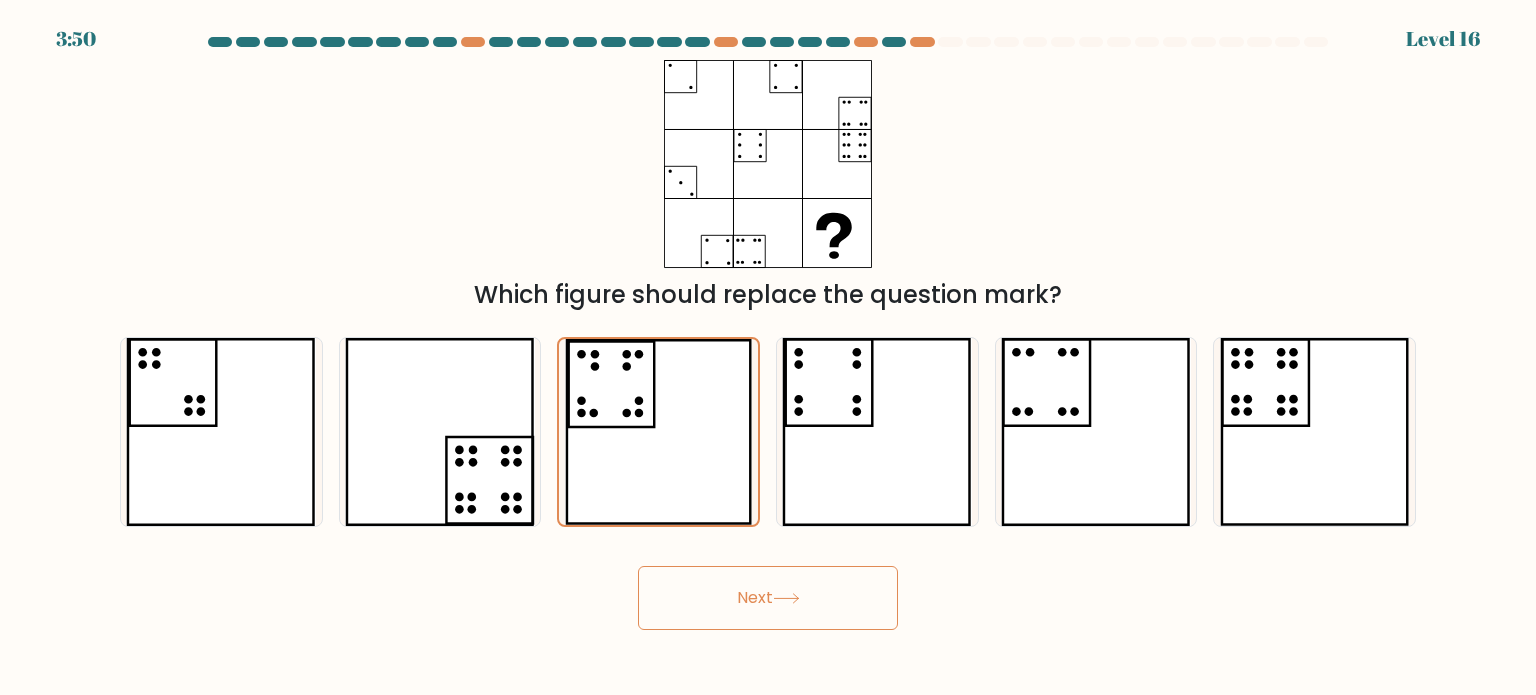 click on "Next" at bounding box center (768, 598) 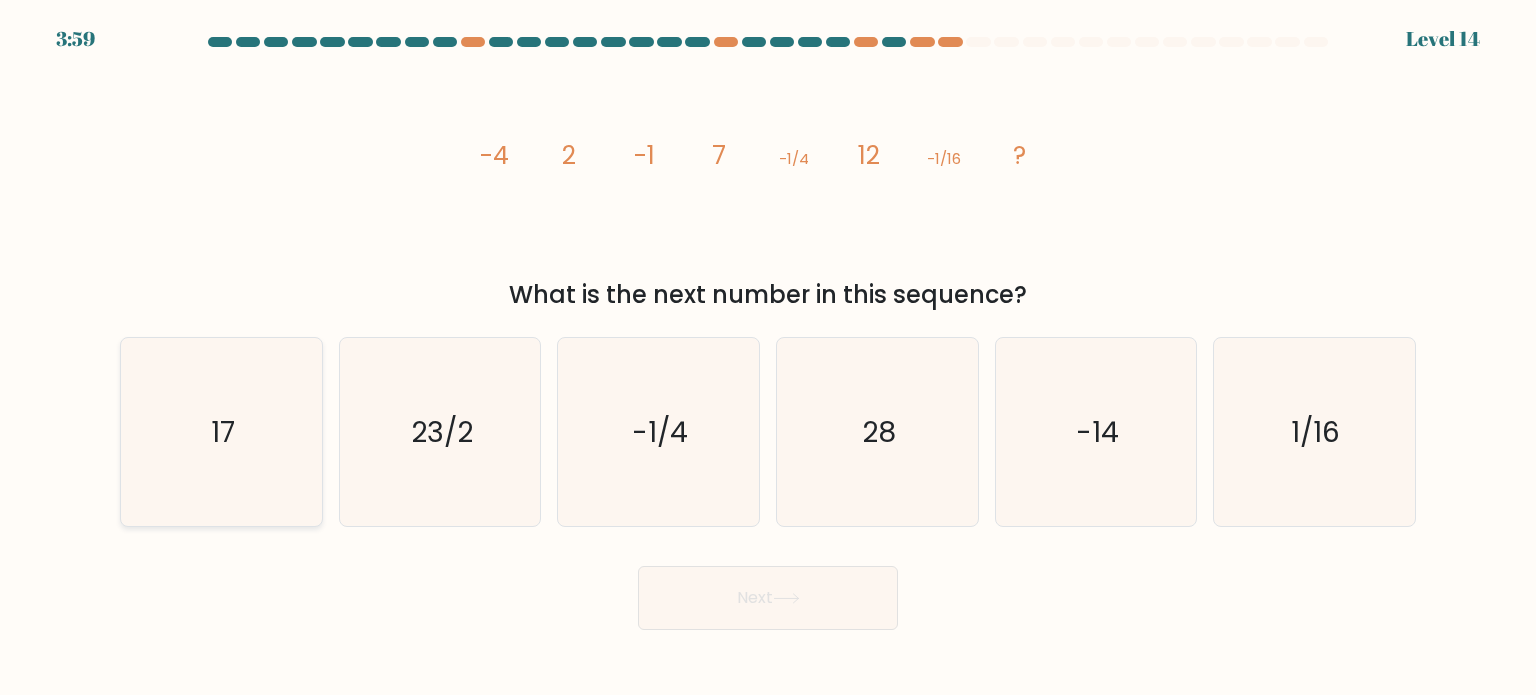 click on "17" 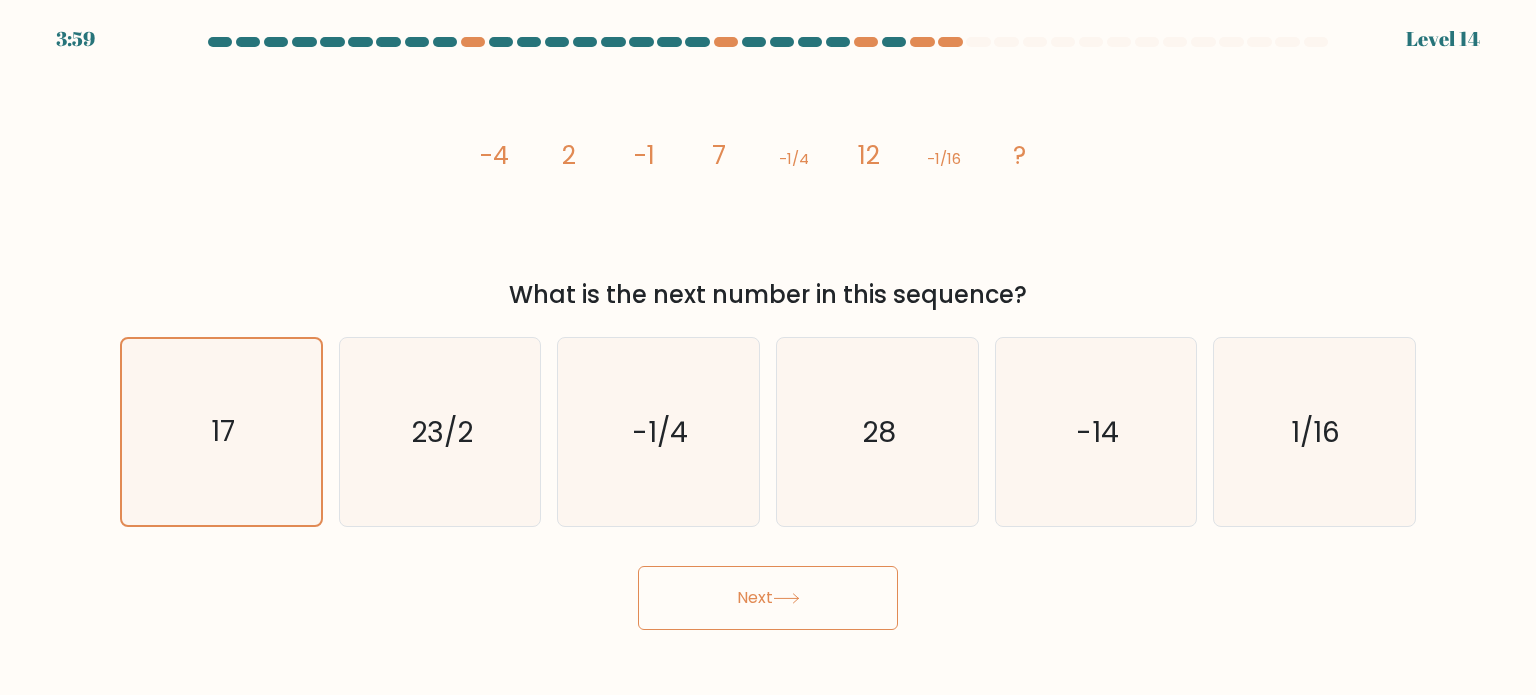 click on "Next" at bounding box center [768, 598] 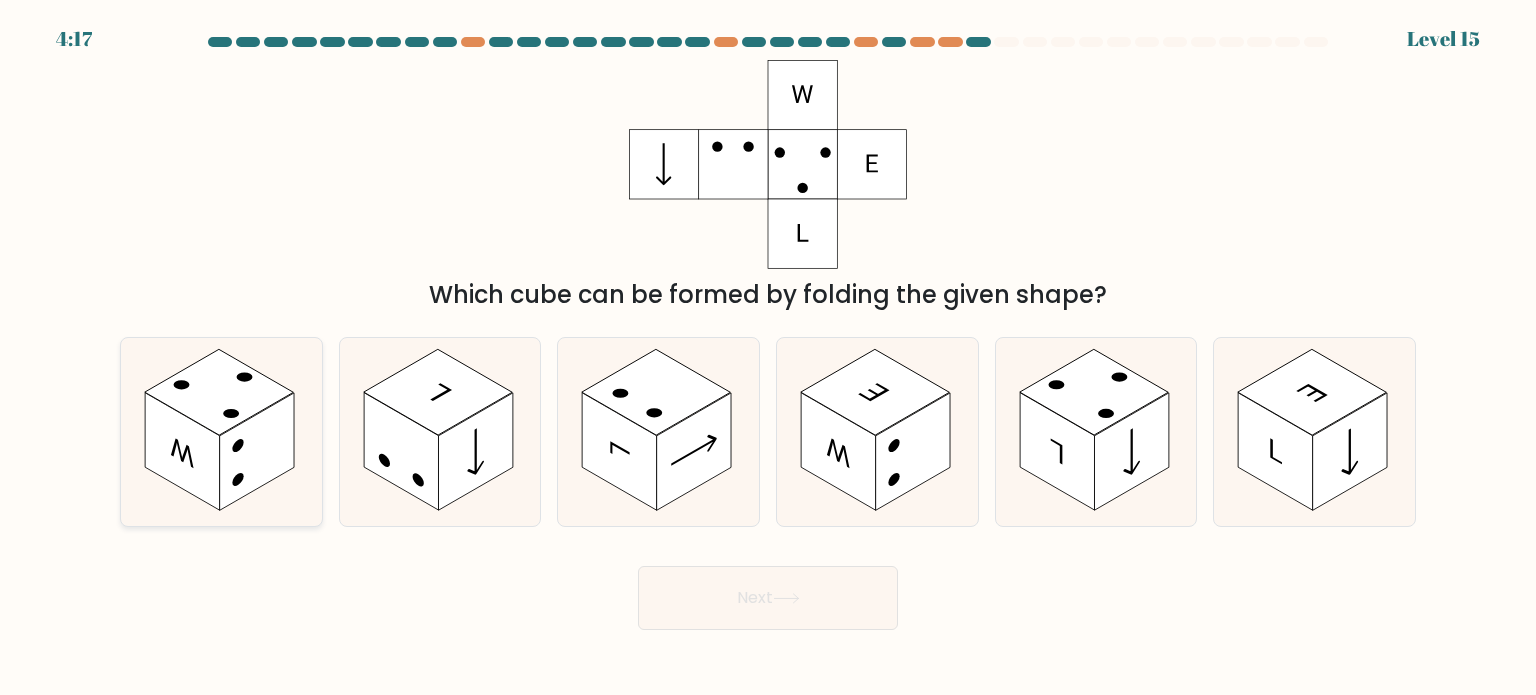 click 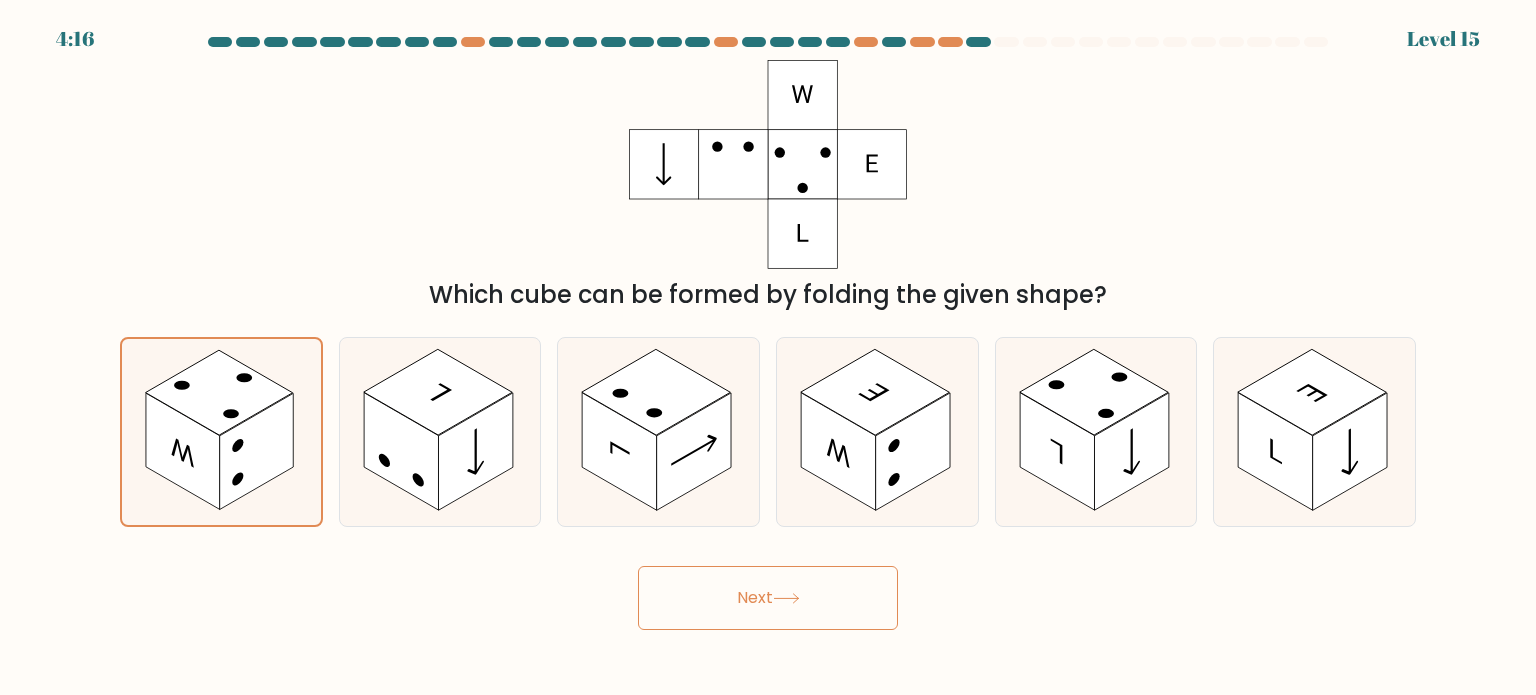 click on "Next" at bounding box center (768, 598) 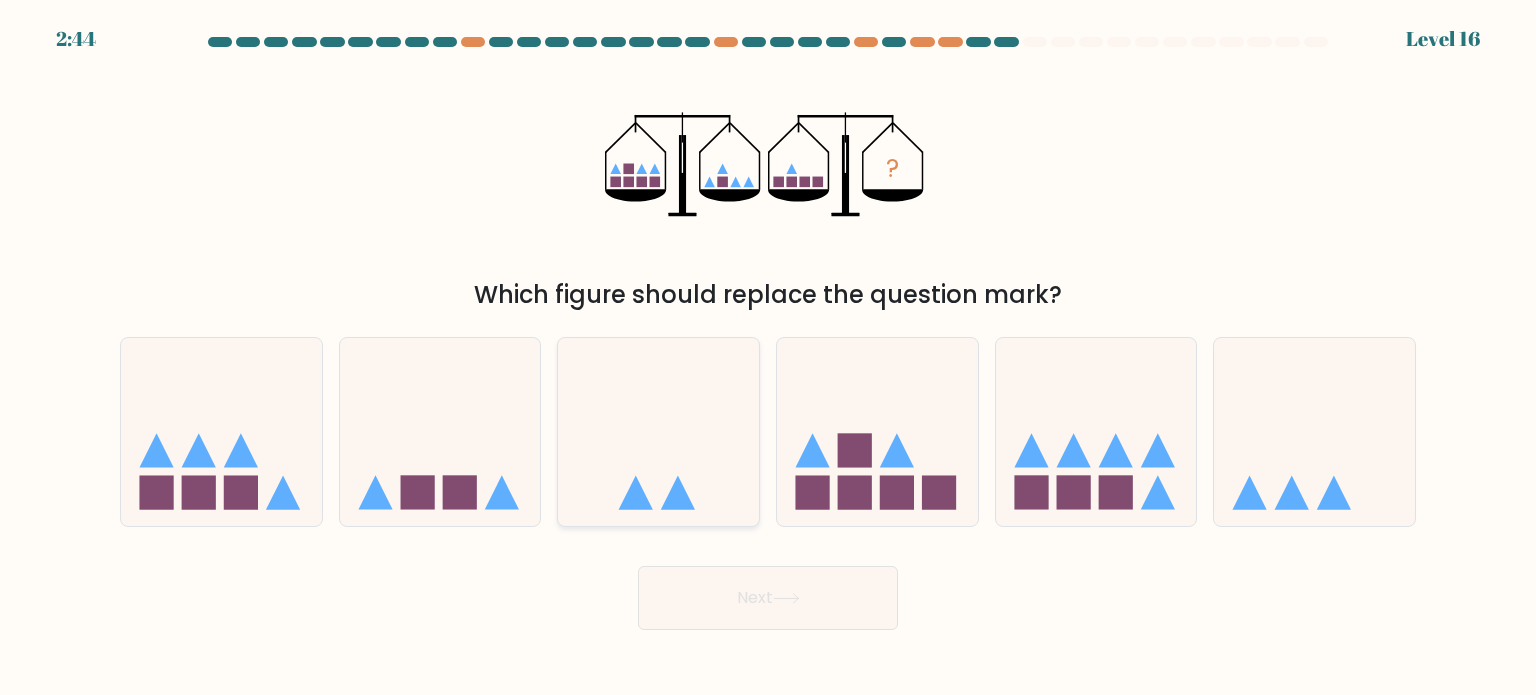 click 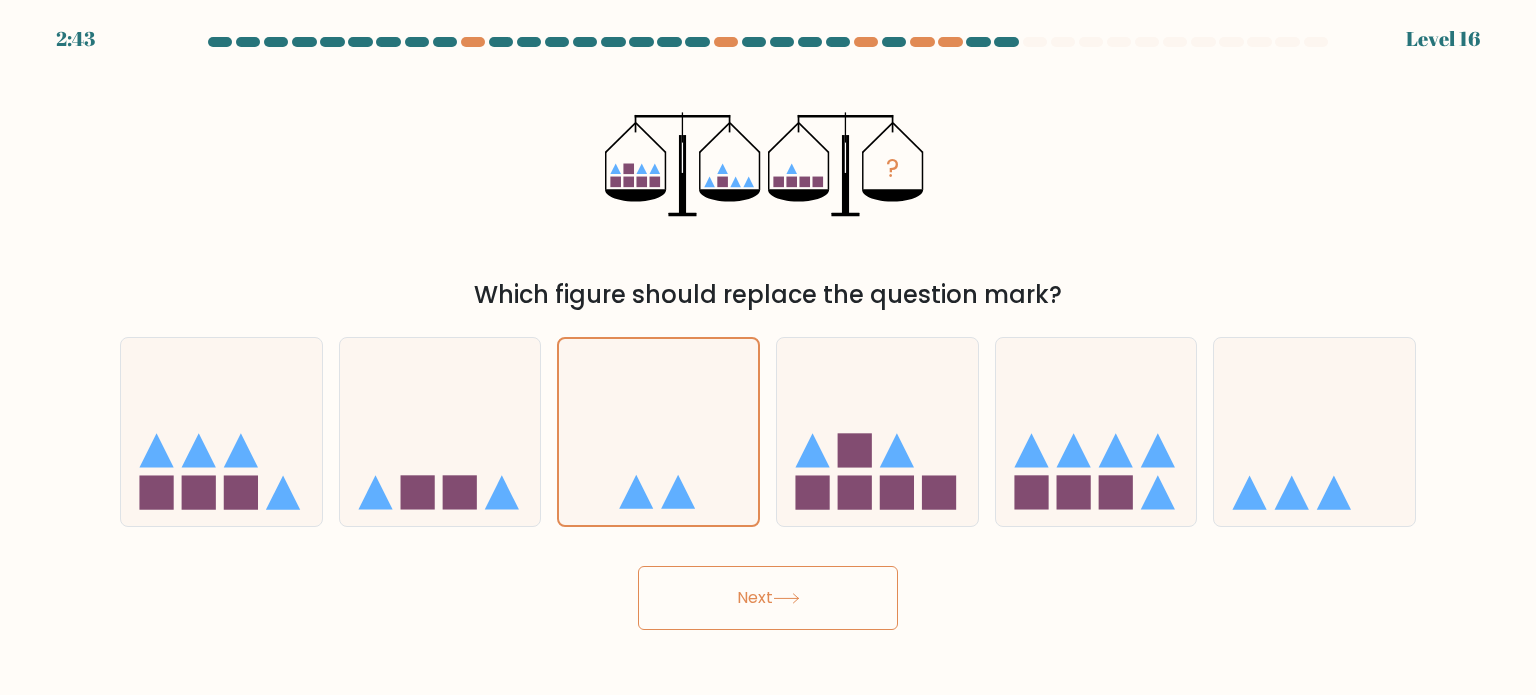 click on "Next" at bounding box center (768, 598) 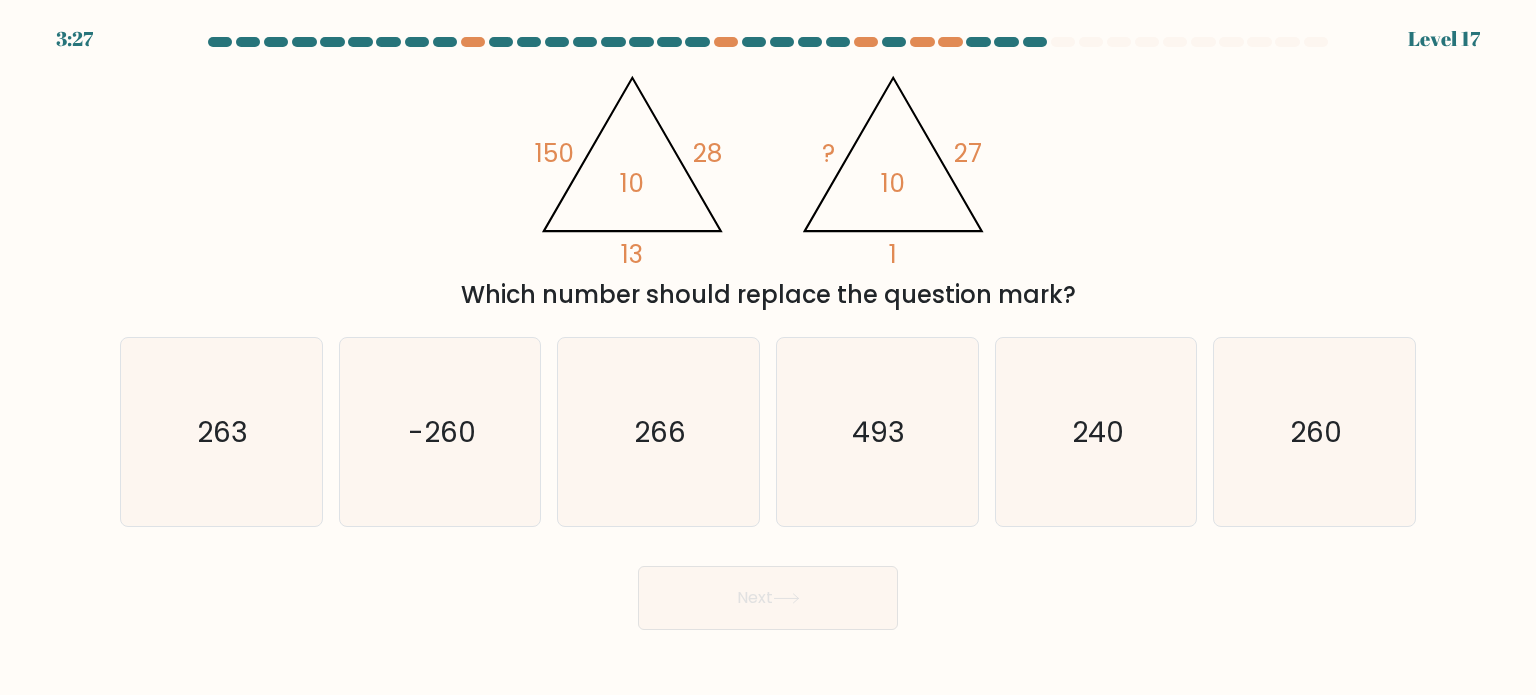 click at bounding box center [768, 333] 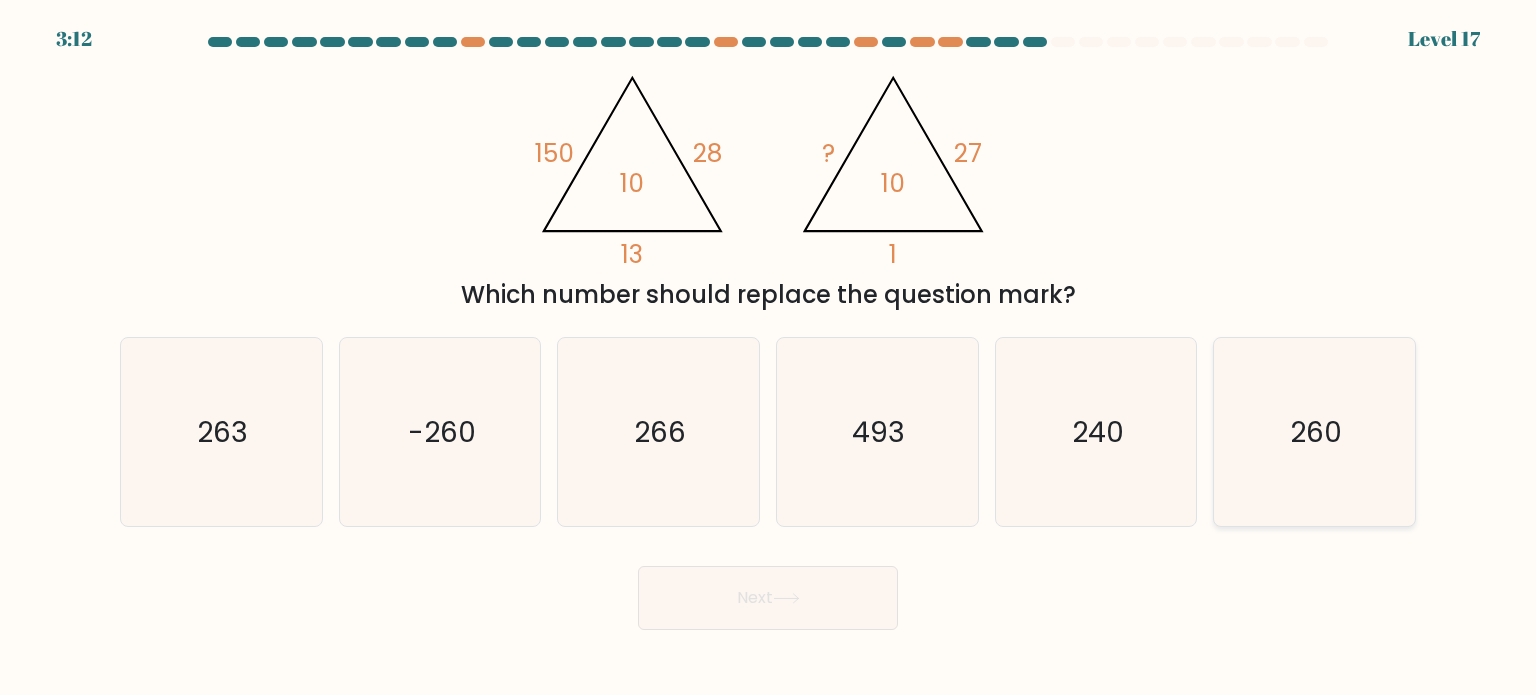 click on "260" 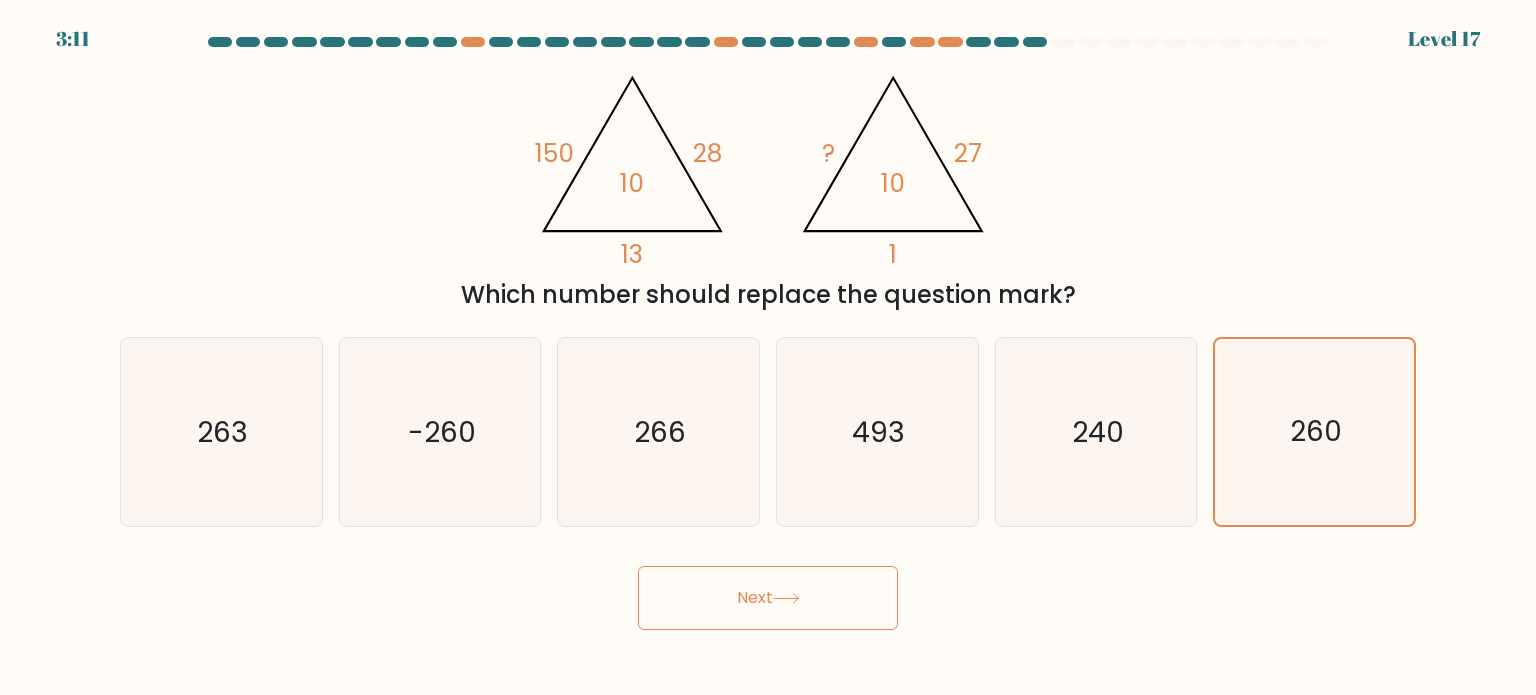 click on "Next" at bounding box center [768, 598] 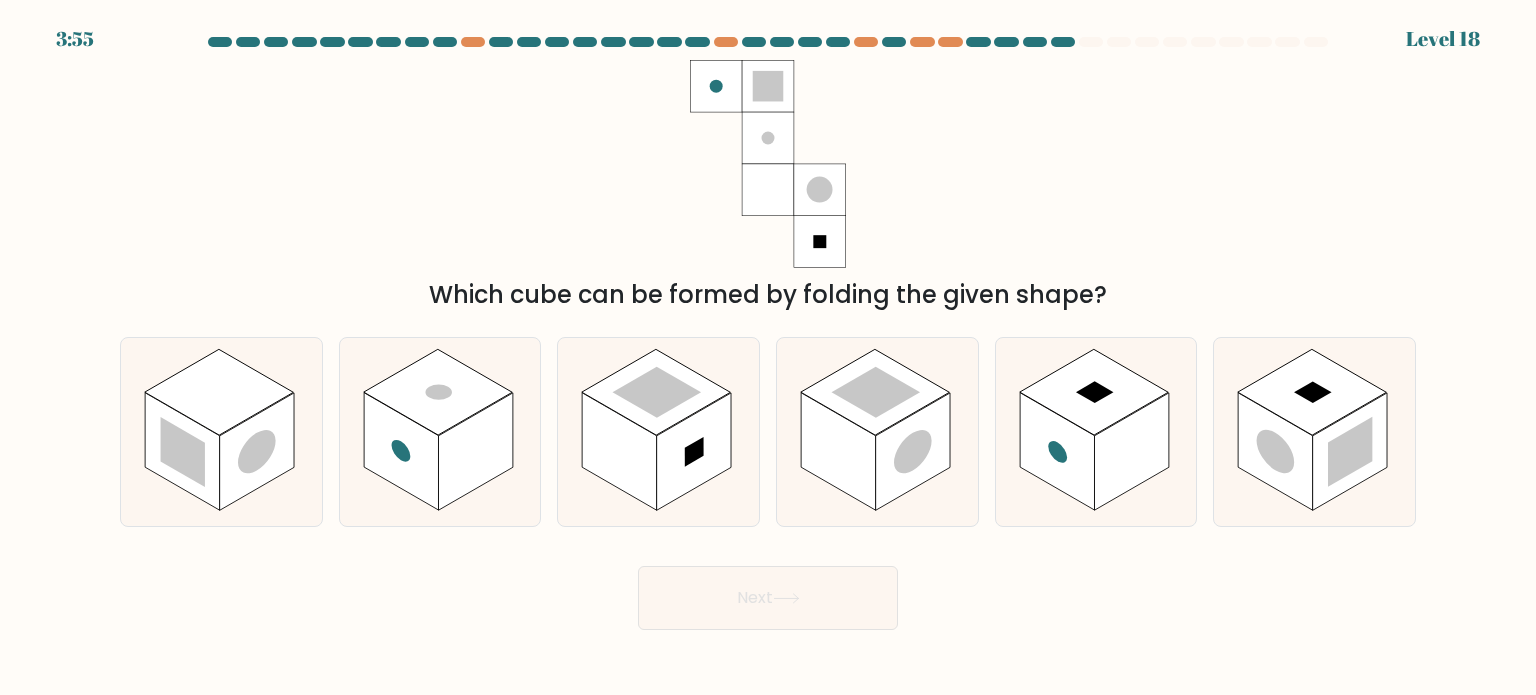 type 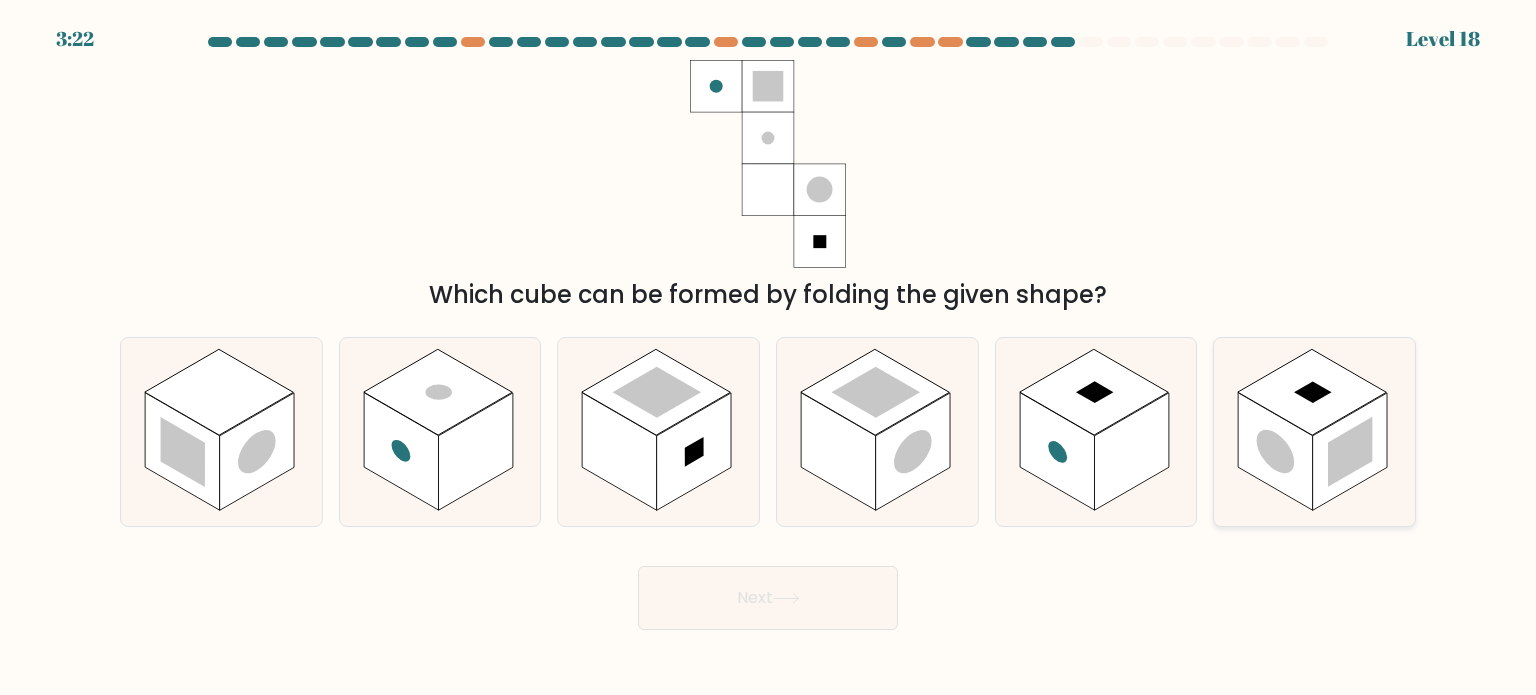 click 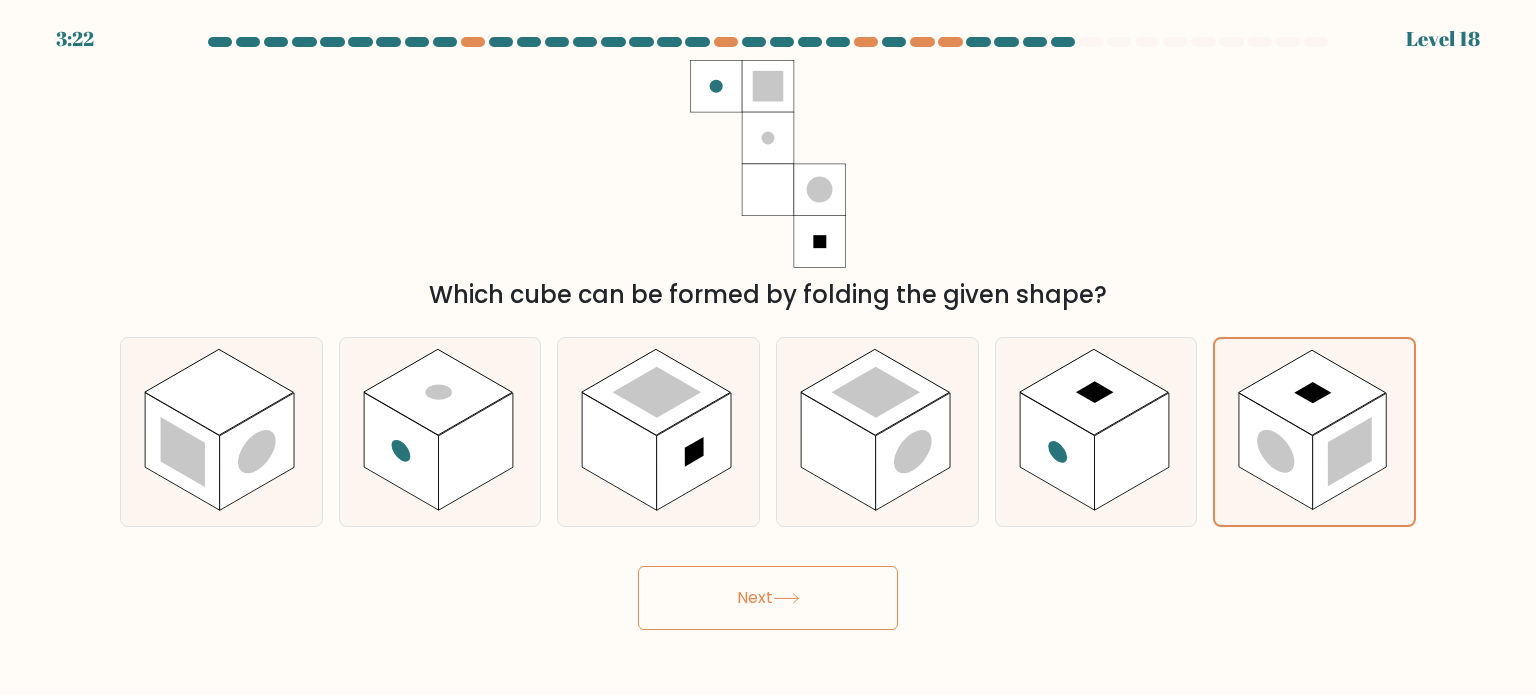 click on "3:22
Level 18" at bounding box center [768, 347] 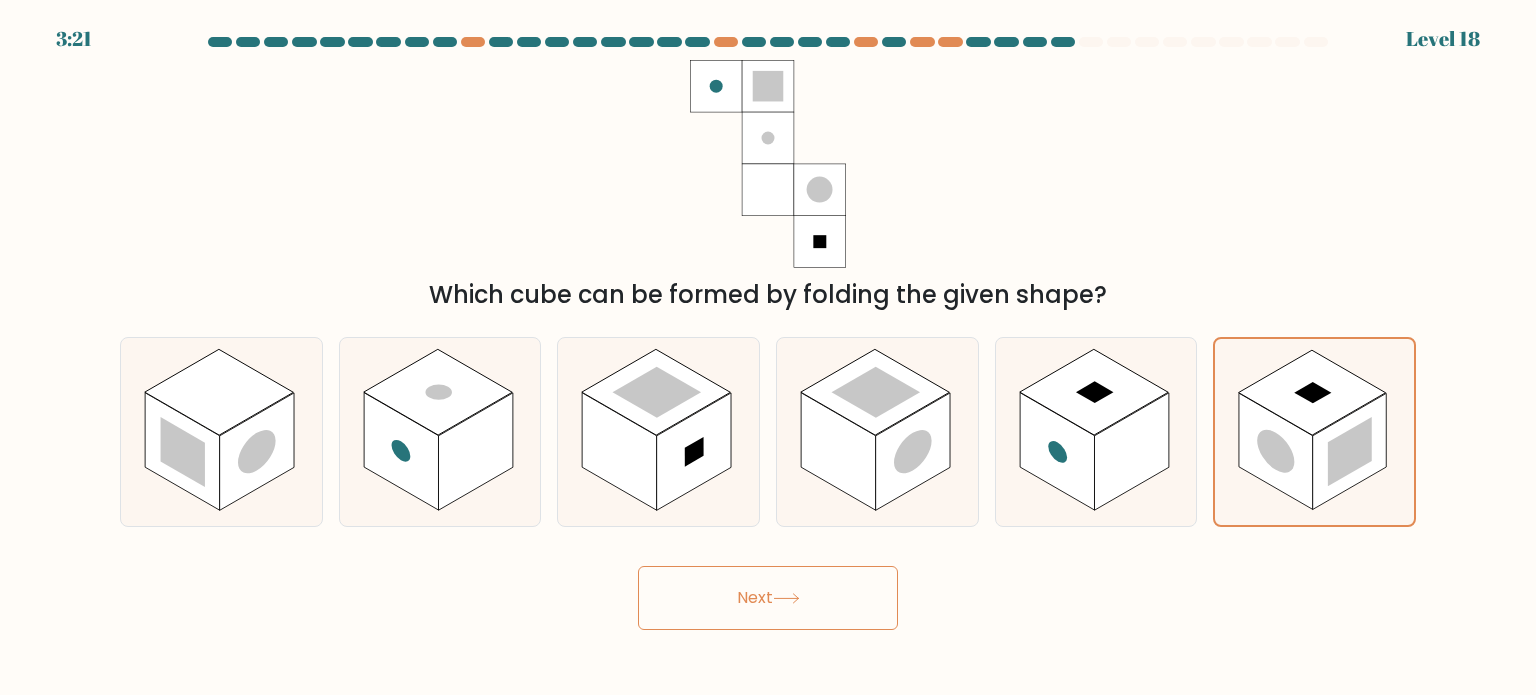click on "Next" at bounding box center [768, 598] 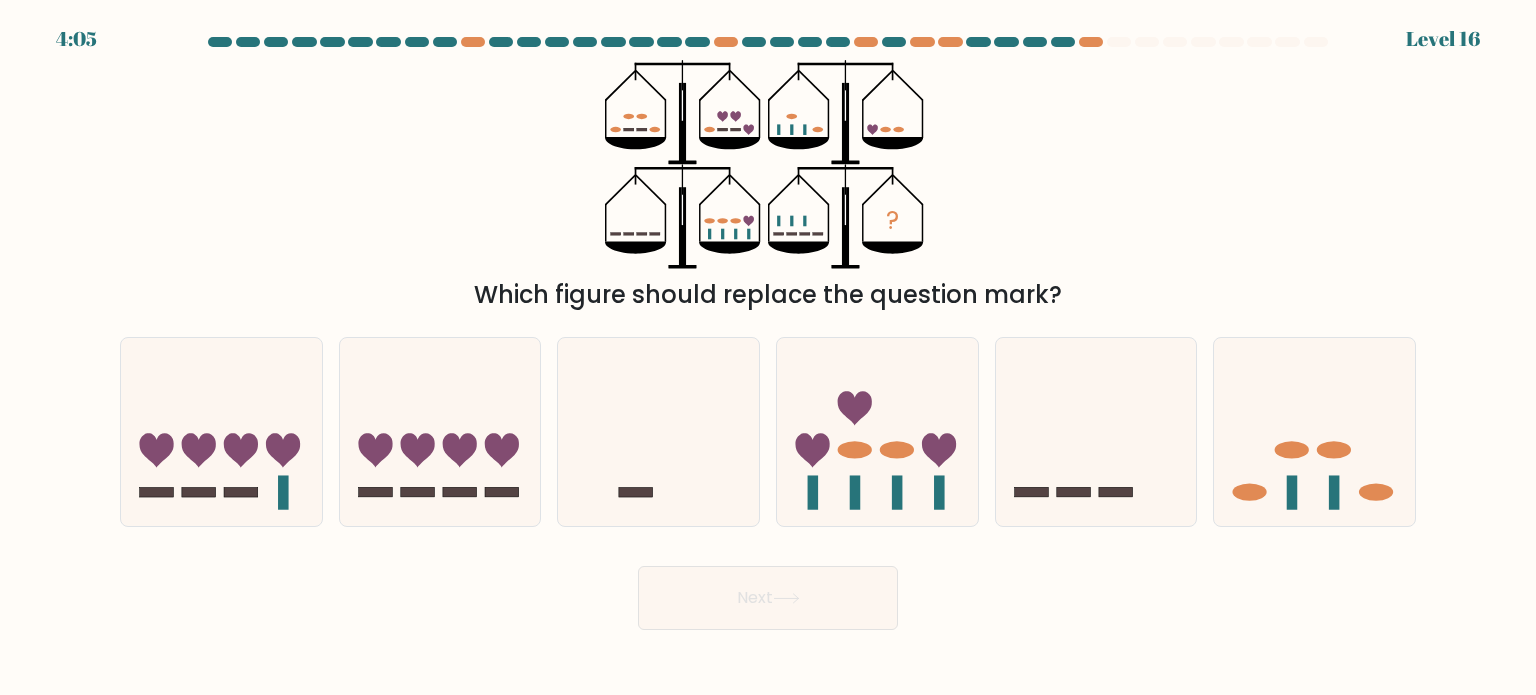 click at bounding box center (768, 333) 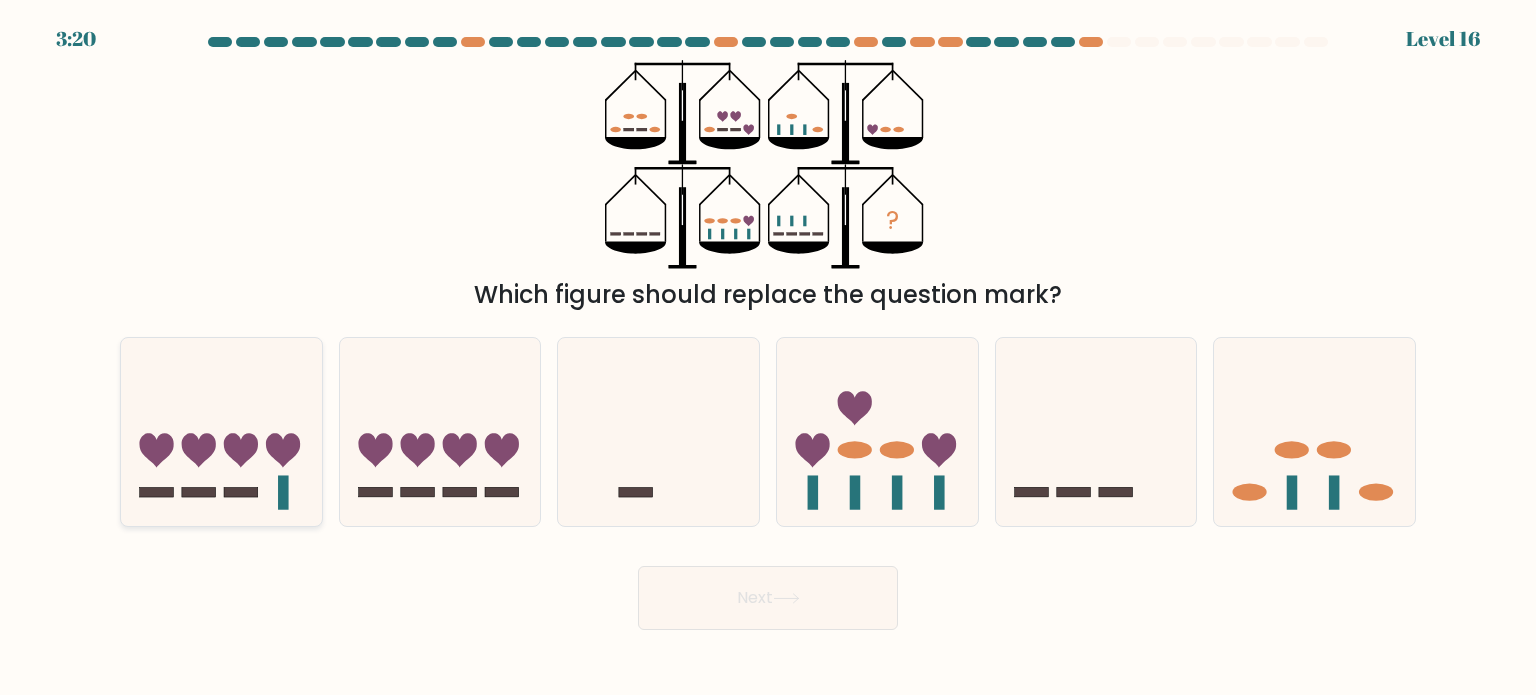 click 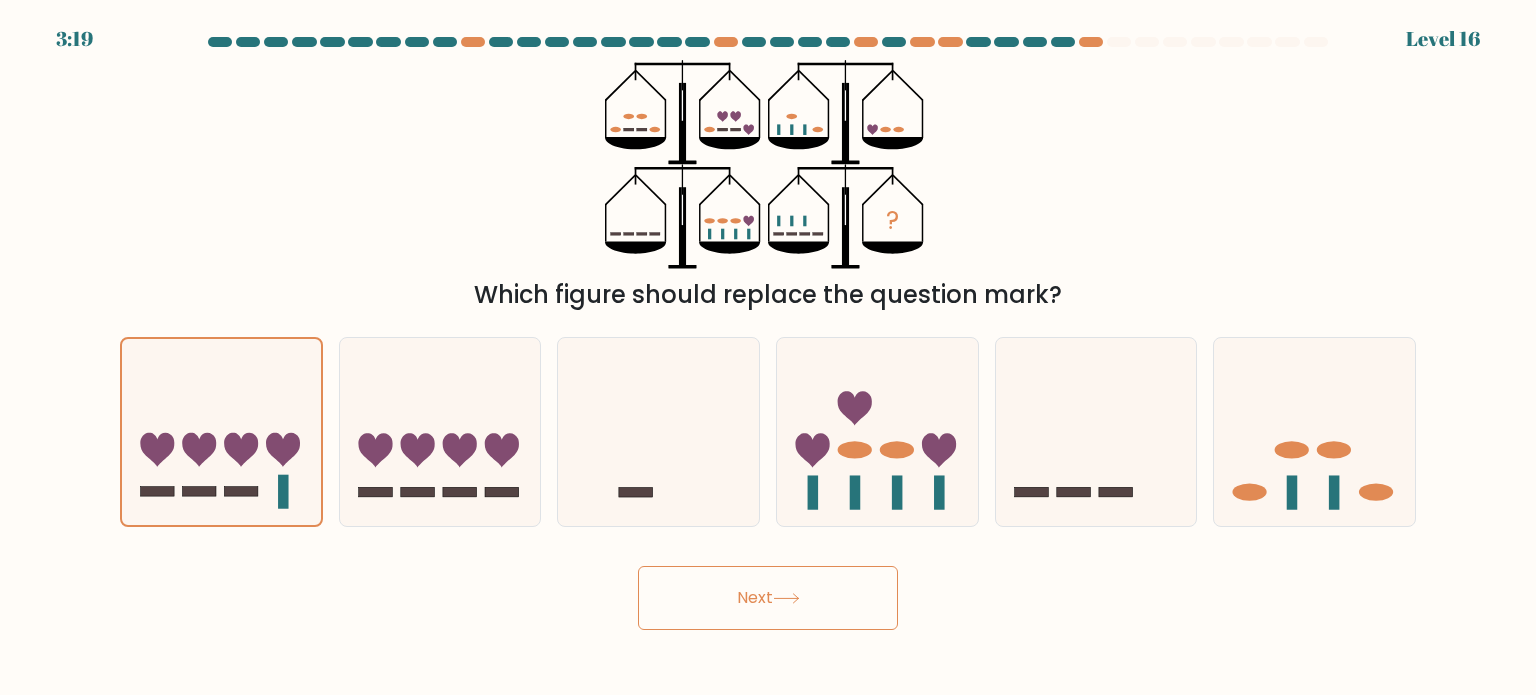 click on "Next" at bounding box center [768, 598] 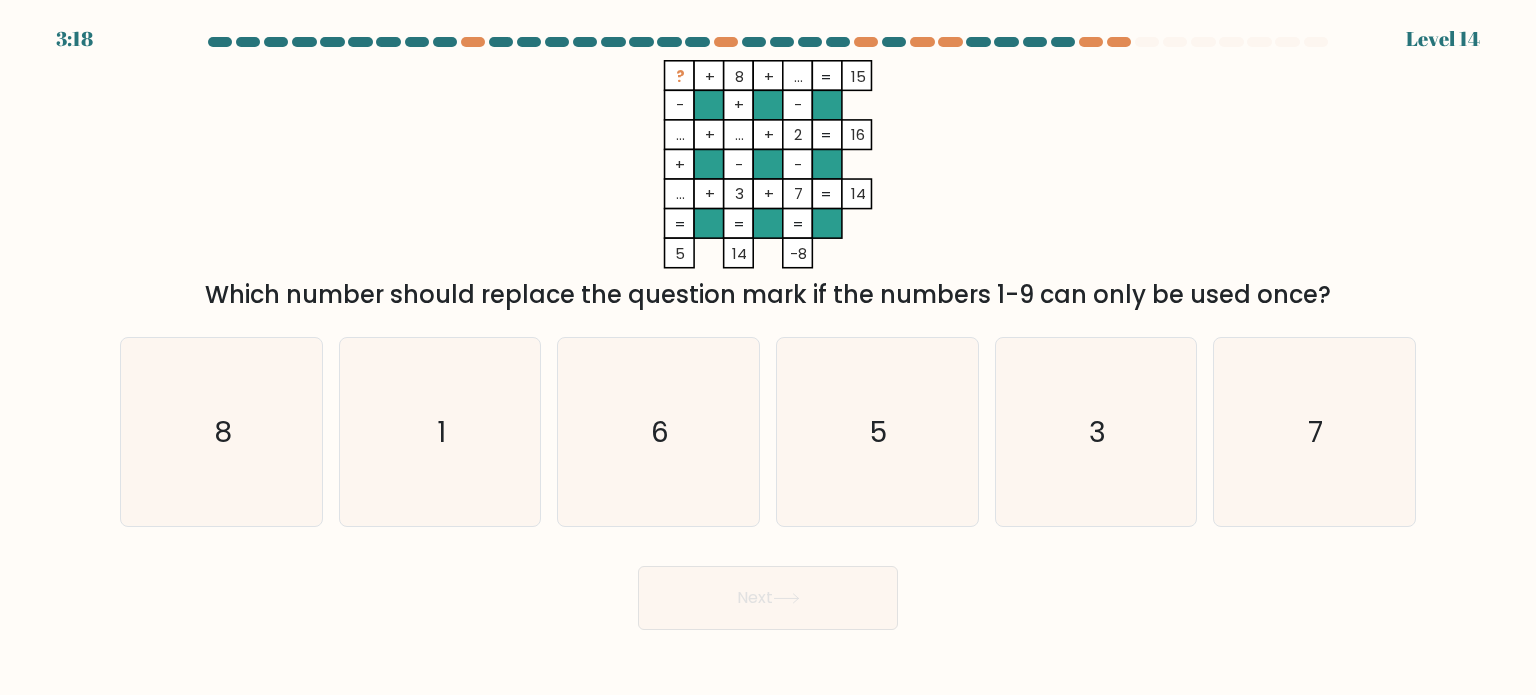 click at bounding box center (768, 333) 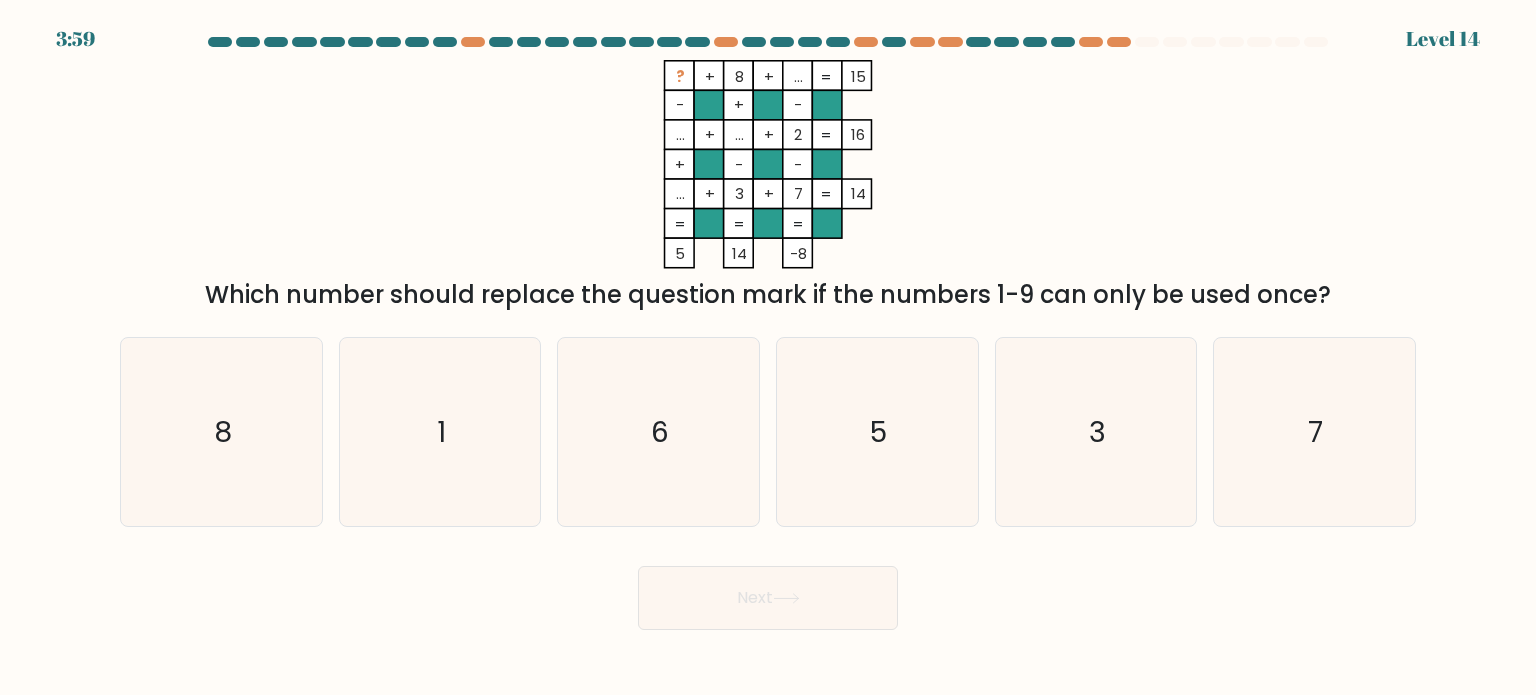 click at bounding box center [768, 333] 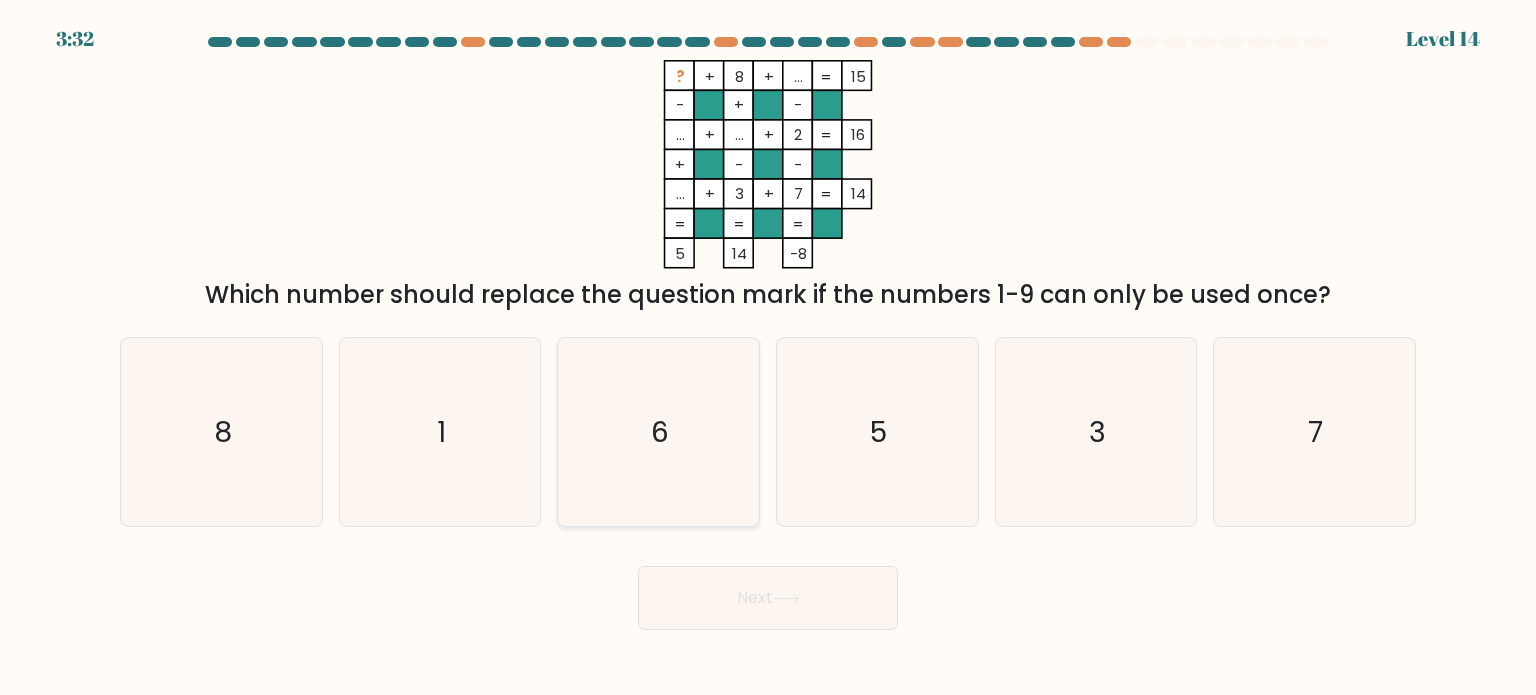 click on "6" 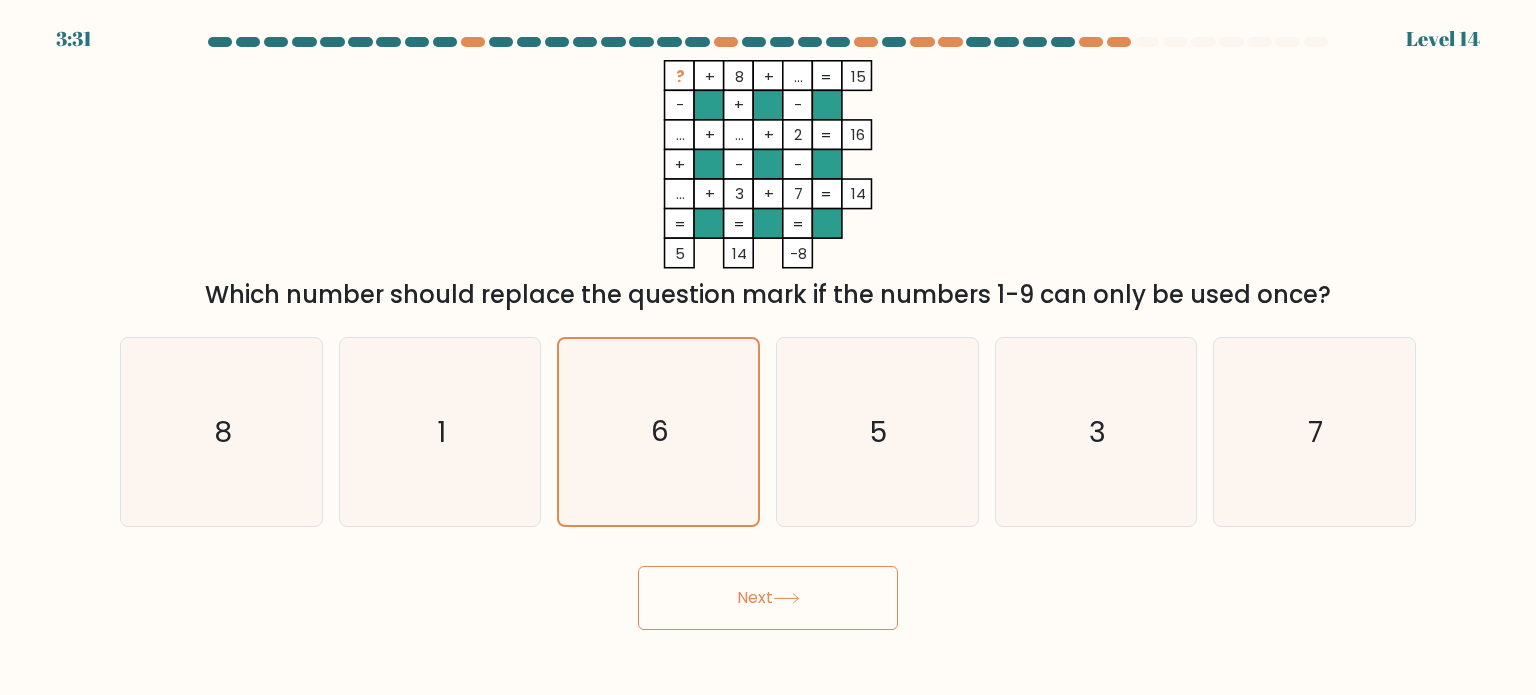 click on "Next" at bounding box center (768, 598) 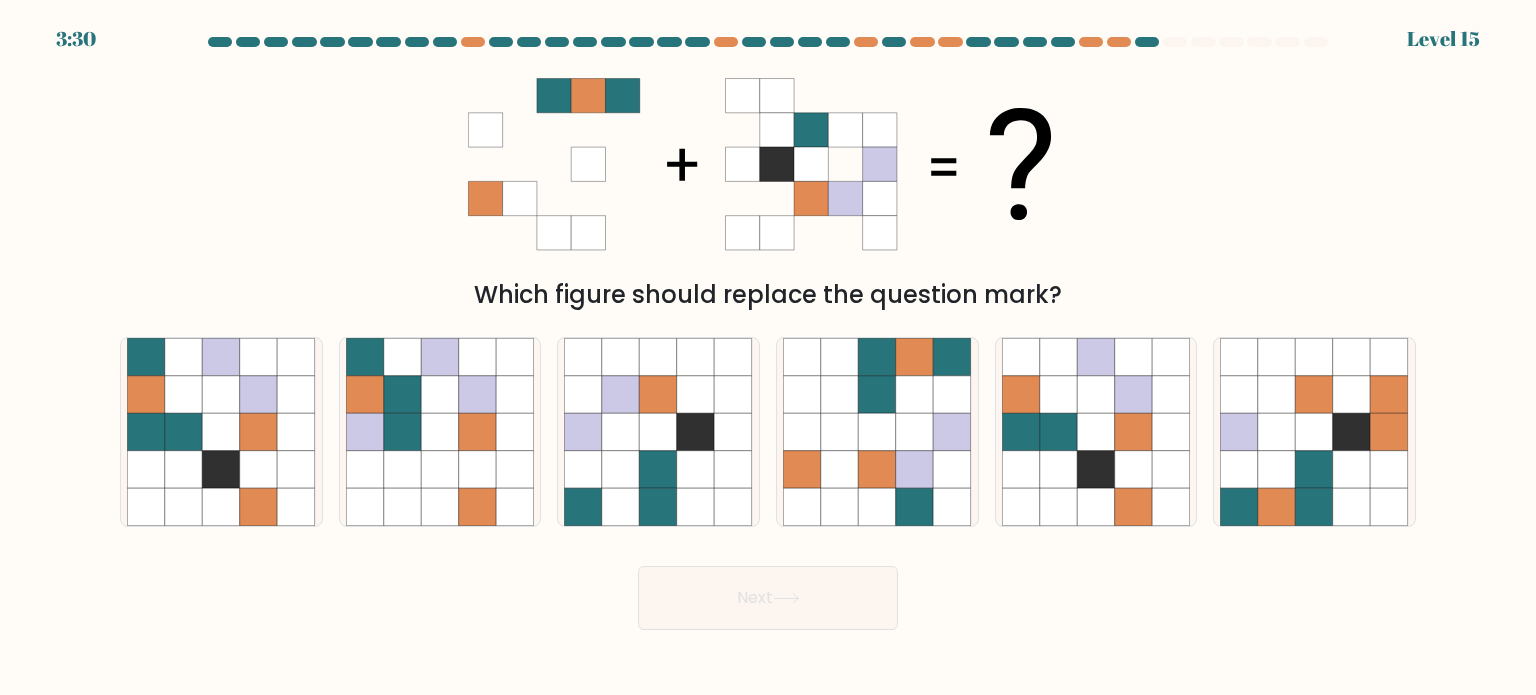 click at bounding box center [768, 333] 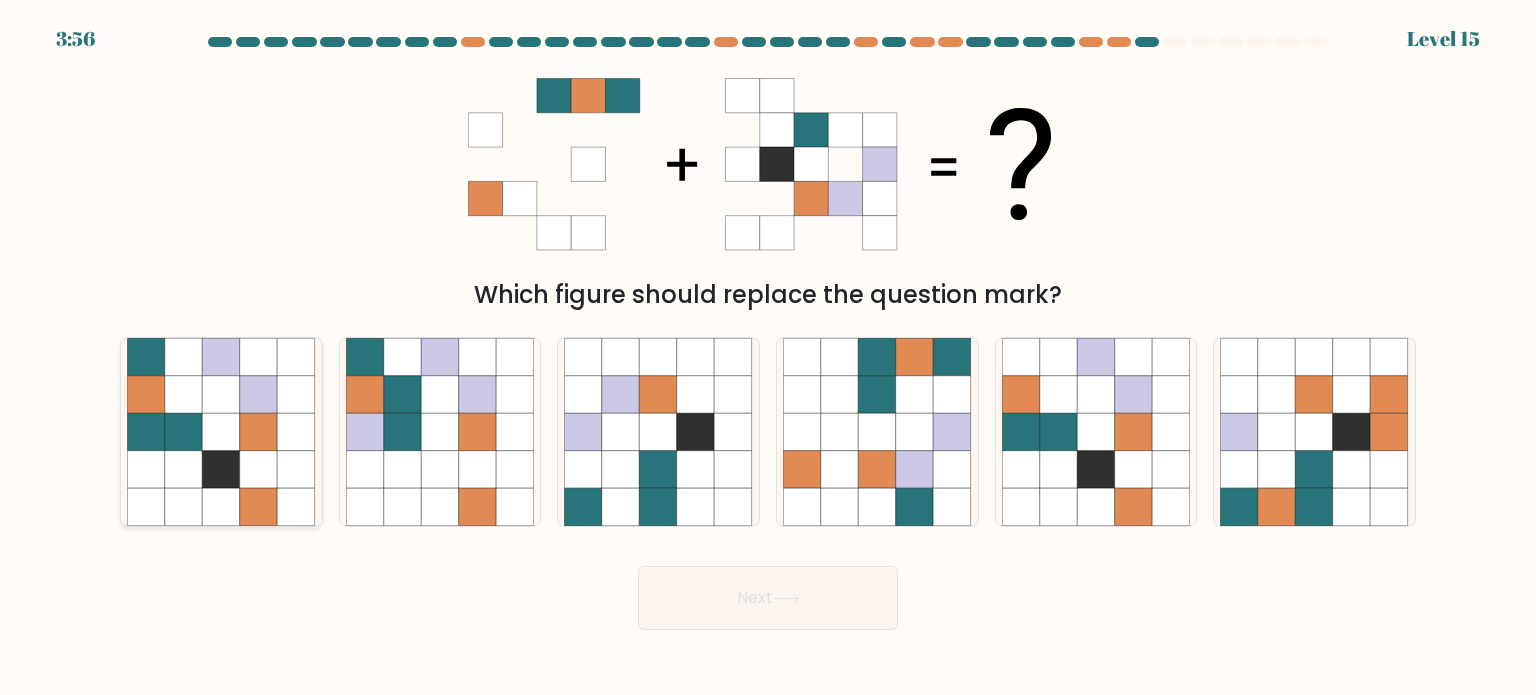 click 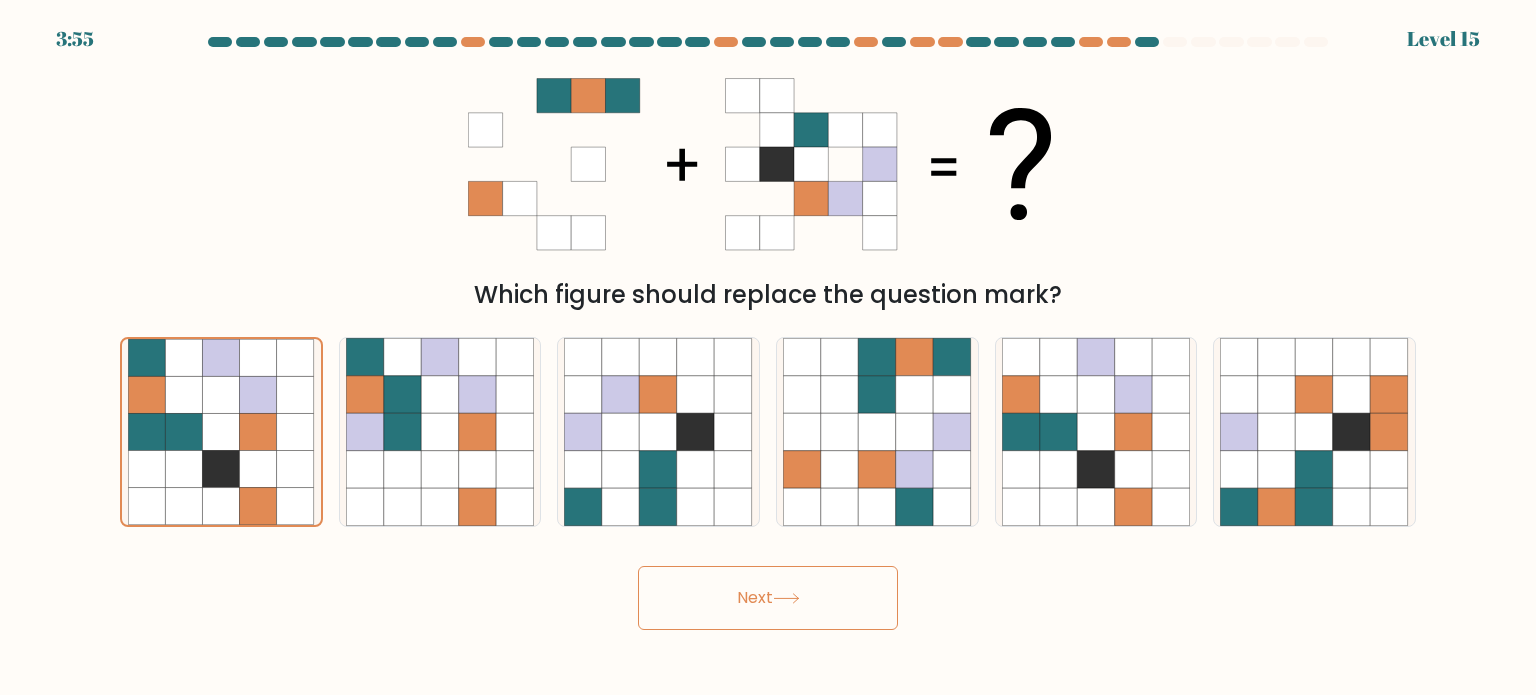 click on "Next" at bounding box center (768, 598) 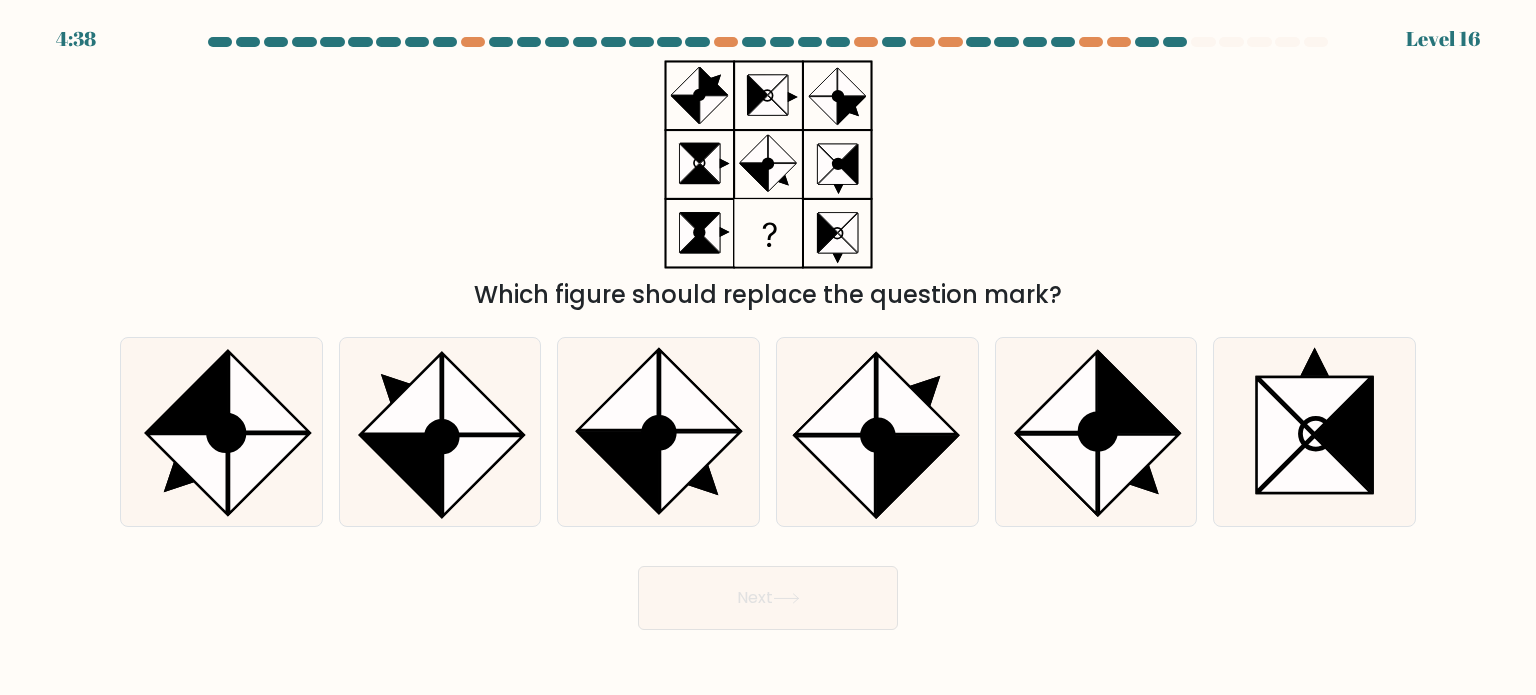 click at bounding box center [768, 333] 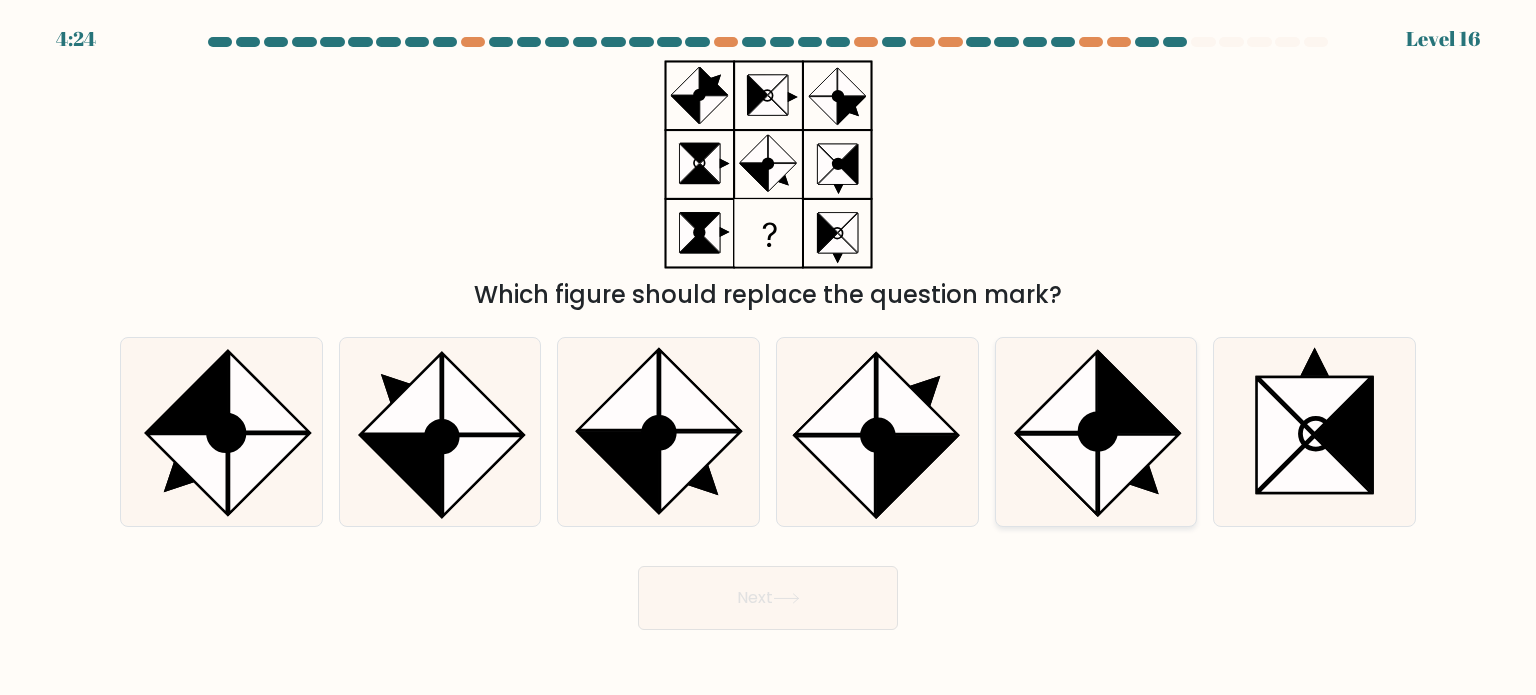 click 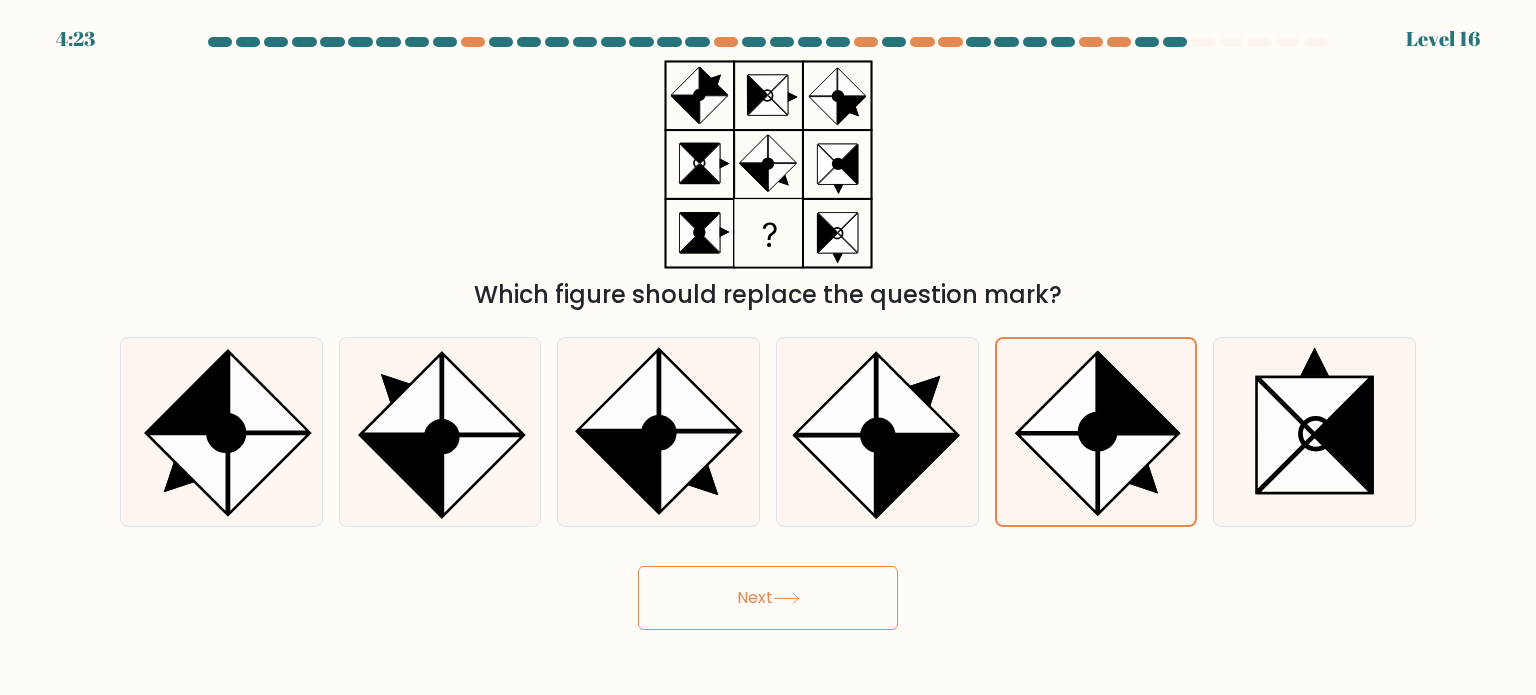 click 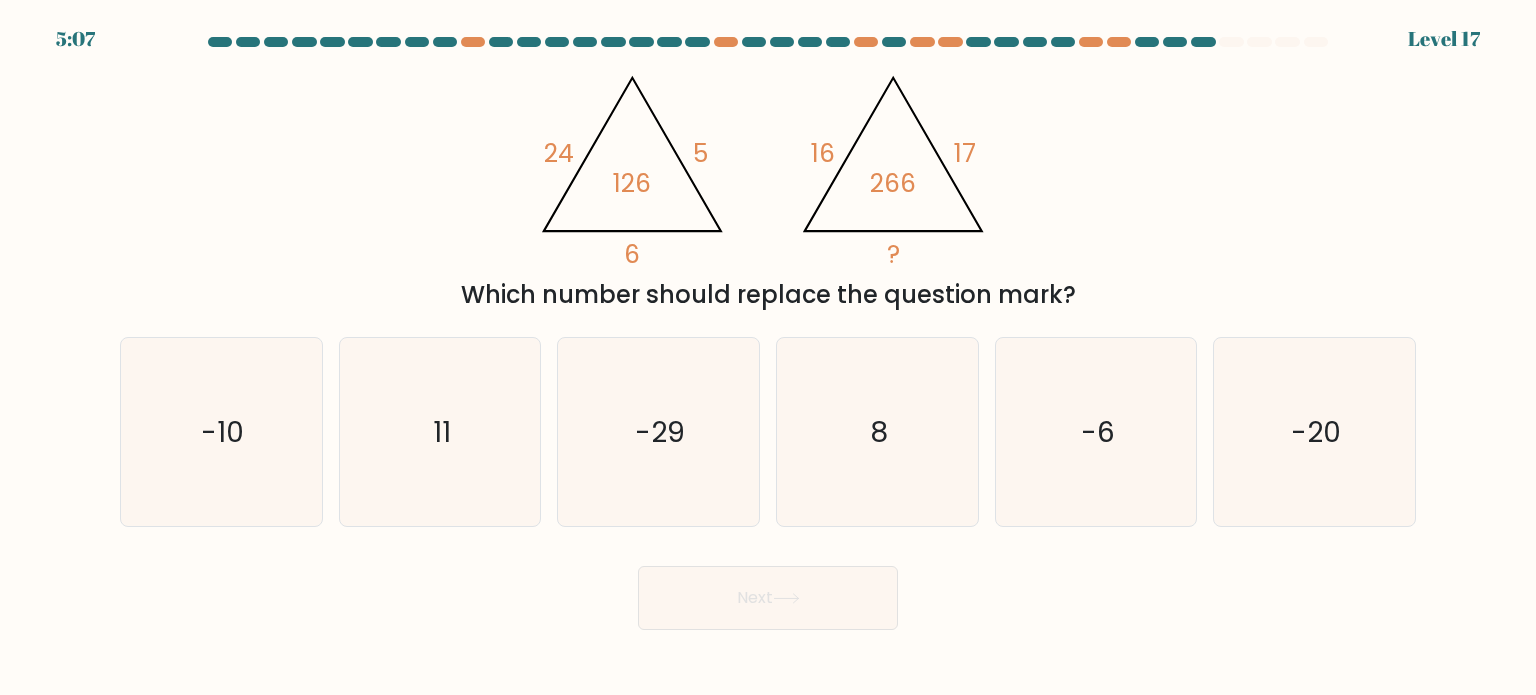 click at bounding box center (768, 333) 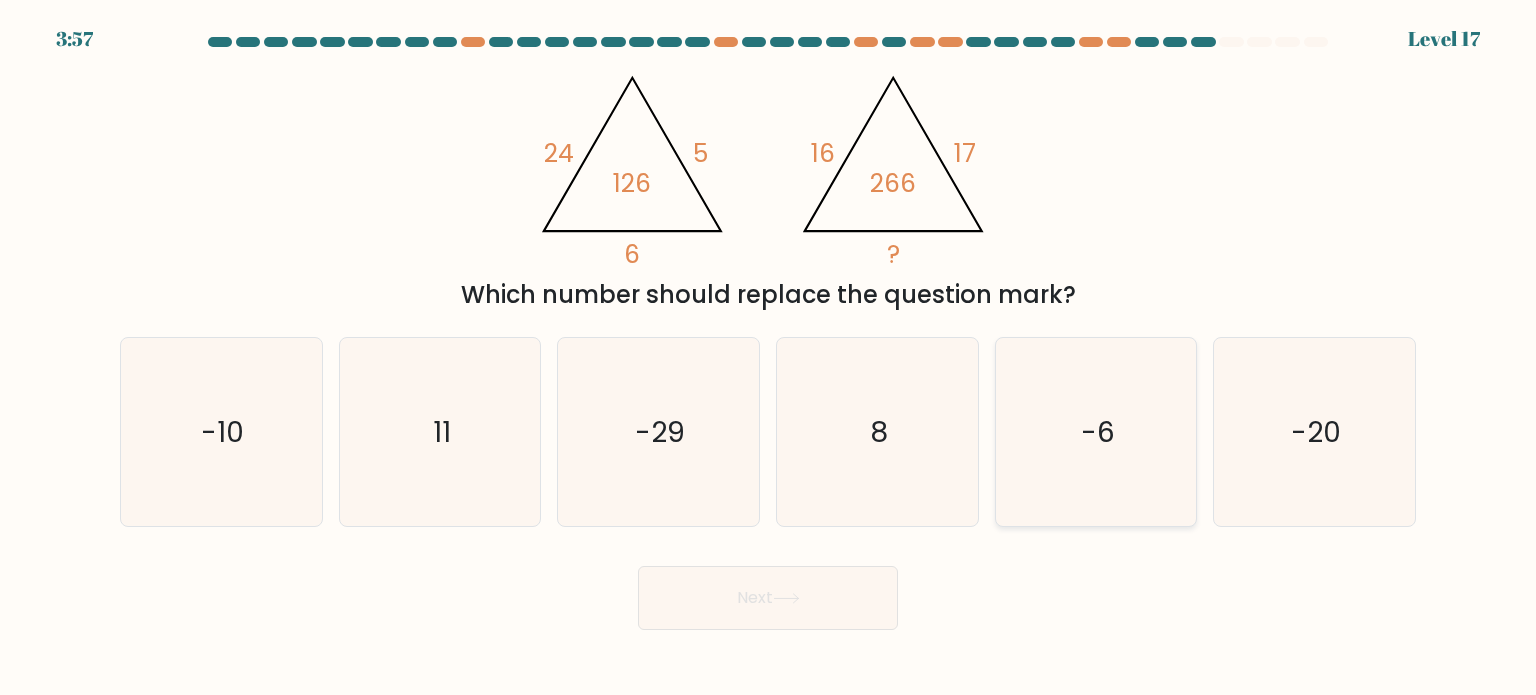 click on "-6" 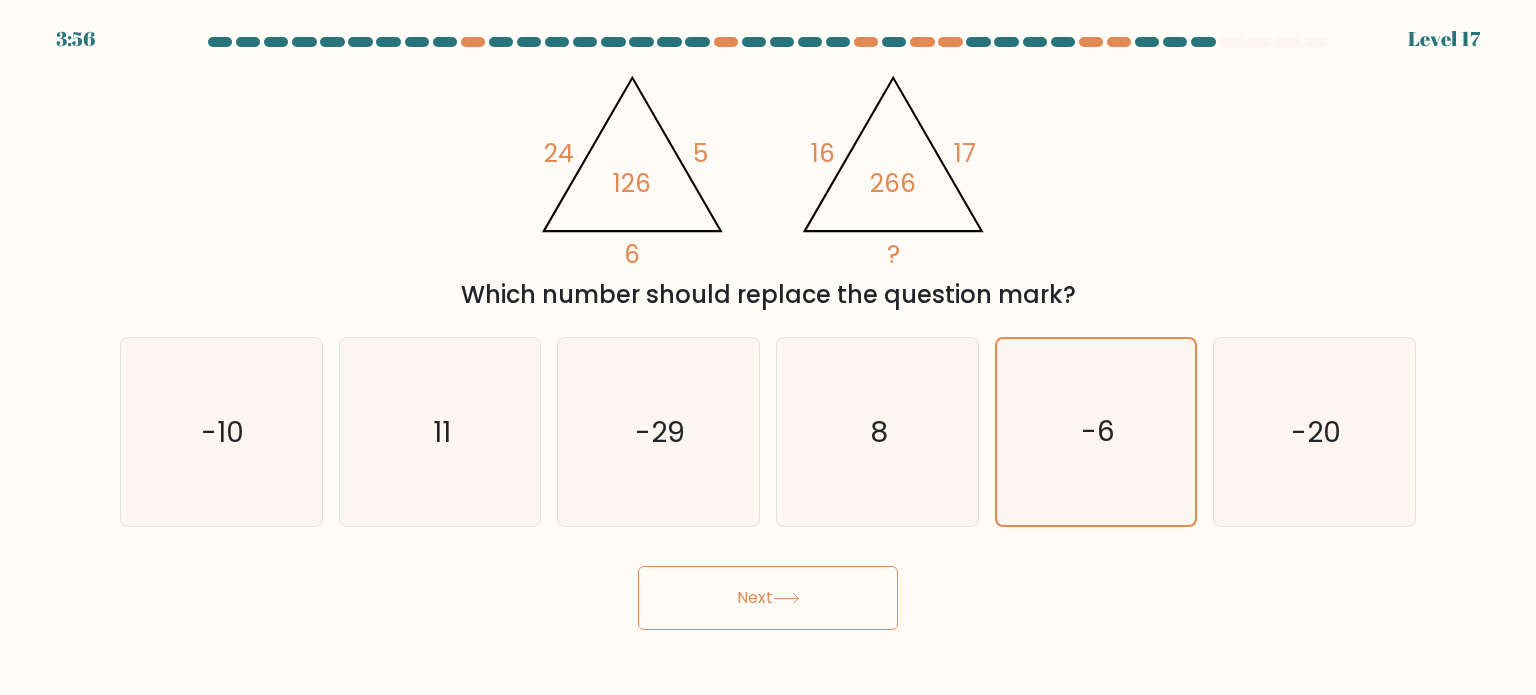 click on "Next" at bounding box center (768, 598) 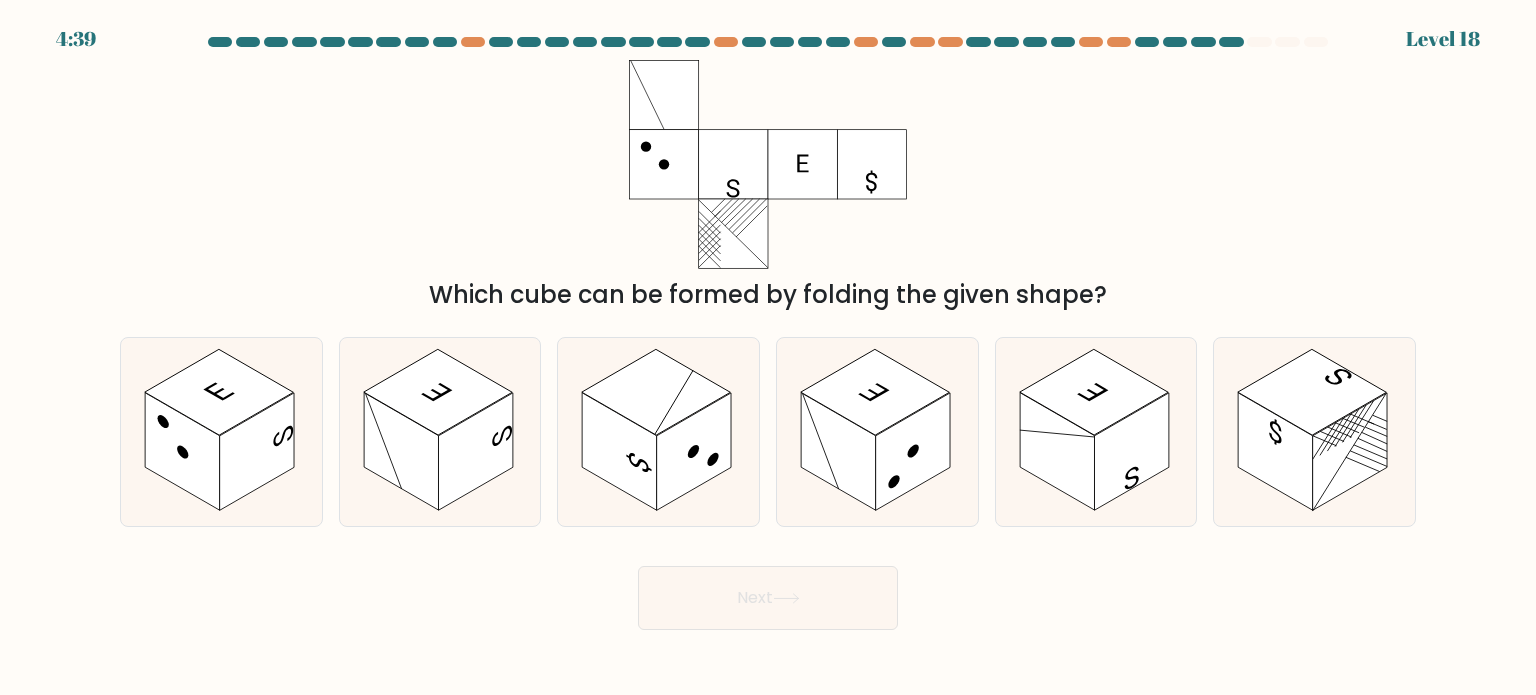 click at bounding box center [768, 333] 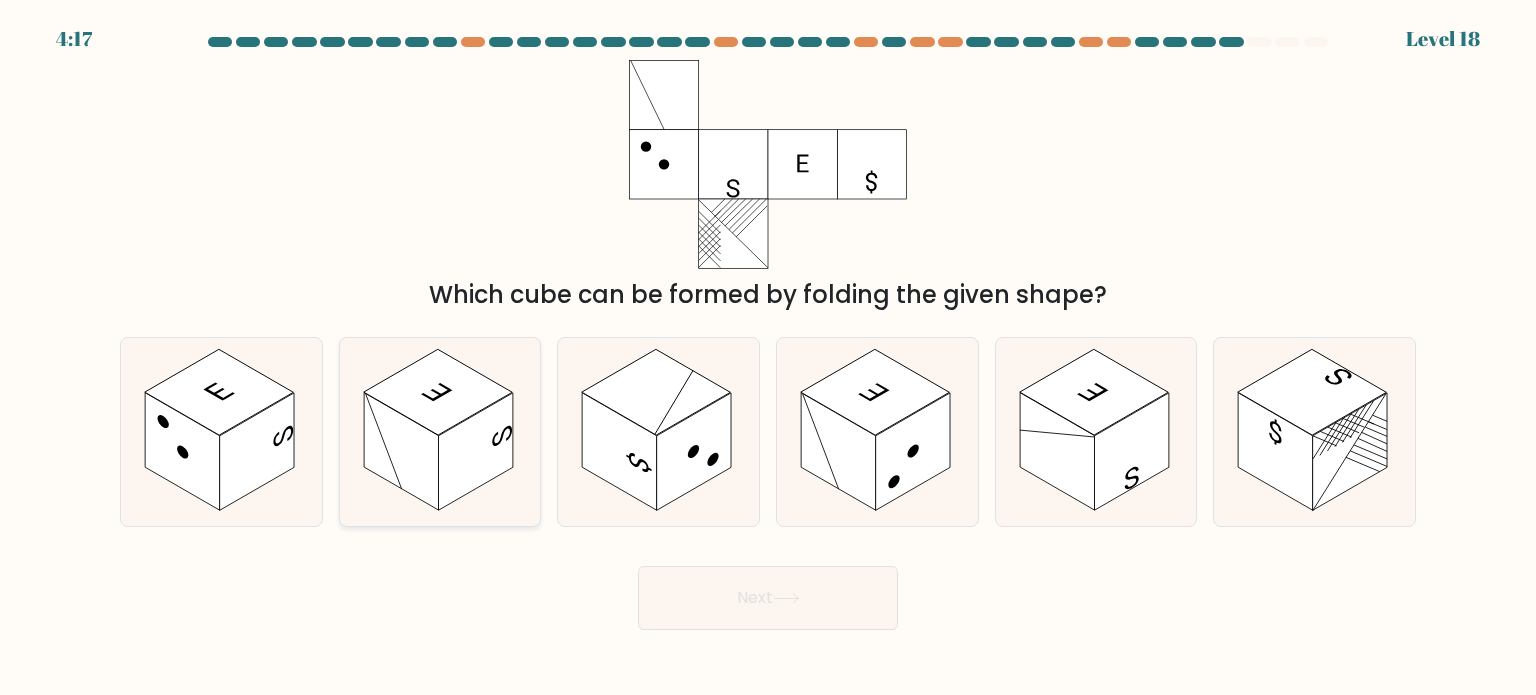 click 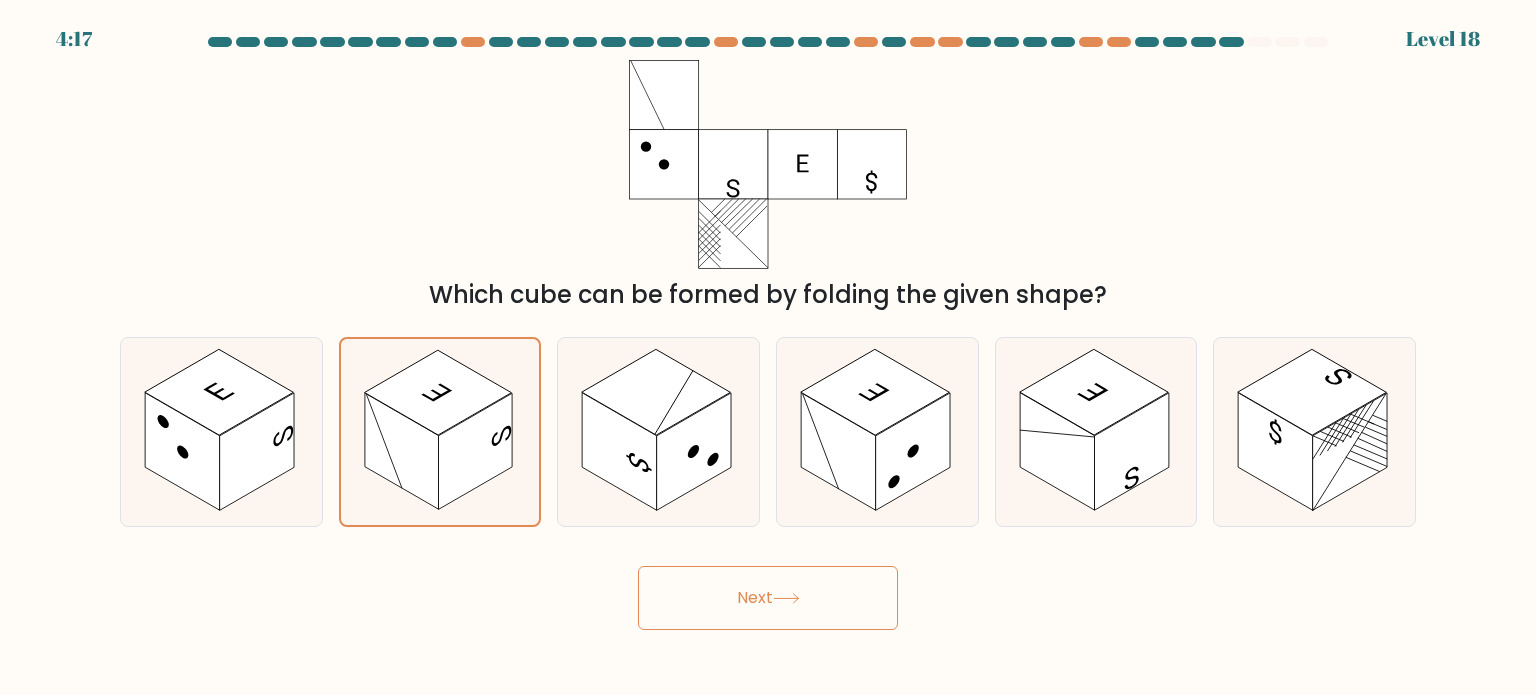 click on "Next" at bounding box center (768, 598) 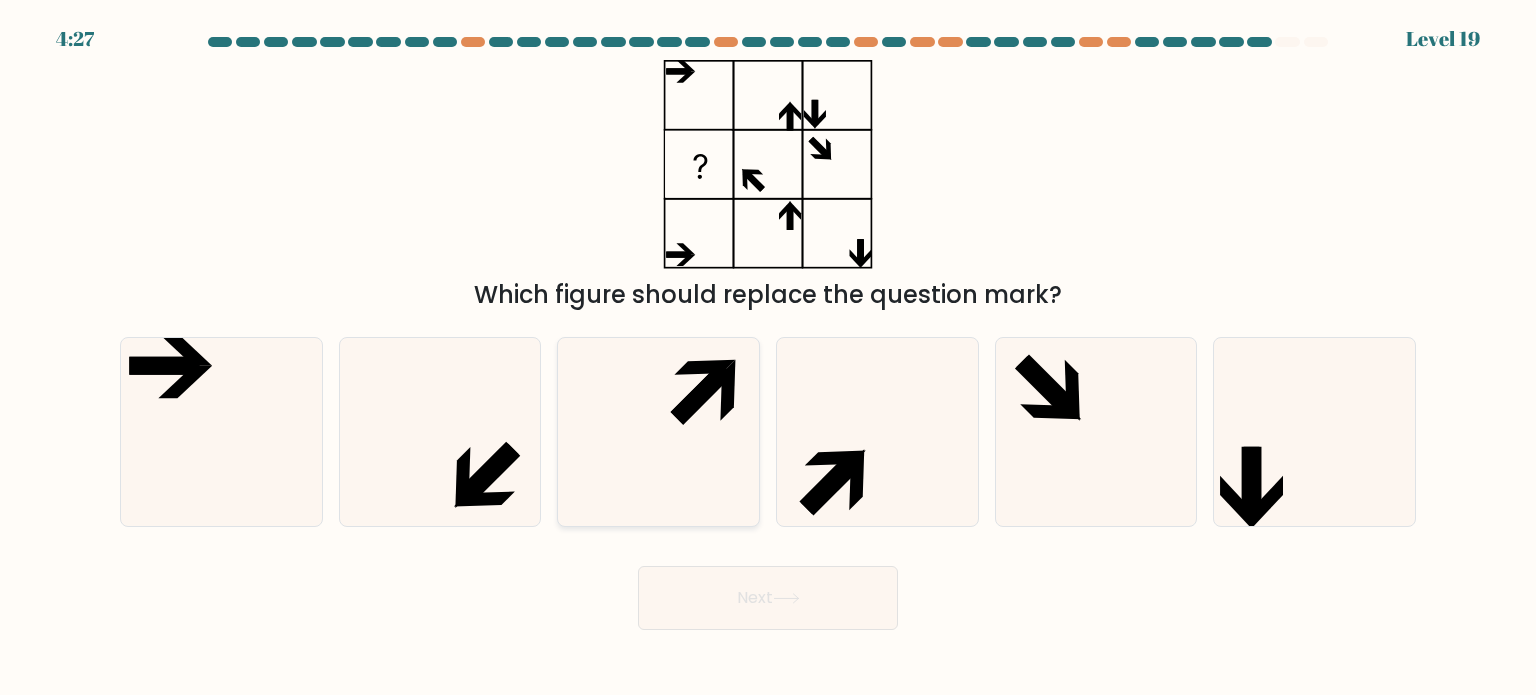 click 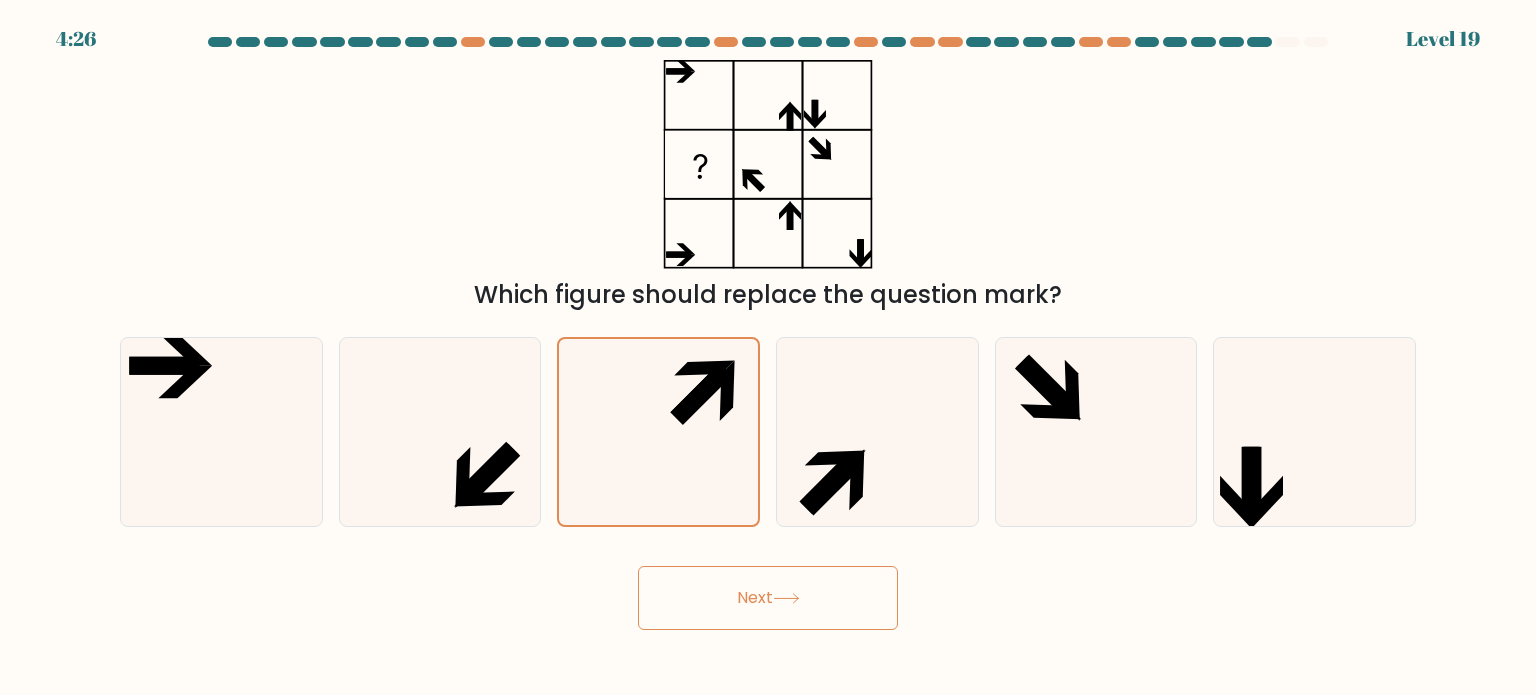 click on "Next" at bounding box center (768, 598) 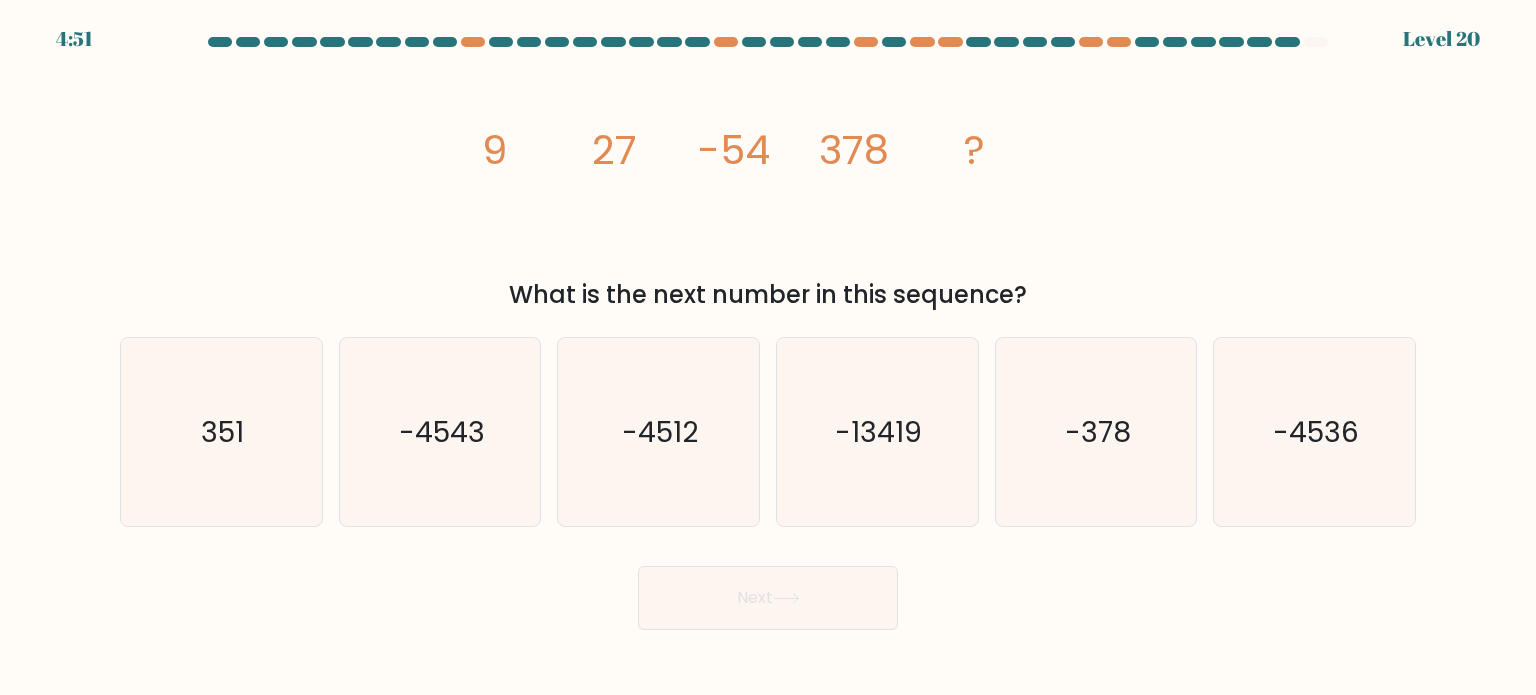 type 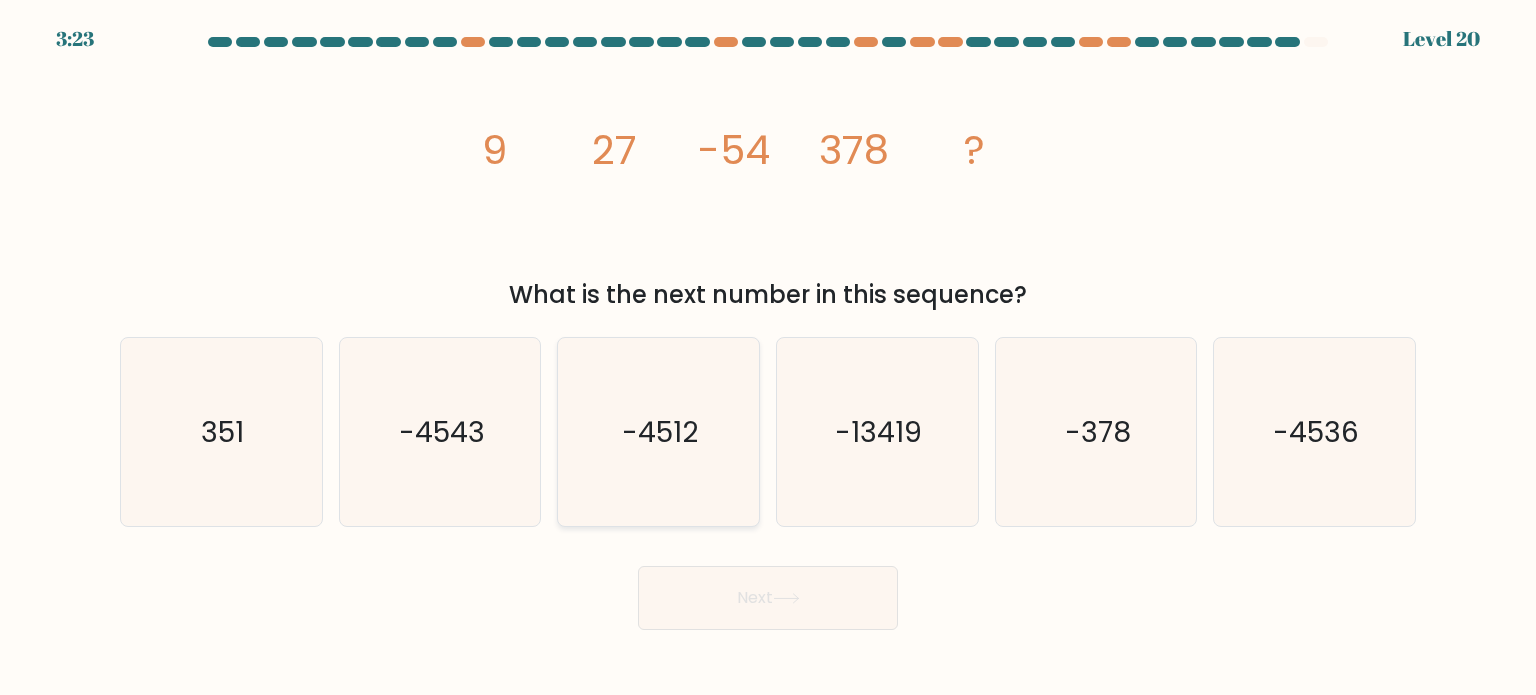 click on "-4512" 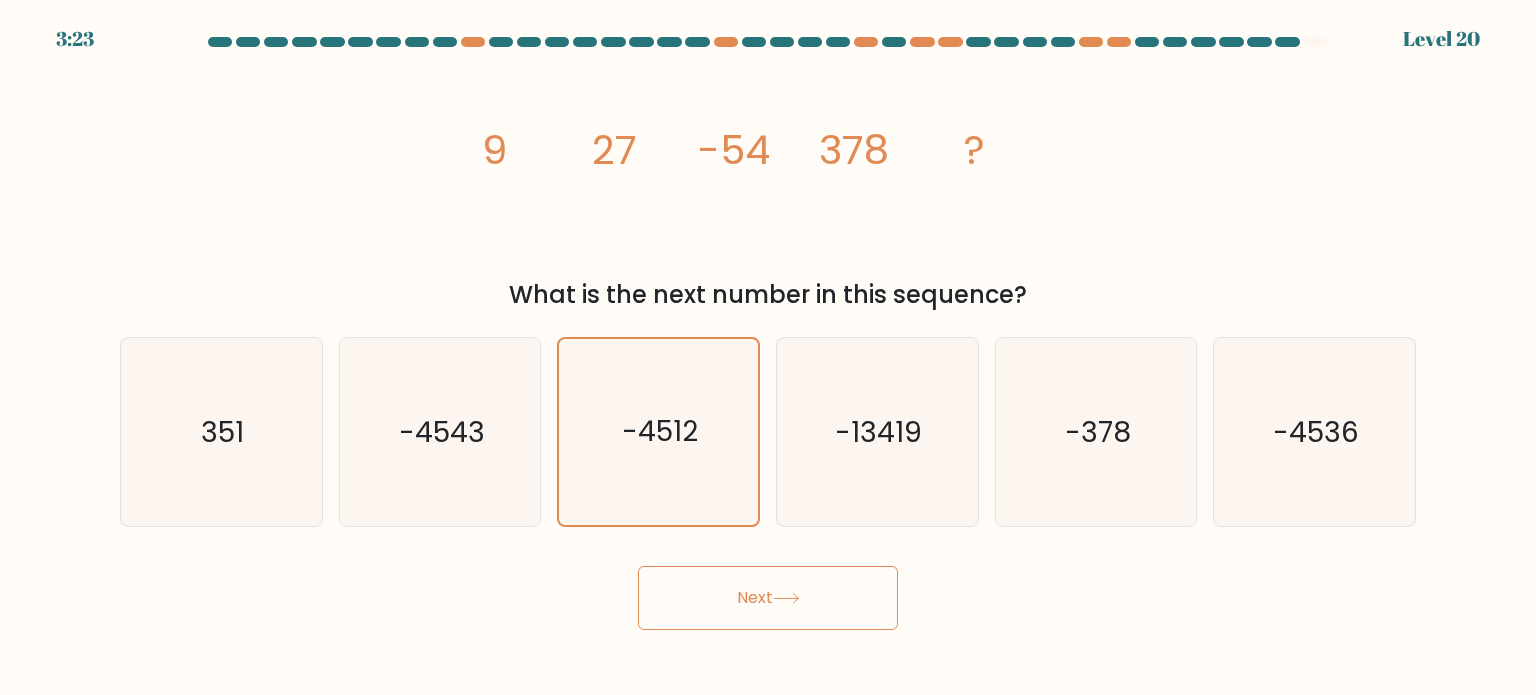 click on "Next" at bounding box center [768, 590] 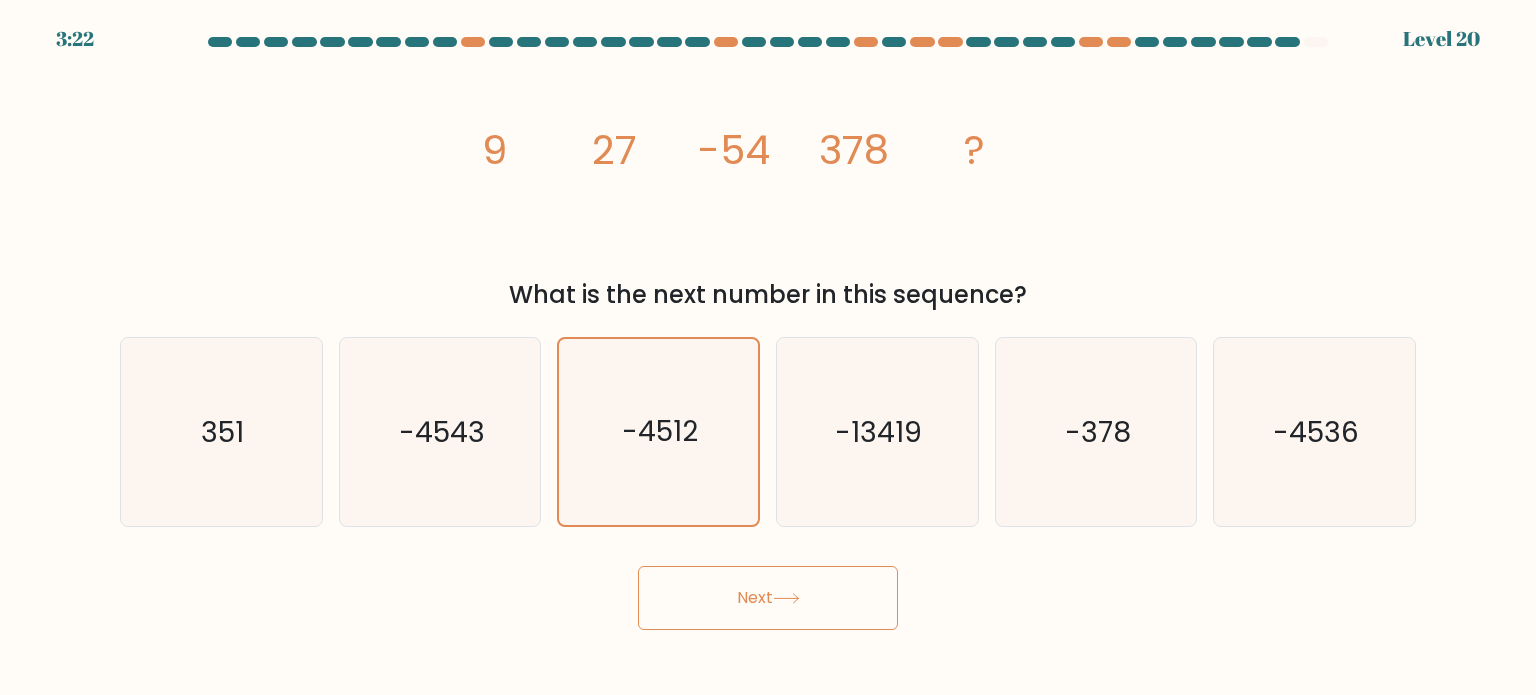 click on "Next" at bounding box center [768, 598] 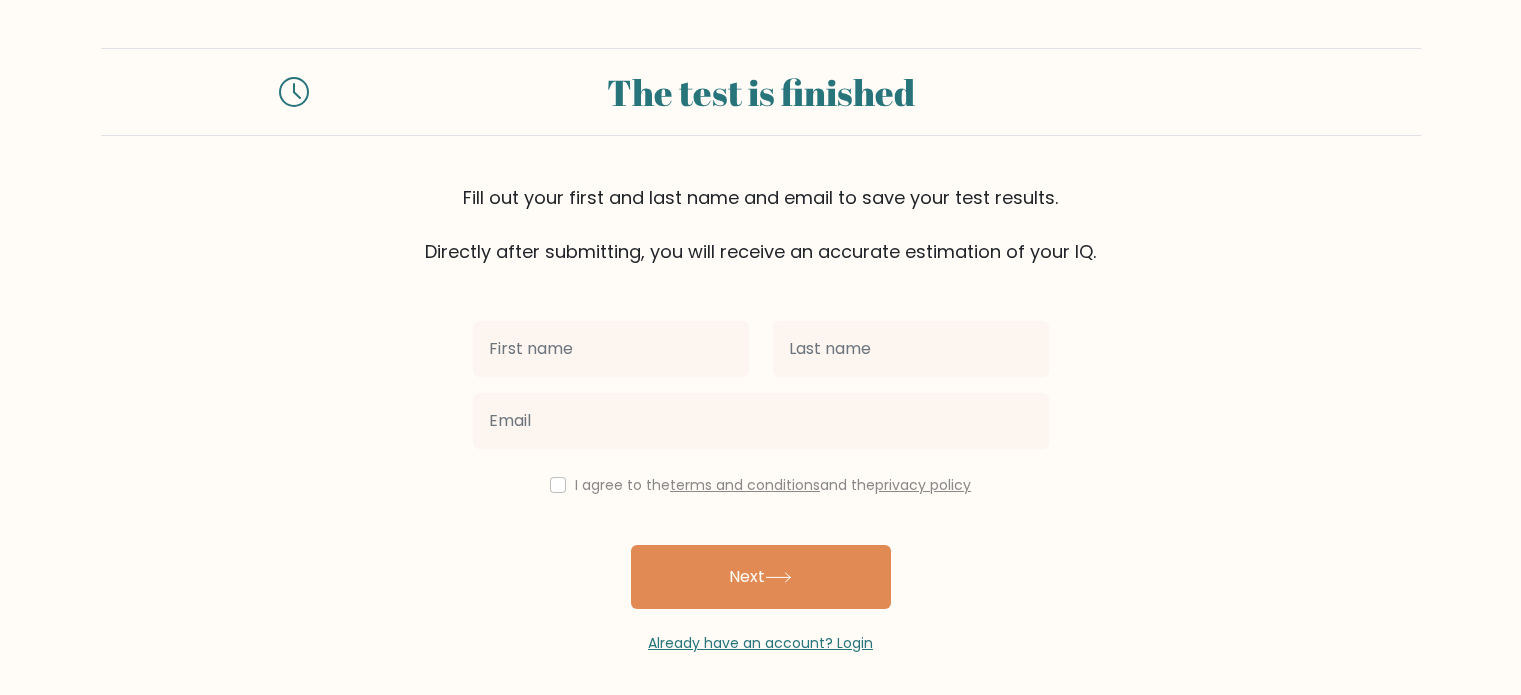 scroll, scrollTop: 0, scrollLeft: 0, axis: both 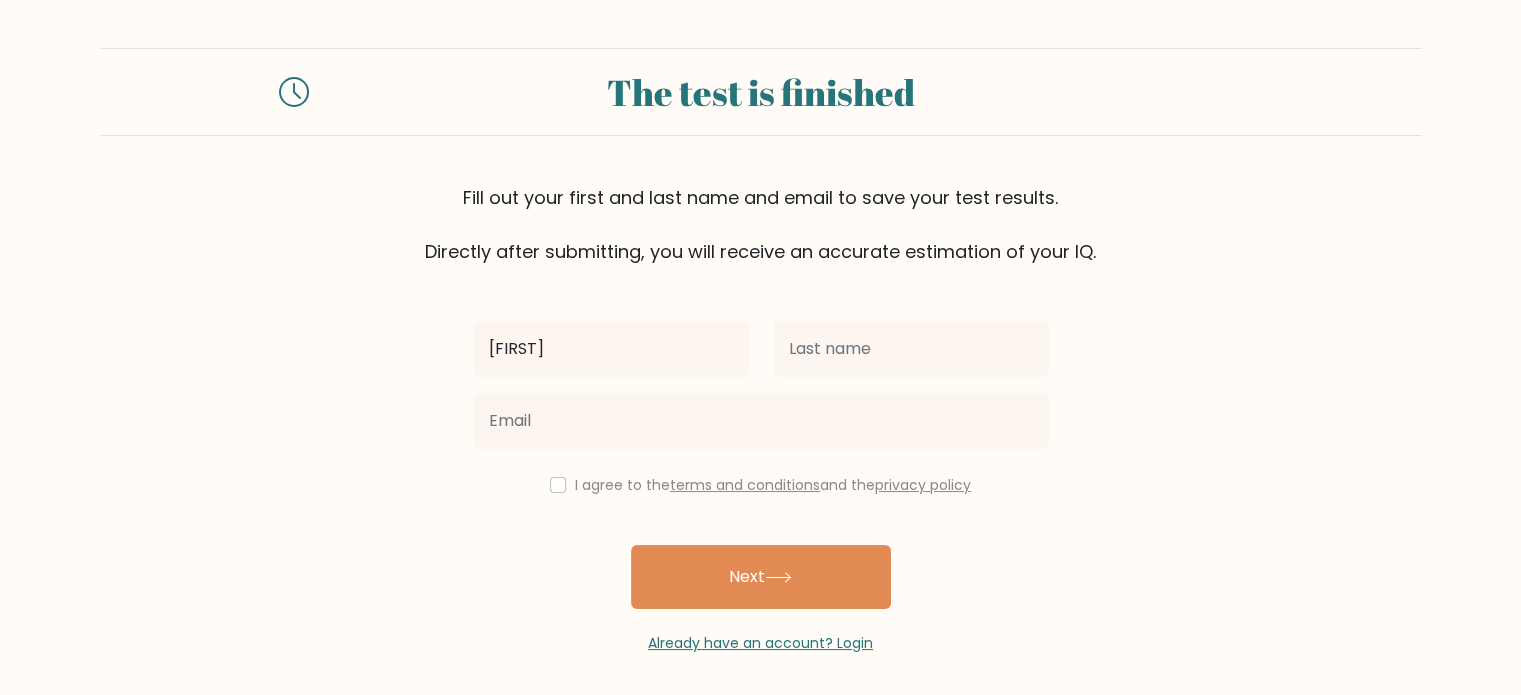 type on "Daniel" 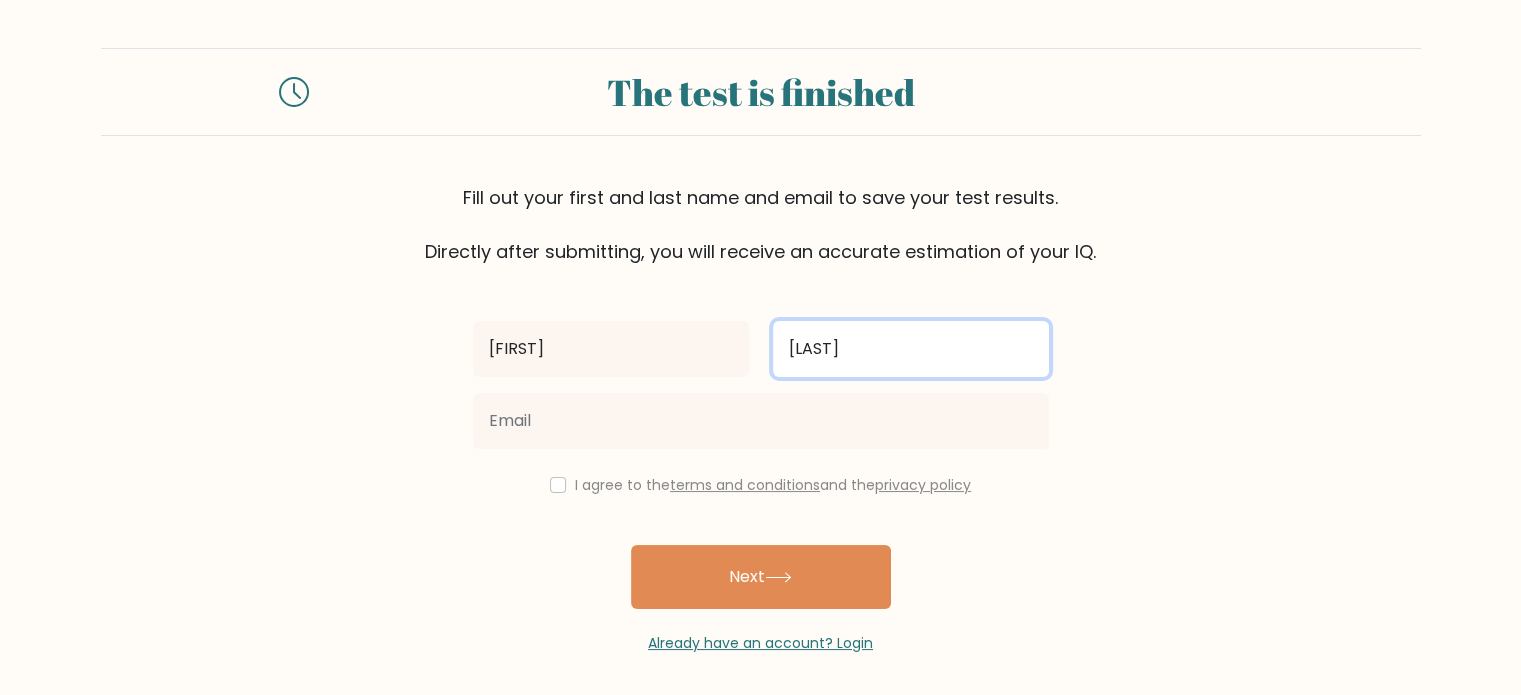 type on "Fleisher" 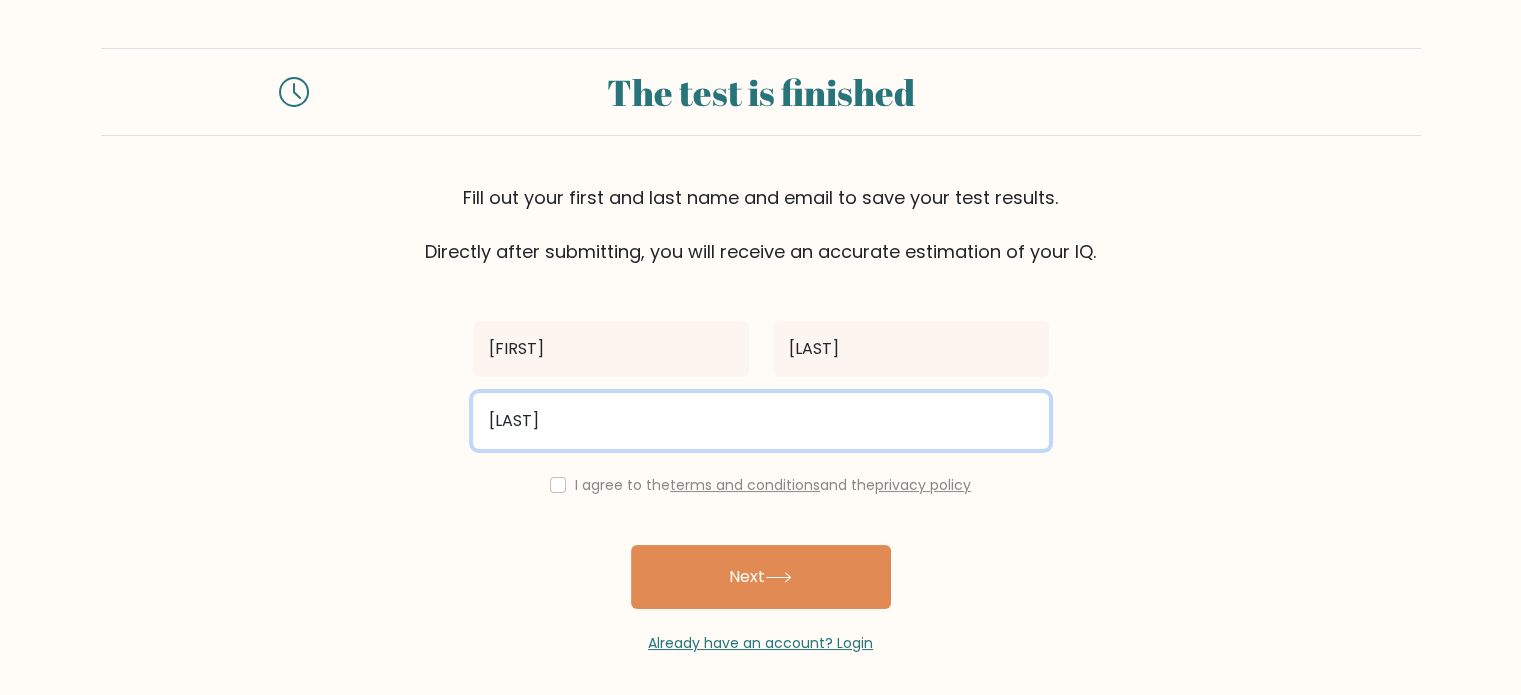 type on "fle" 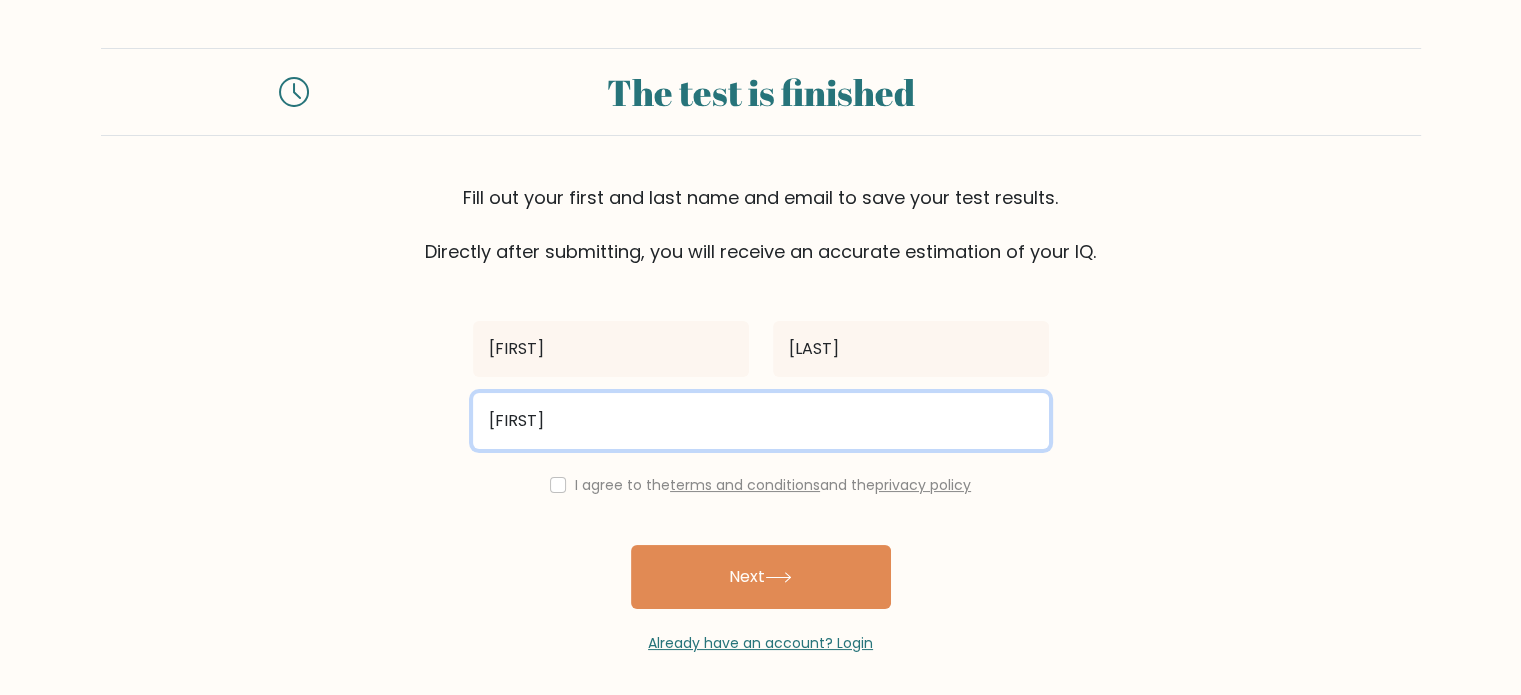 type on "daniel.n.fleisher@gmail.com" 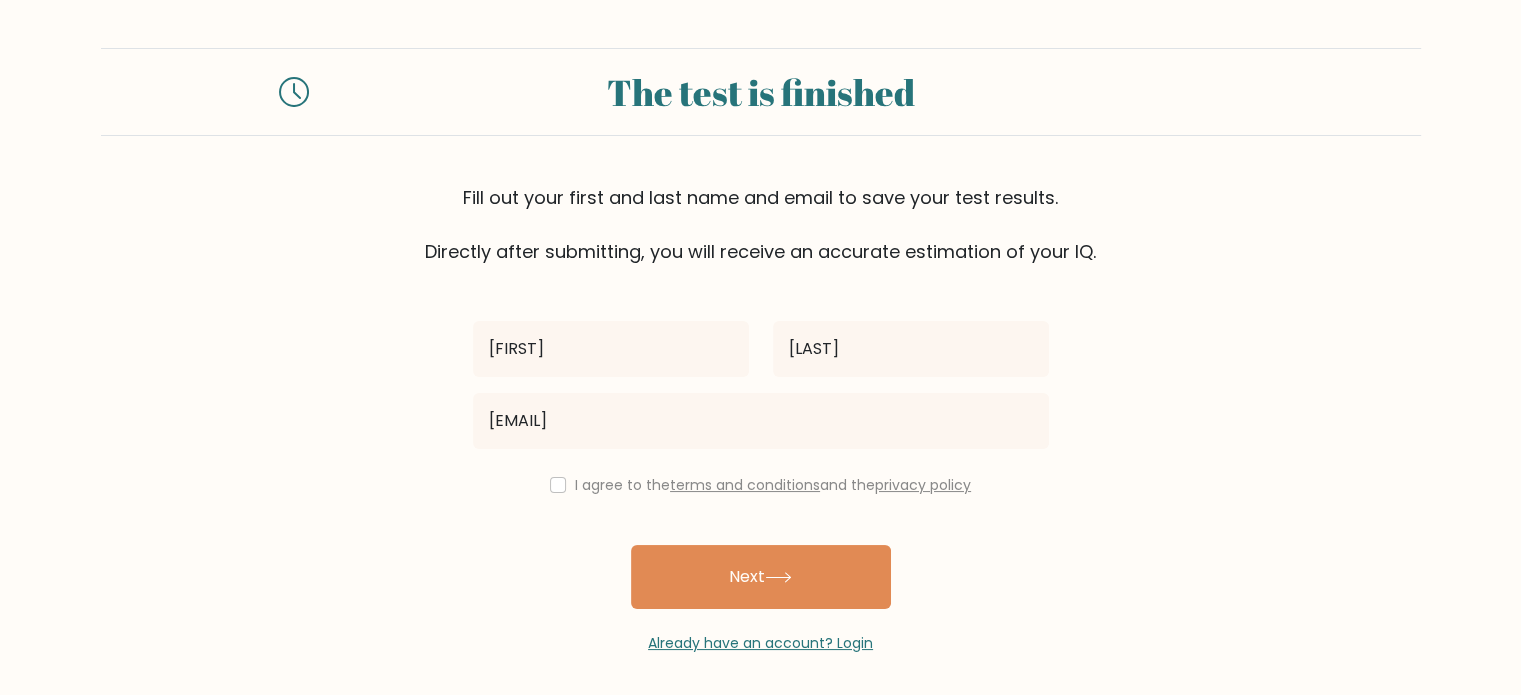 click on "I agree to the  terms and conditions  and the  privacy policy" at bounding box center (761, 485) 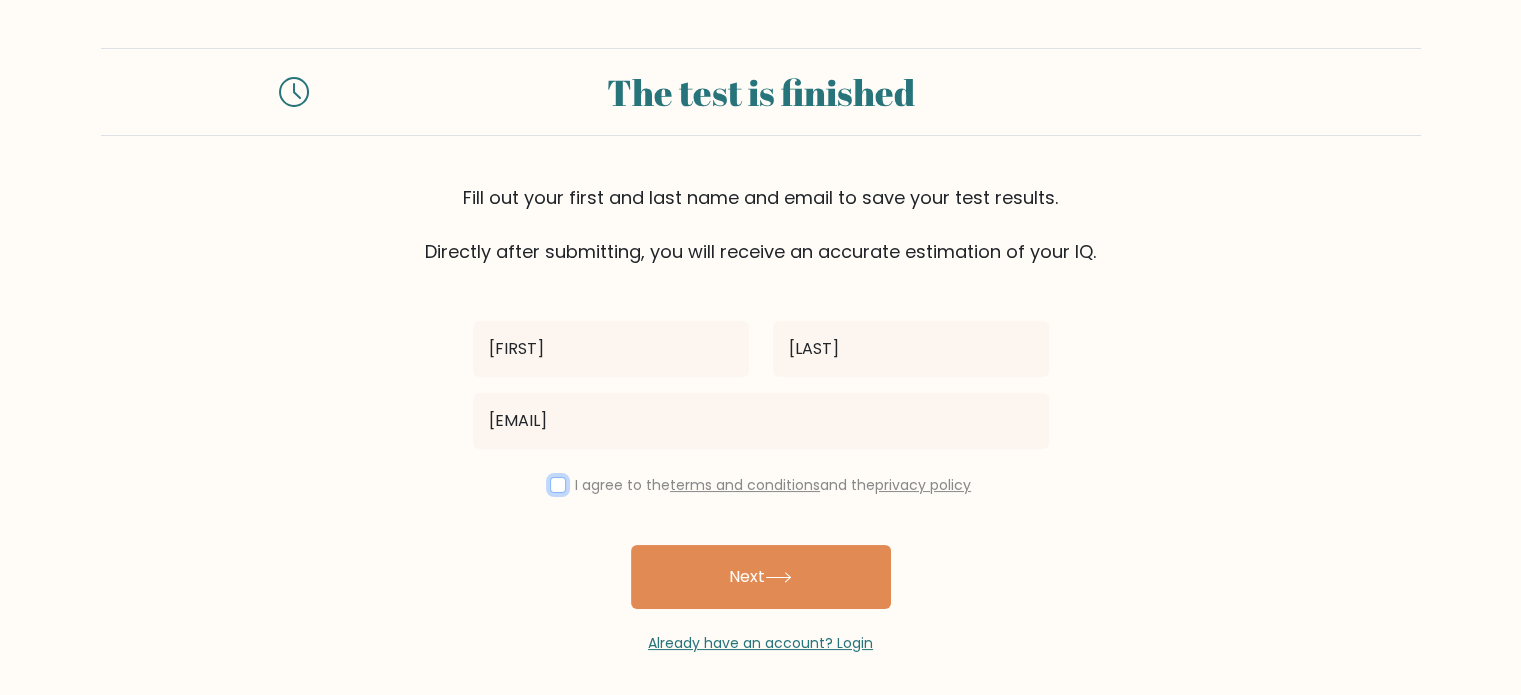 click at bounding box center (558, 485) 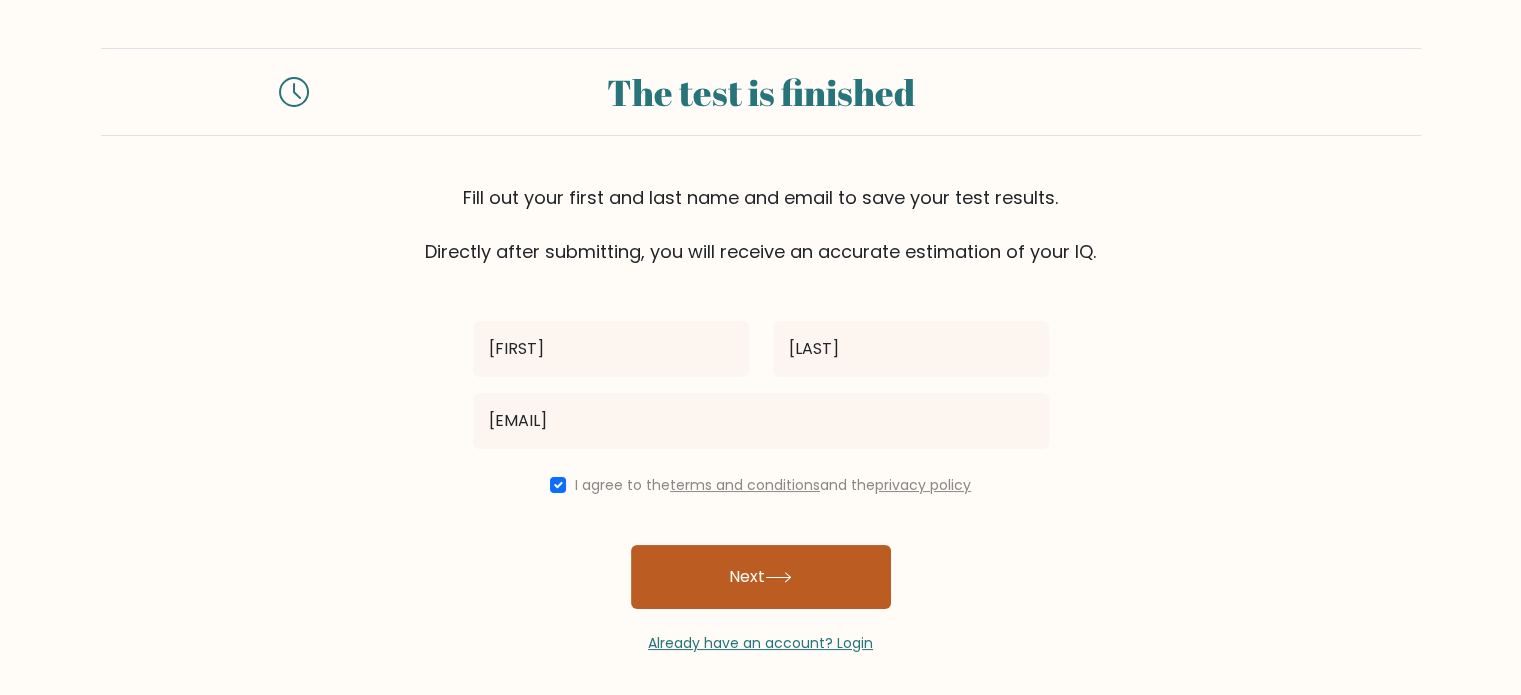 click on "Next" at bounding box center (761, 577) 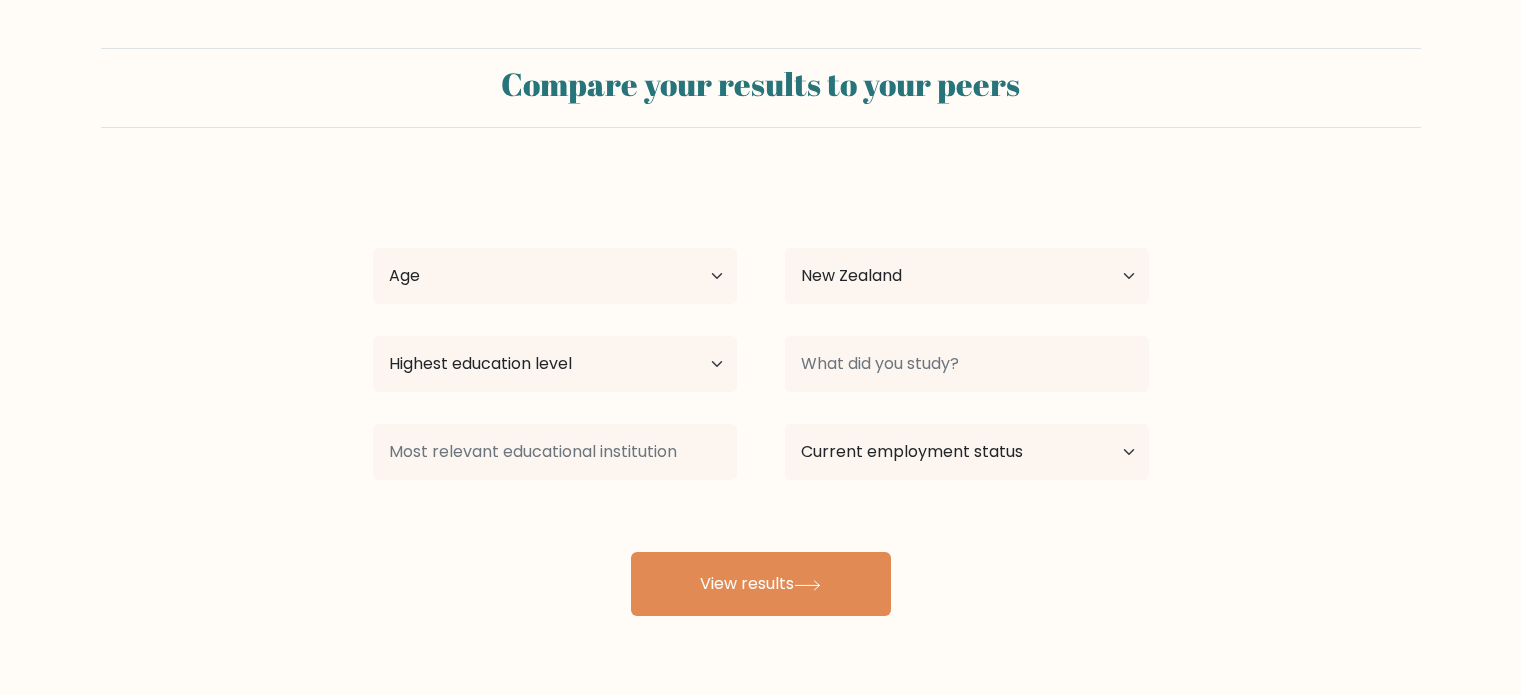 select on "NZ" 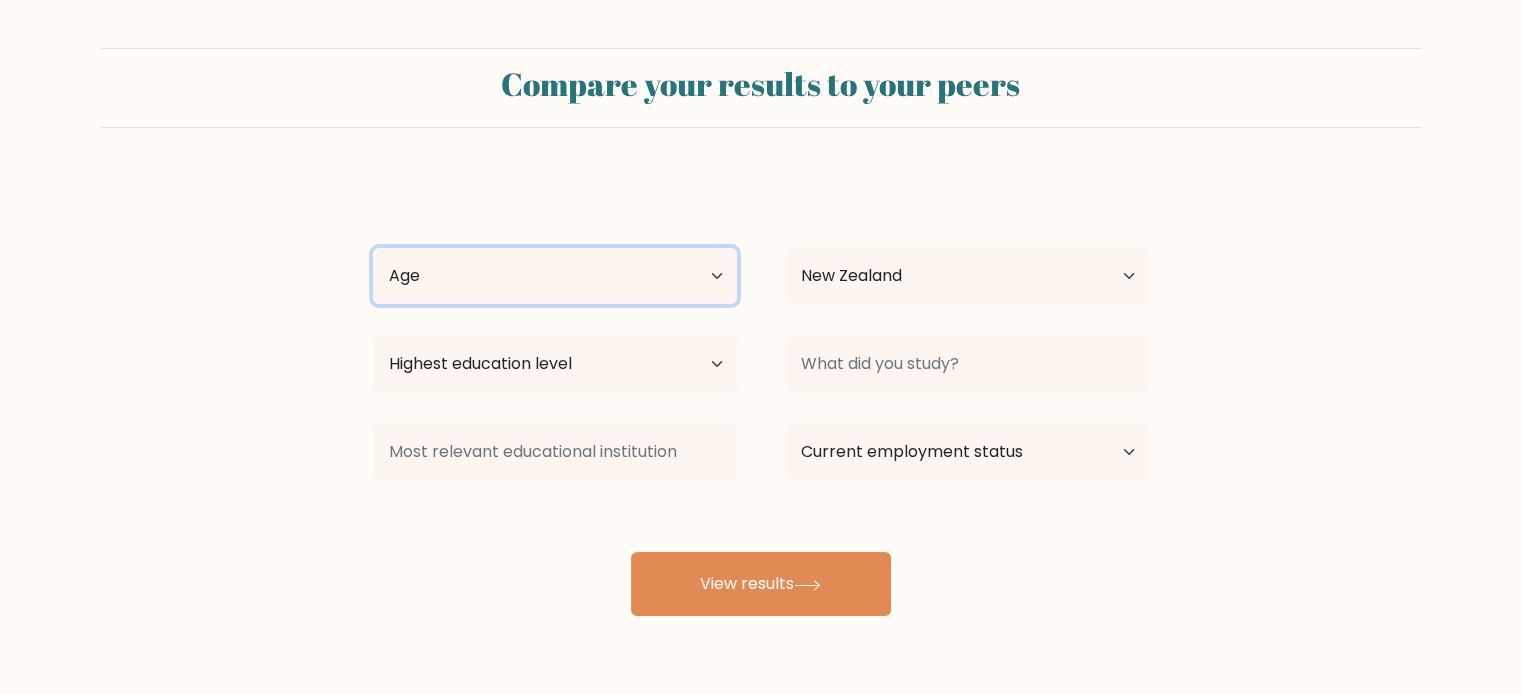 click on "Age
Under 18 years old
18-24 years old
25-34 years old
35-44 years old
45-54 years old
55-64 years old
65 years old and above" at bounding box center (555, 276) 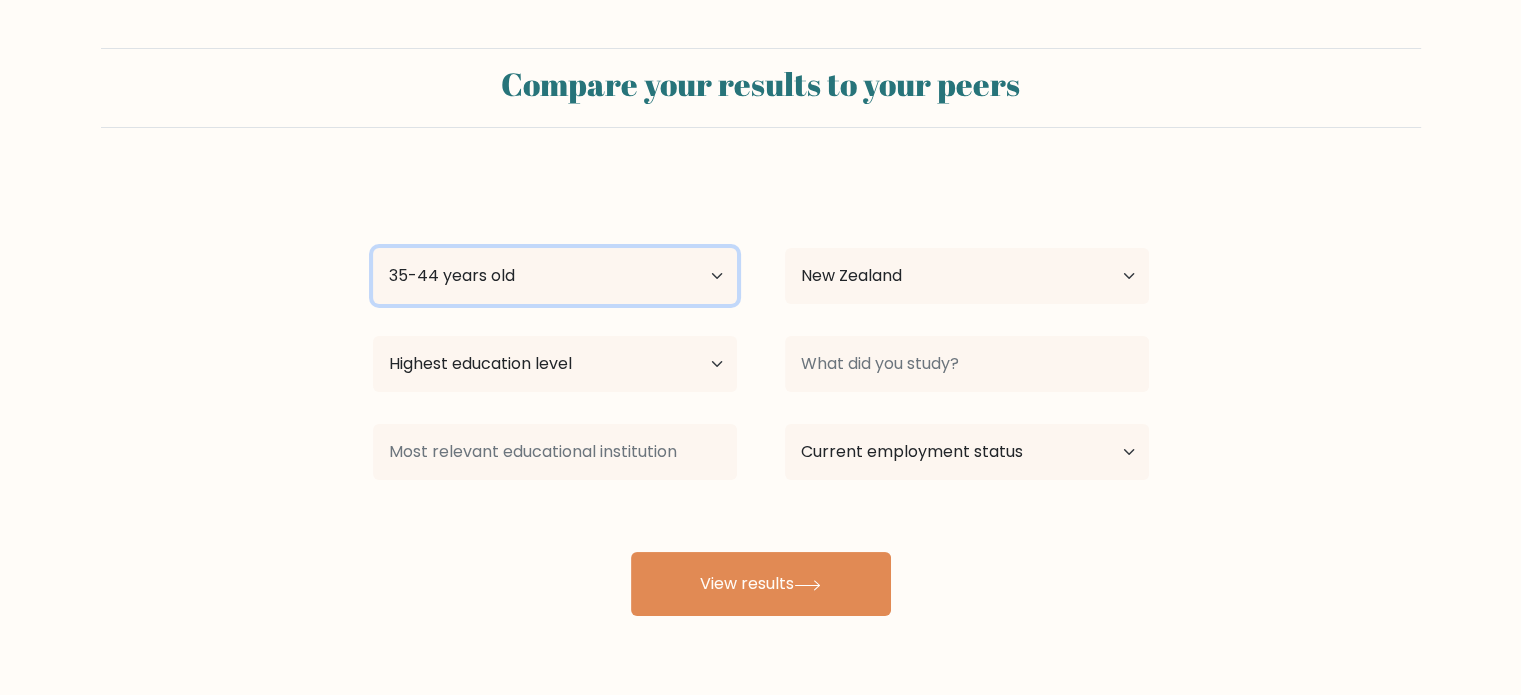 click on "Age
Under 18 years old
18-24 years old
25-34 years old
35-44 years old
45-54 years old
55-64 years old
65 years old and above" at bounding box center (555, 276) 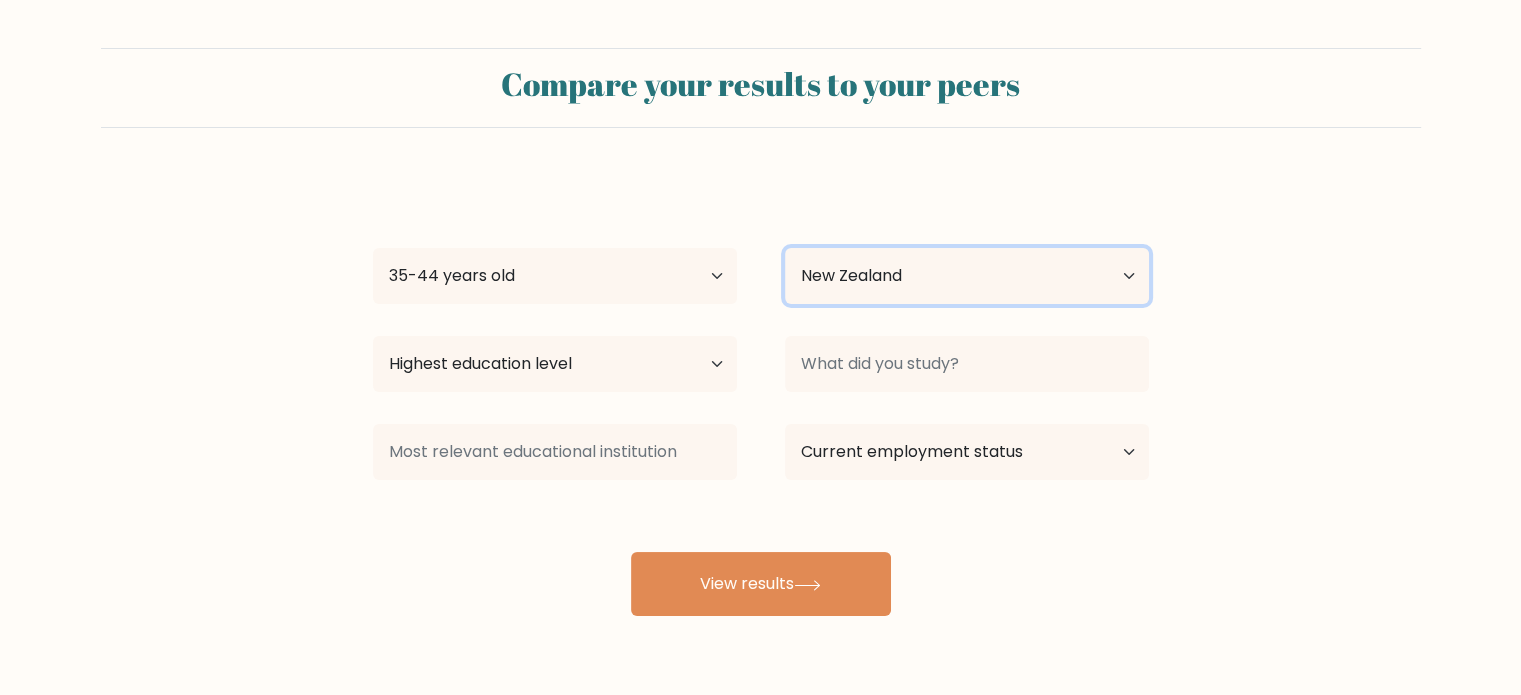 click on "Country
Afghanistan
Albania
Algeria
American Samoa
Andorra
Angola
Anguilla
Antarctica
Antigua and Barbuda
Argentina
Armenia
Aruba
Australia
Austria
Azerbaijan
Bahamas
Bahrain
Bangladesh
Barbados
Belarus
Belgium
Belize
Benin
Bermuda
Bhutan
Bolivia
Bonaire, Sint Eustatius and Saba
Bosnia and Herzegovina
Botswana
Bouvet Island
Brazil
British Indian Ocean Territory
Brunei
Bulgaria
Burkina Faso
Burundi
Cabo Verde
Cambodia
Cameroon
Canada
Cayman Islands
Central African Republic
Chad
Chile
China
Christmas Island
Cocos (Keeling) Islands
Colombia
Comoros
Congo
Congo (the Democratic Republic of the)
Cook Islands
Costa Rica
Côte d'Ivoire
Croatia
Cuba" at bounding box center [967, 276] 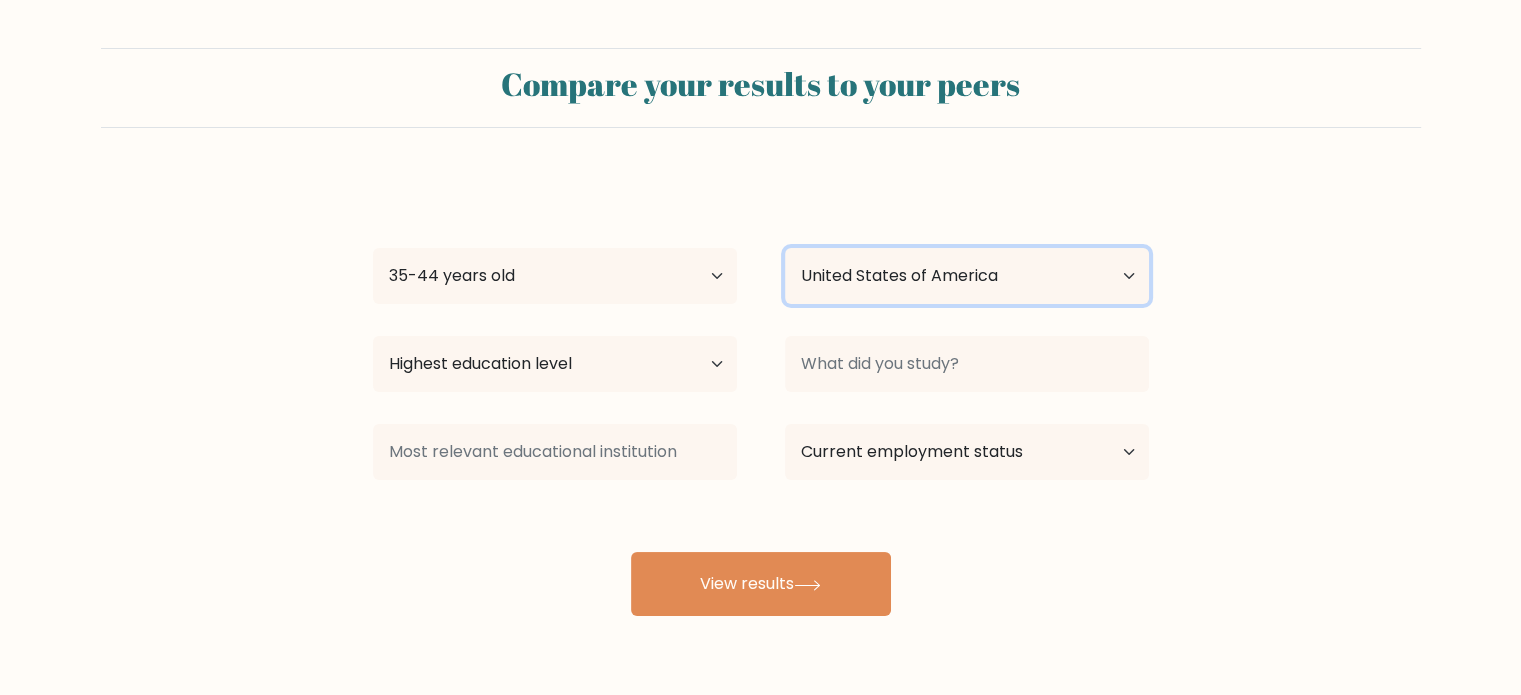click on "Country
Afghanistan
Albania
Algeria
American Samoa
Andorra
Angola
Anguilla
Antarctica
Antigua and Barbuda
Argentina
Armenia
Aruba
Australia
Austria
Azerbaijan
Bahamas
Bahrain
Bangladesh
Barbados
Belarus
Belgium
Belize
Benin
Bermuda
Bhutan
Bolivia
Bonaire, Sint Eustatius and Saba
Bosnia and Herzegovina
Botswana
Bouvet Island
Brazil
British Indian Ocean Territory
Brunei
Bulgaria
Burkina Faso
Burundi
Cabo Verde
Cambodia
Cameroon
Canada
Cayman Islands
Central African Republic
Chad
Chile
China
Christmas Island
Cocos (Keeling) Islands
Colombia
Comoros
Congo
Congo (the Democratic Republic of the)
Cook Islands
Costa Rica
Côte d'Ivoire
Croatia
Cuba" at bounding box center [967, 276] 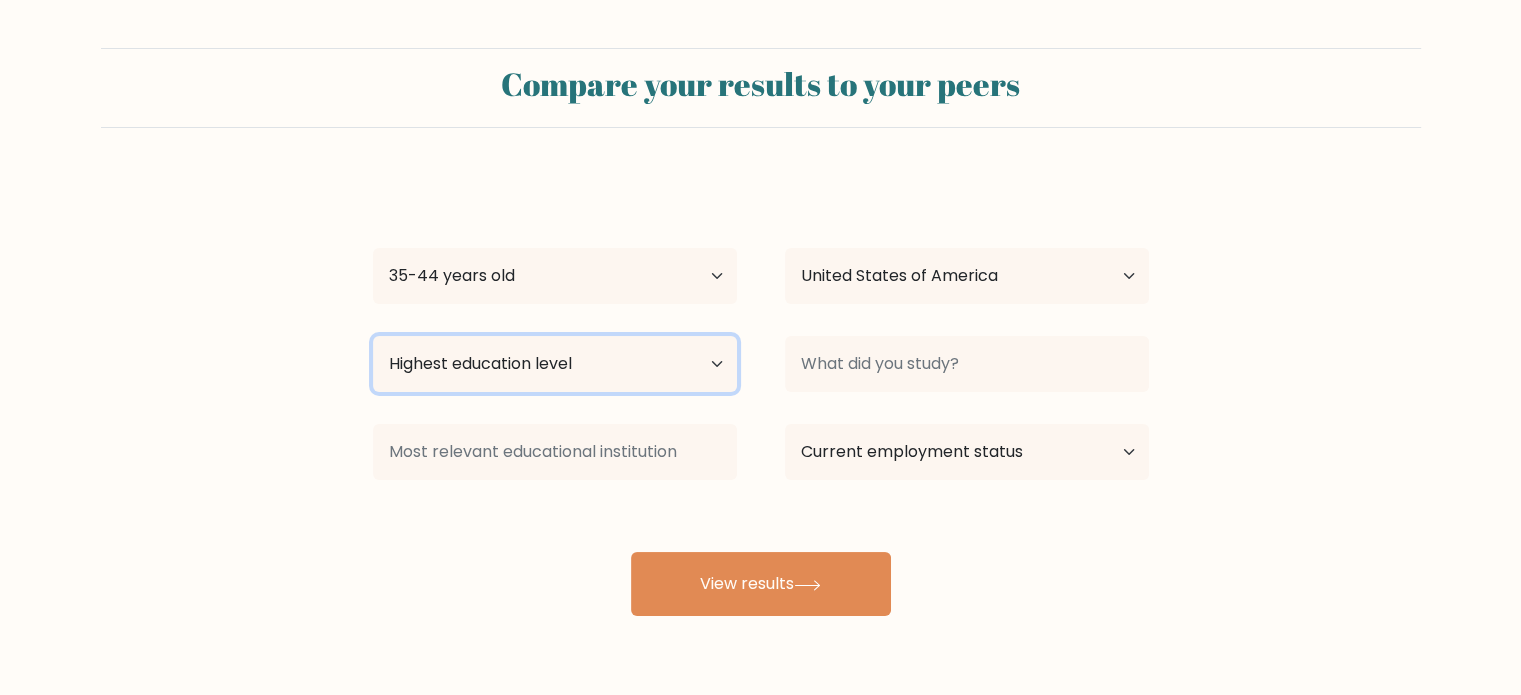click on "Highest education level
No schooling
Primary
Lower Secondary
Upper Secondary
Occupation Specific
Bachelor's degree
Master's degree
Doctoral degree" at bounding box center (555, 364) 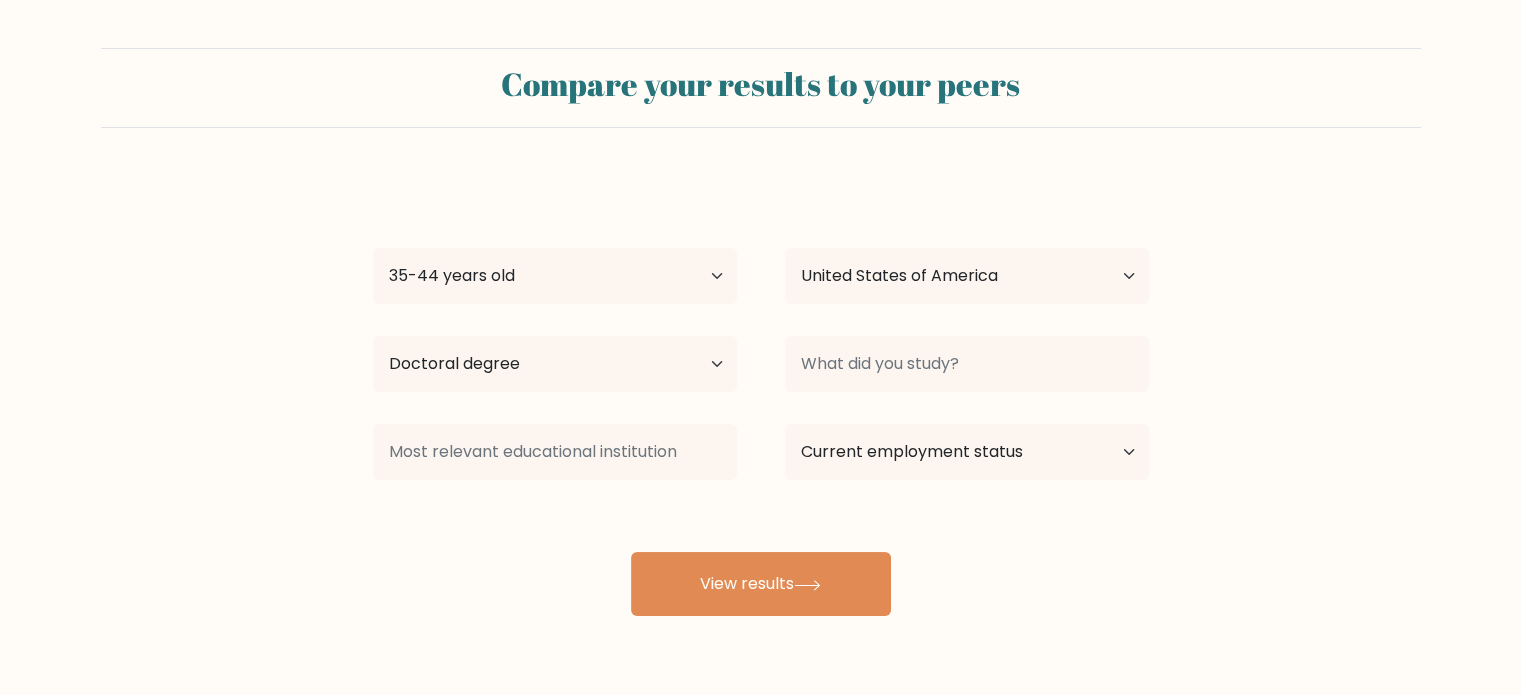 click at bounding box center [967, 364] 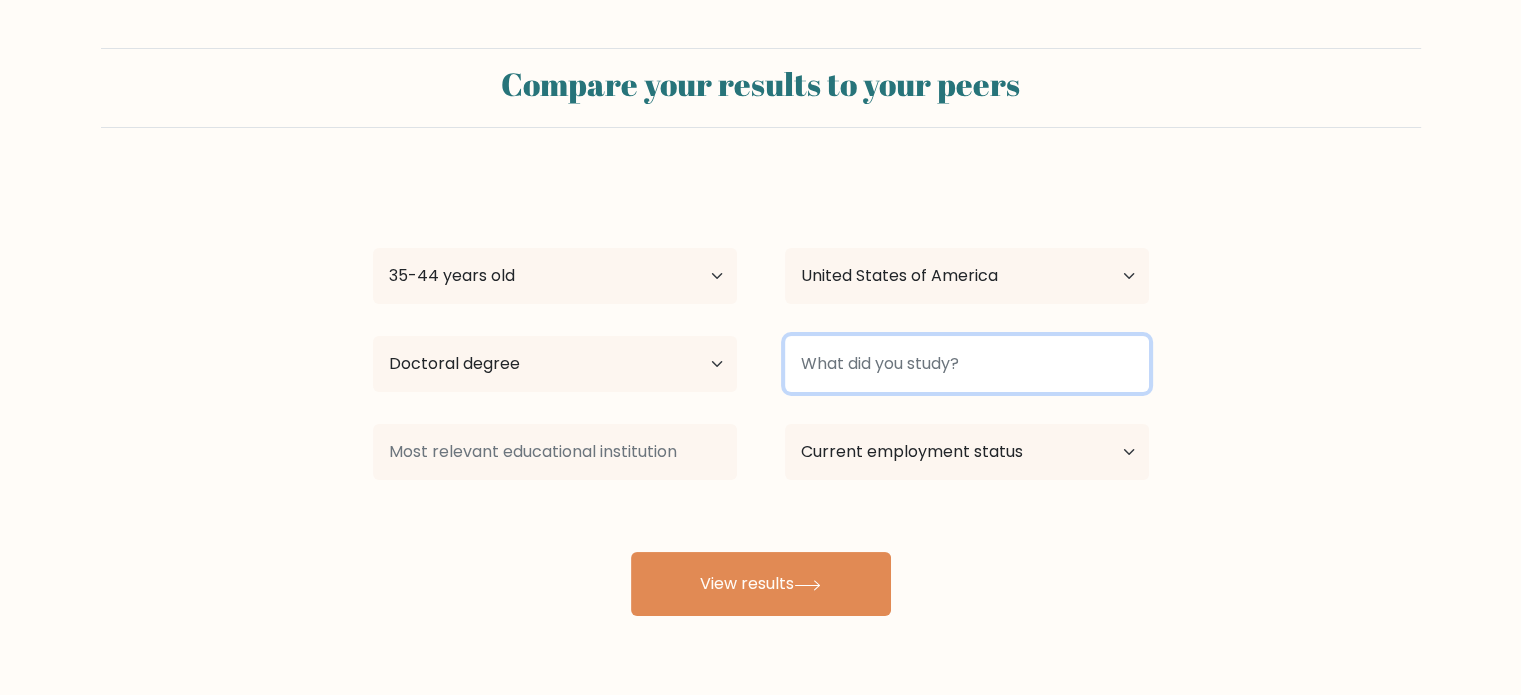 click at bounding box center (967, 364) 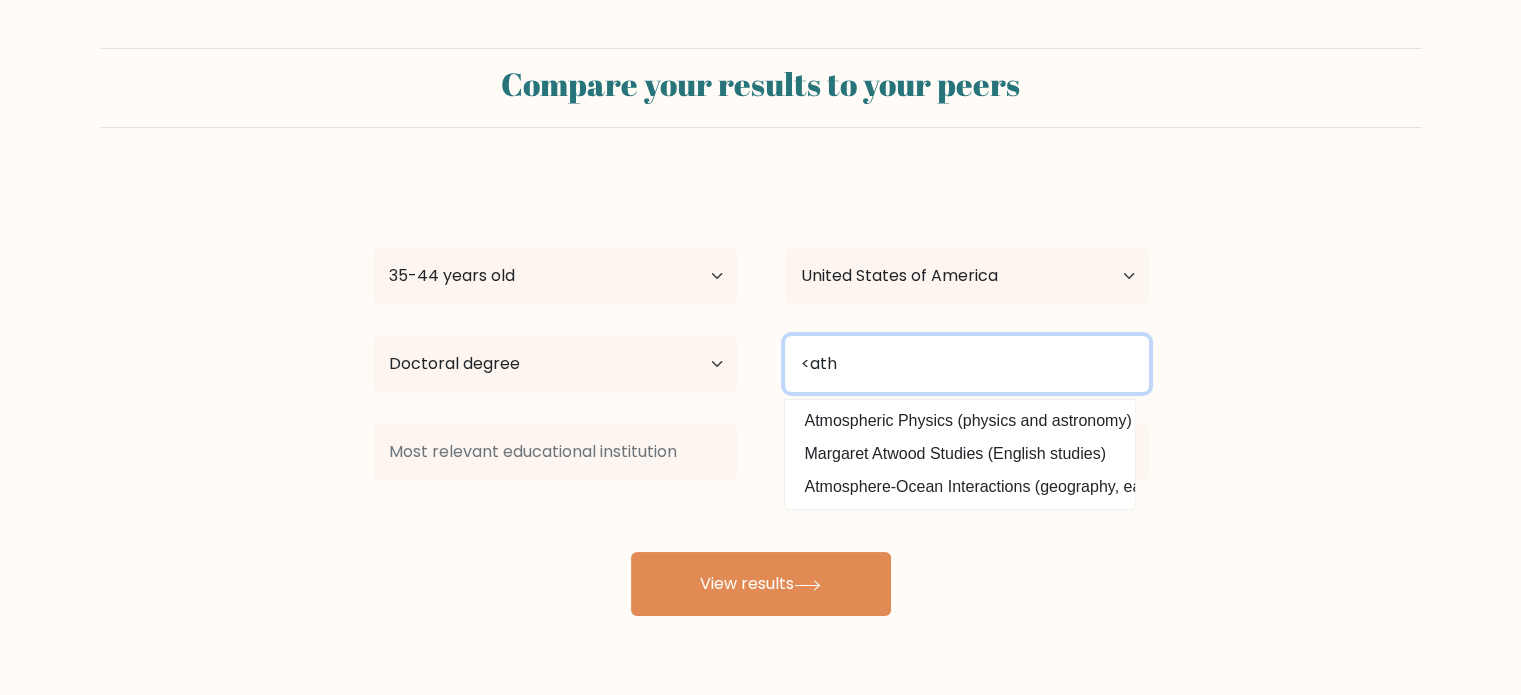 type on "<" 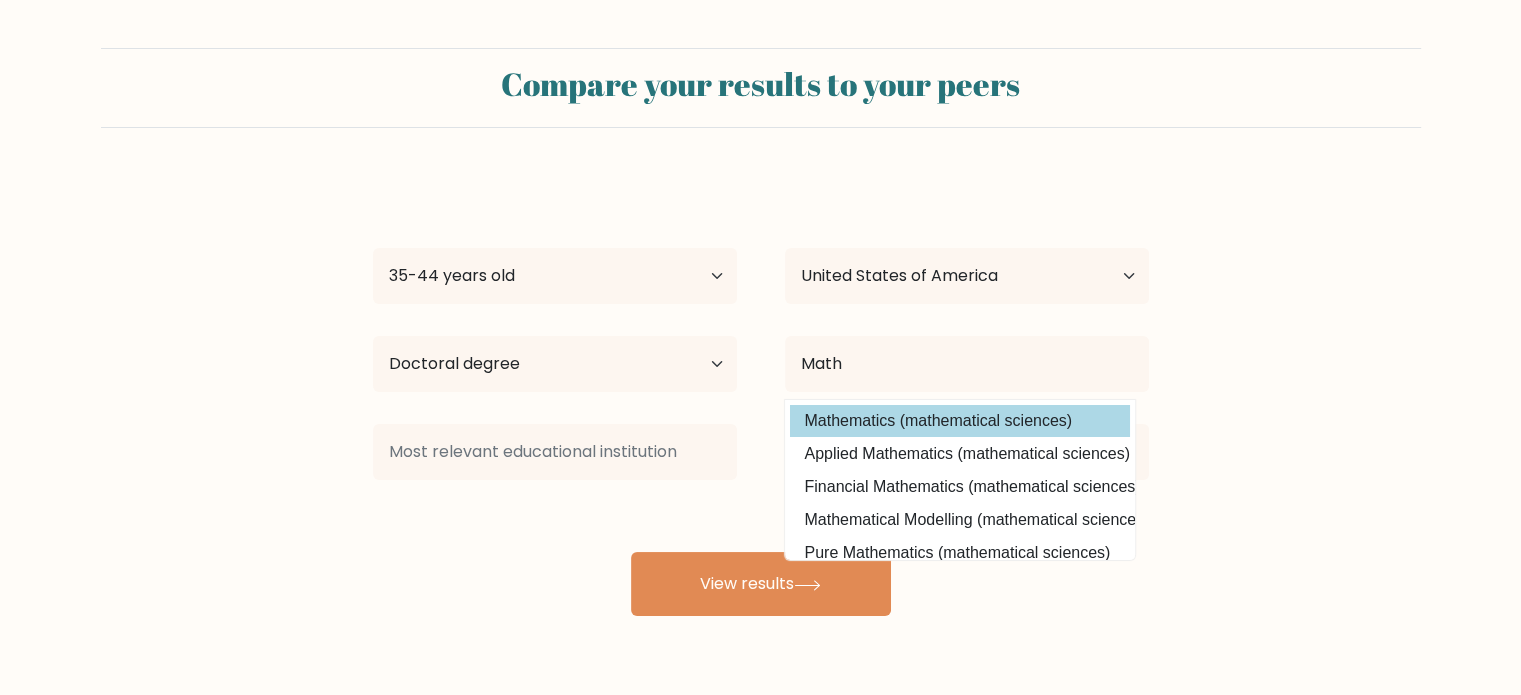 click on "Mathematics (mathematical sciences)" at bounding box center (960, 421) 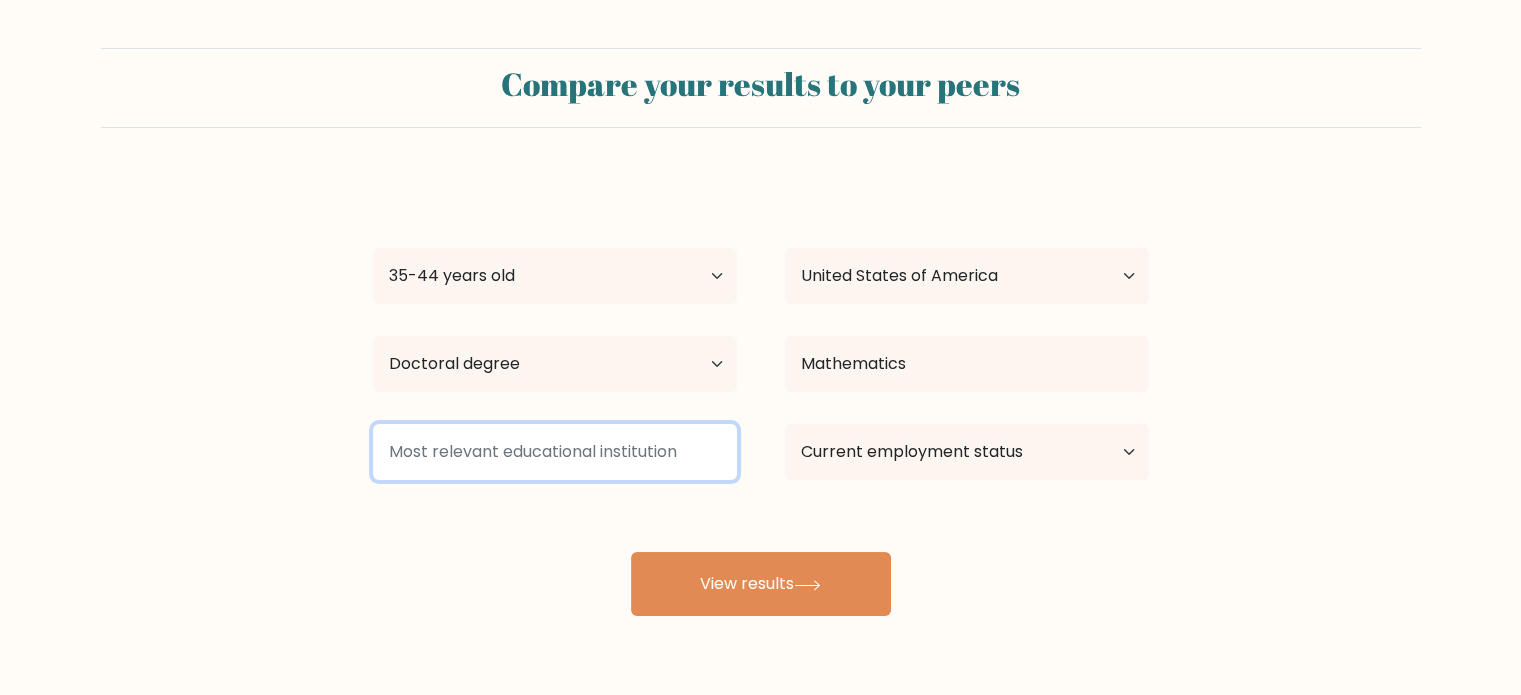 click at bounding box center (555, 452) 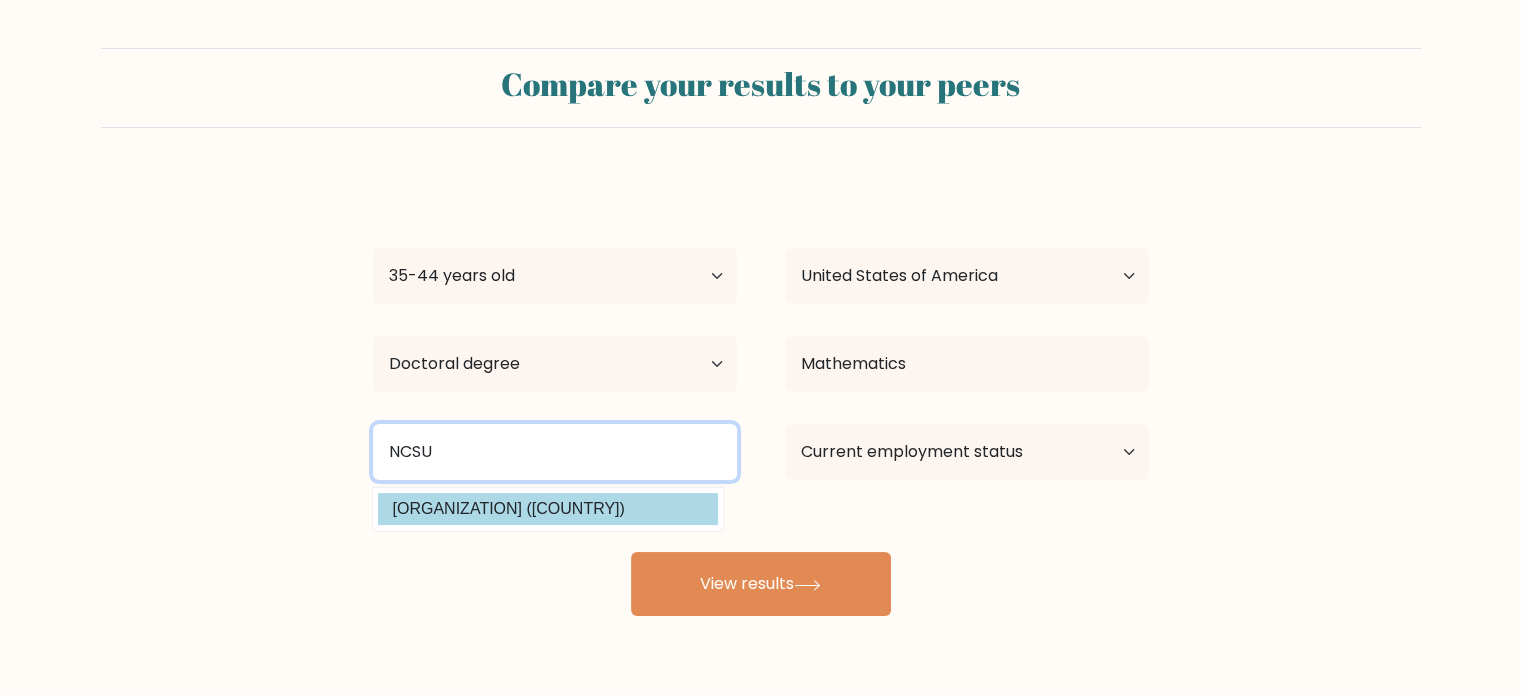 type on "NCSU" 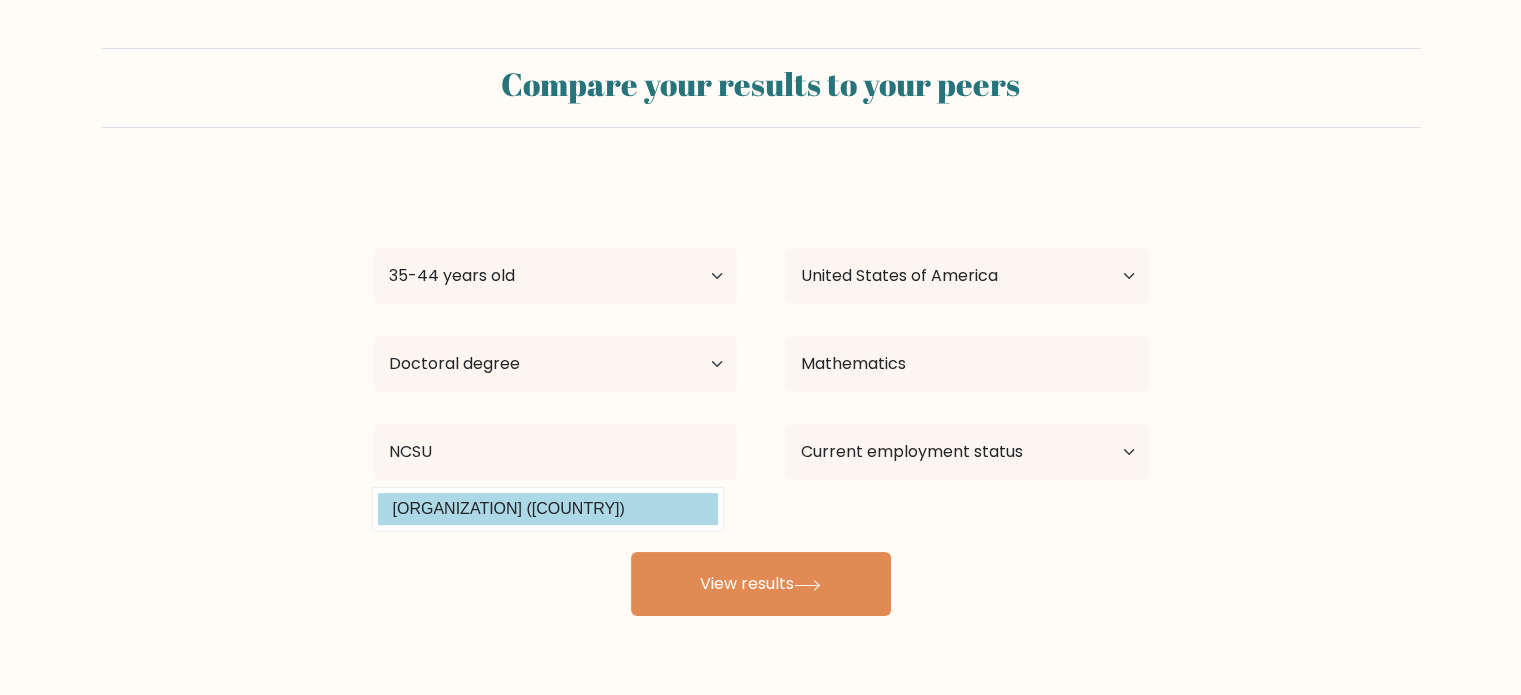 click on "Daniel
Fleisher
Age
Under 18 years old
18-24 years old
25-34 years old
35-44 years old
45-54 years old
55-64 years old
65 years old and above
Country
Afghanistan
Albania
Algeria
American Samoa
Andorra
Angola
Anguilla
Antarctica
Antigua and Barbuda
Argentina
Armenia
Aruba
Australia
Austria
Azerbaijan
Bahamas
Bahrain
Bangladesh
Barbados
Belarus
Belgium
Belize
Benin
Bermuda
Bhutan
Bolivia
Bonaire, Sint Eustatius and Saba
Bosnia and Herzegovina
Botswana
Bouvet Island
Brazil
Brunei" at bounding box center (761, 396) 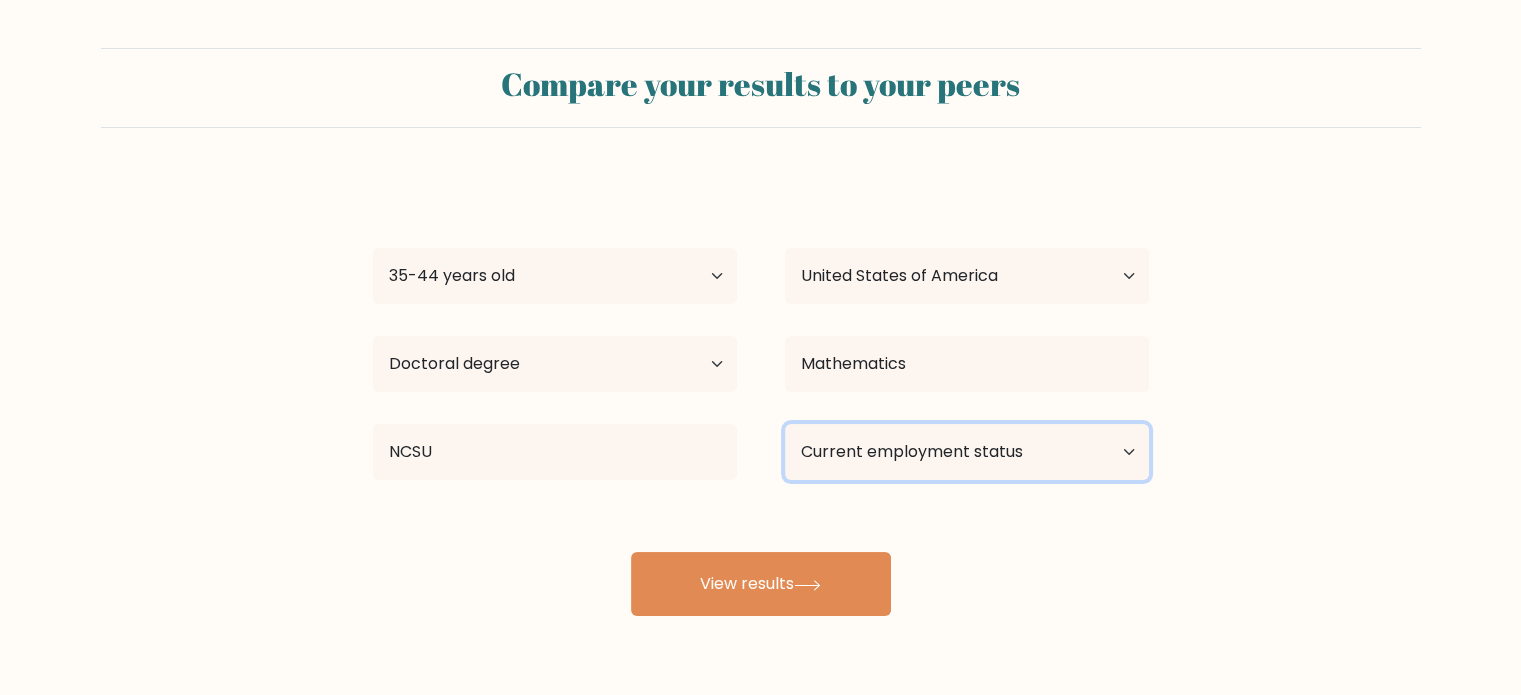 click on "Current employment status
Employed
Student
Retired
Other / prefer not to answer" at bounding box center [967, 452] 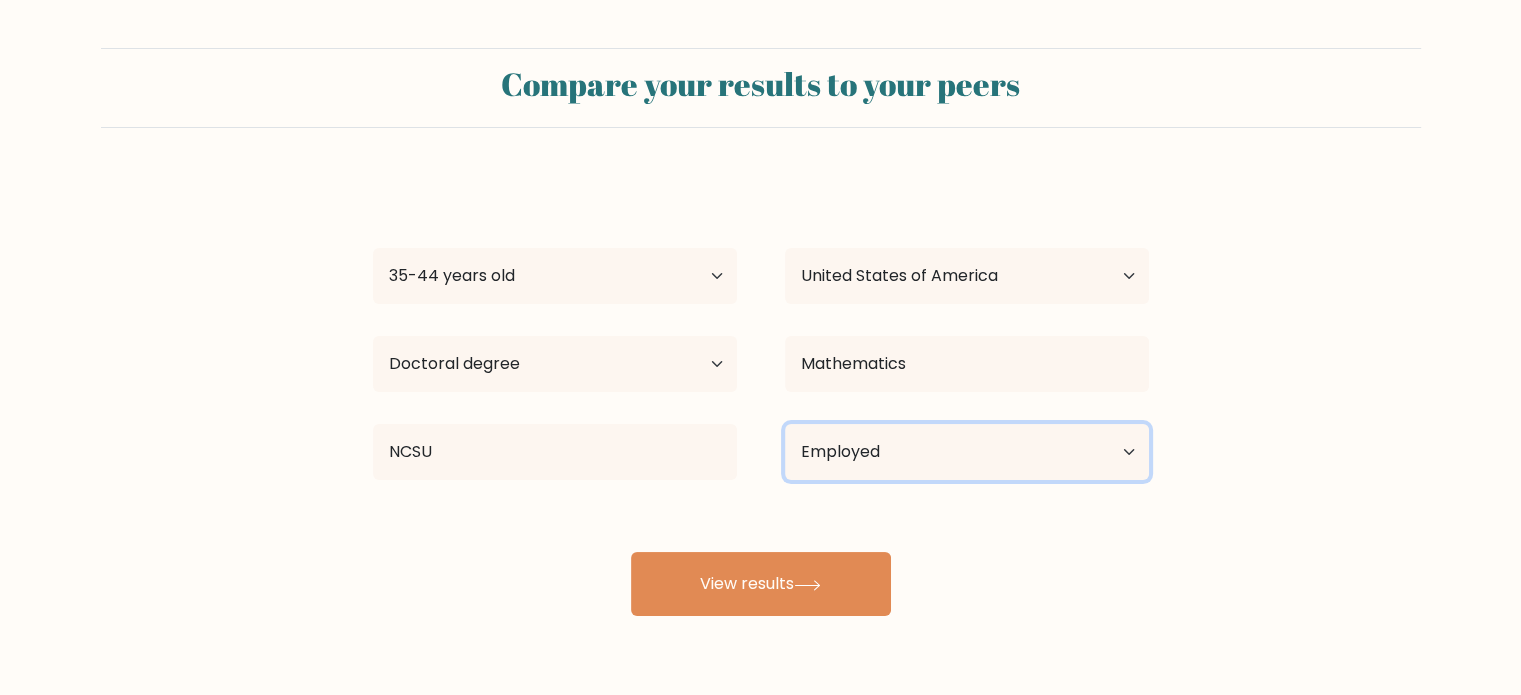 click on "Current employment status
Employed
Student
Retired
Other / prefer not to answer" at bounding box center [967, 452] 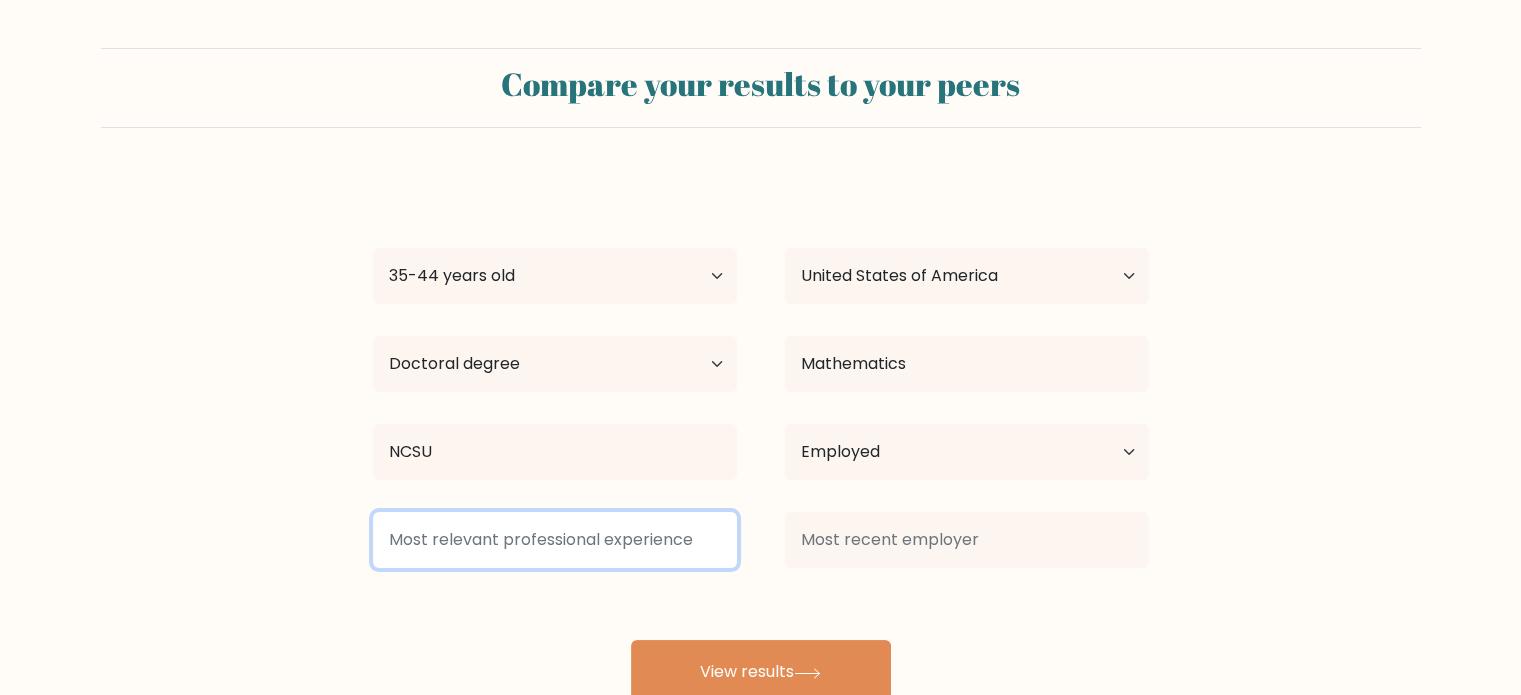 click at bounding box center [555, 540] 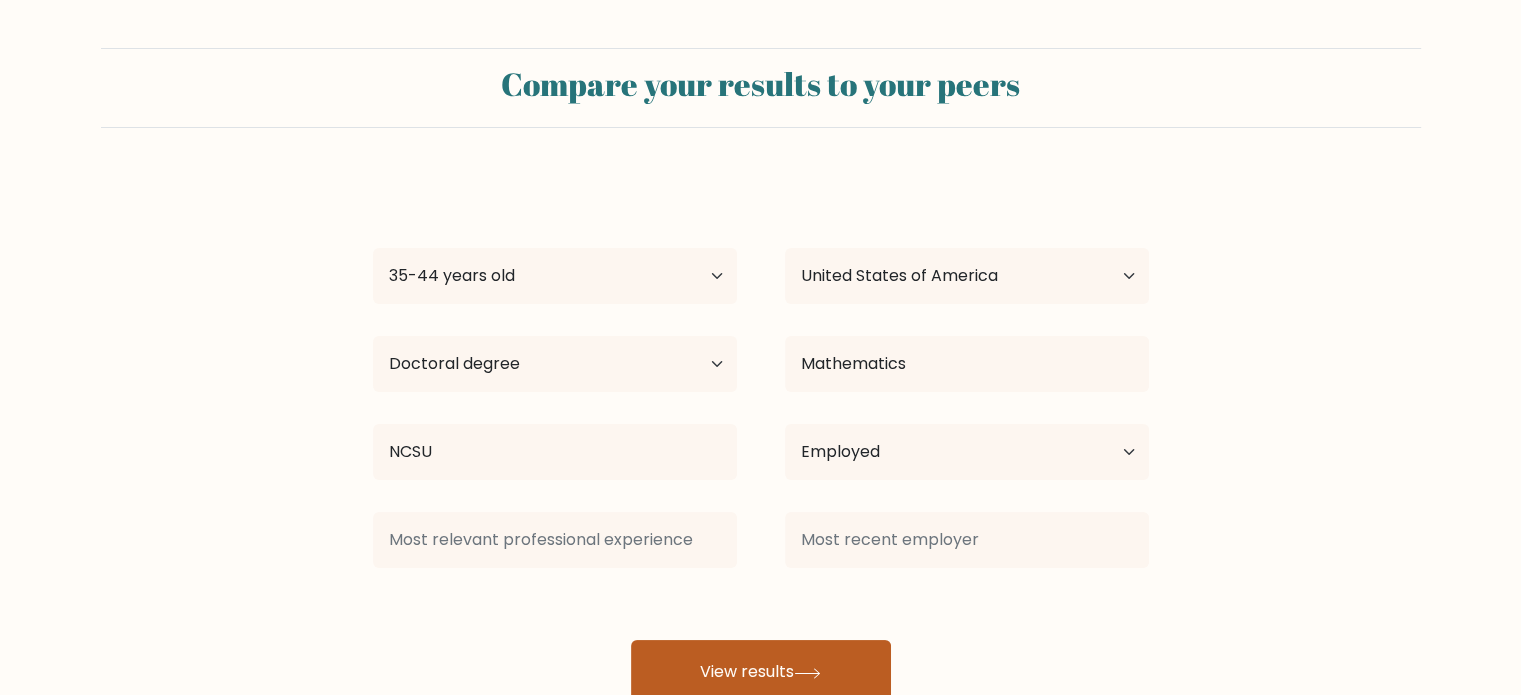 click 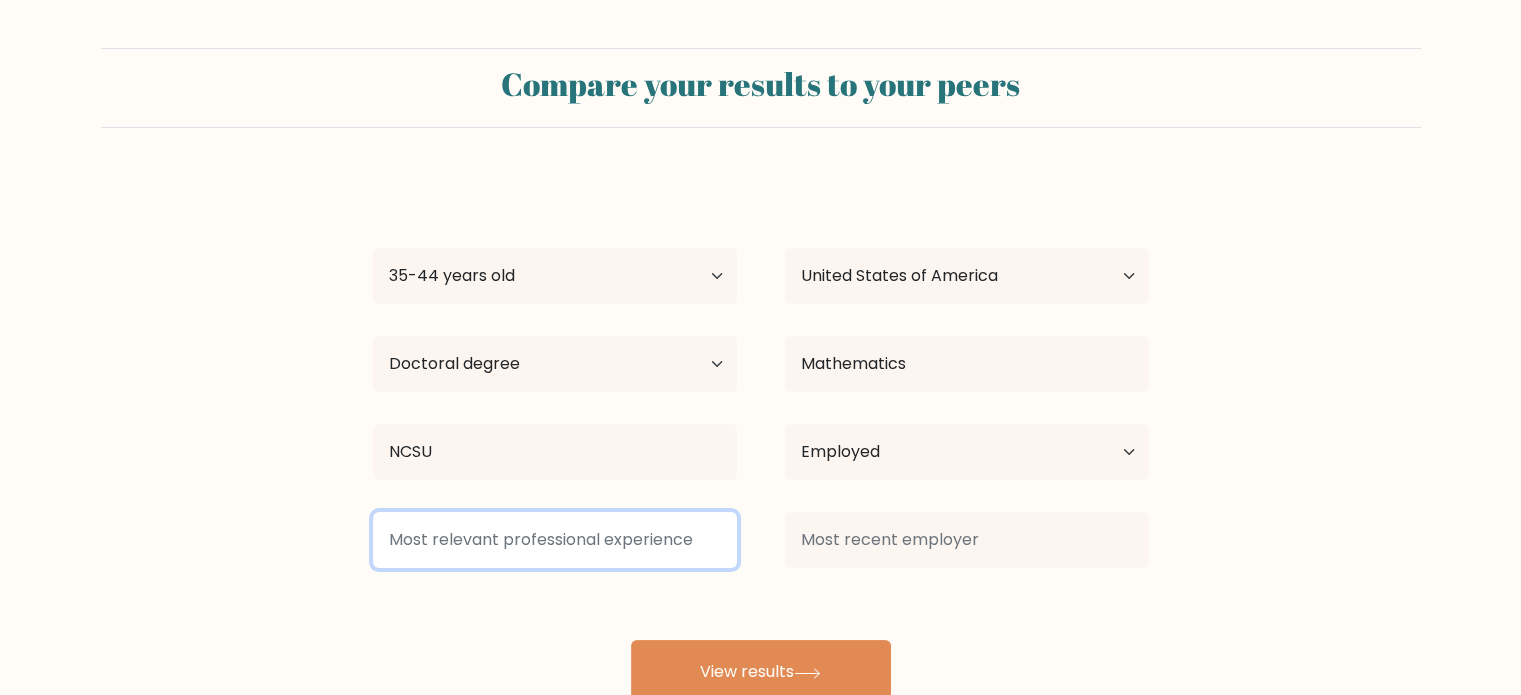 click at bounding box center [555, 540] 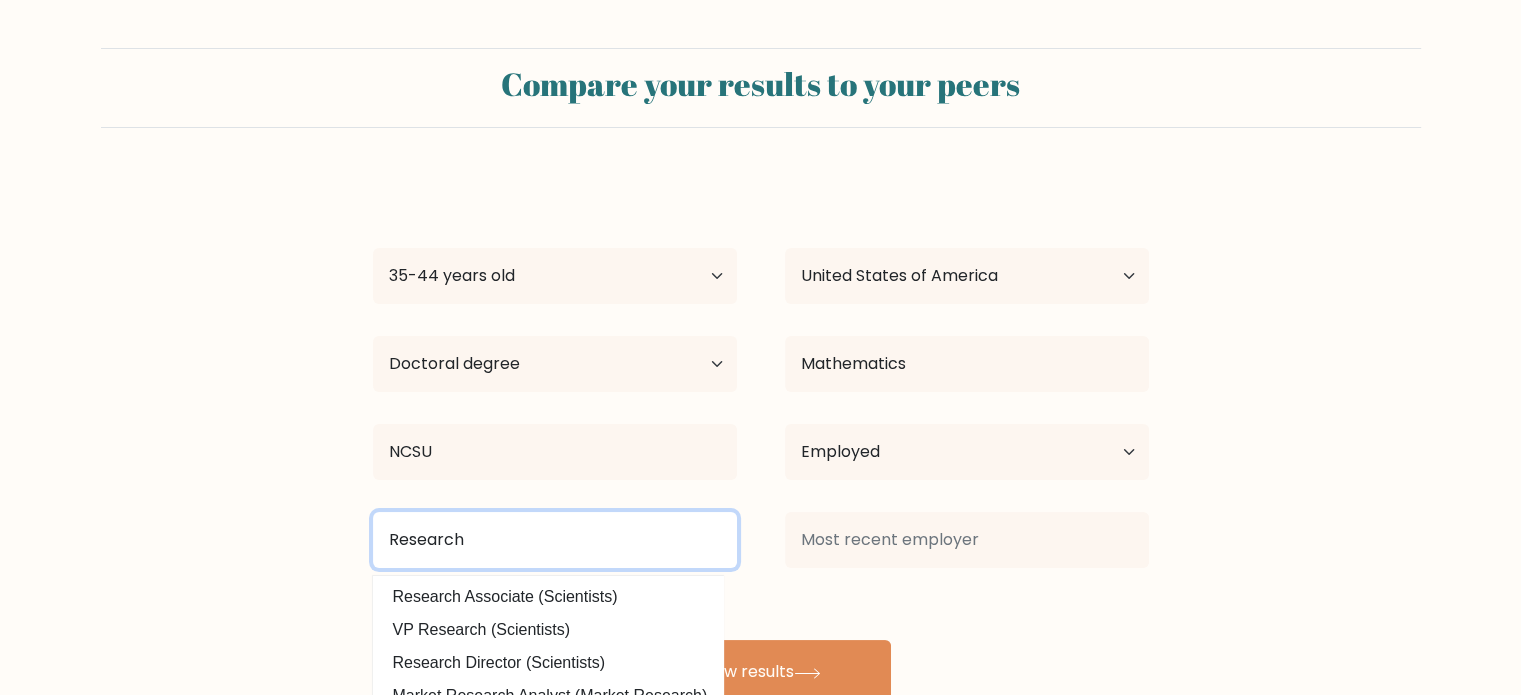 type on "Research" 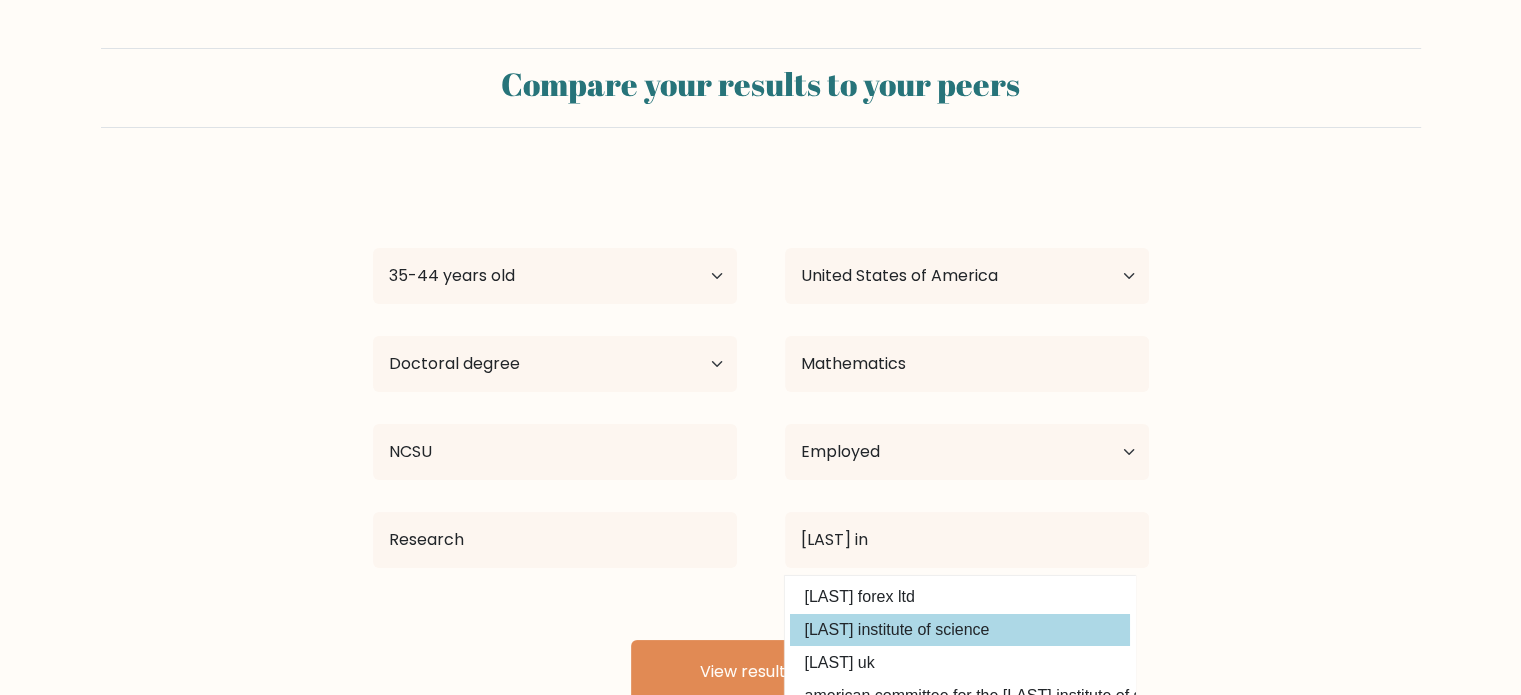 click on "weizmann institute of science" at bounding box center (960, 630) 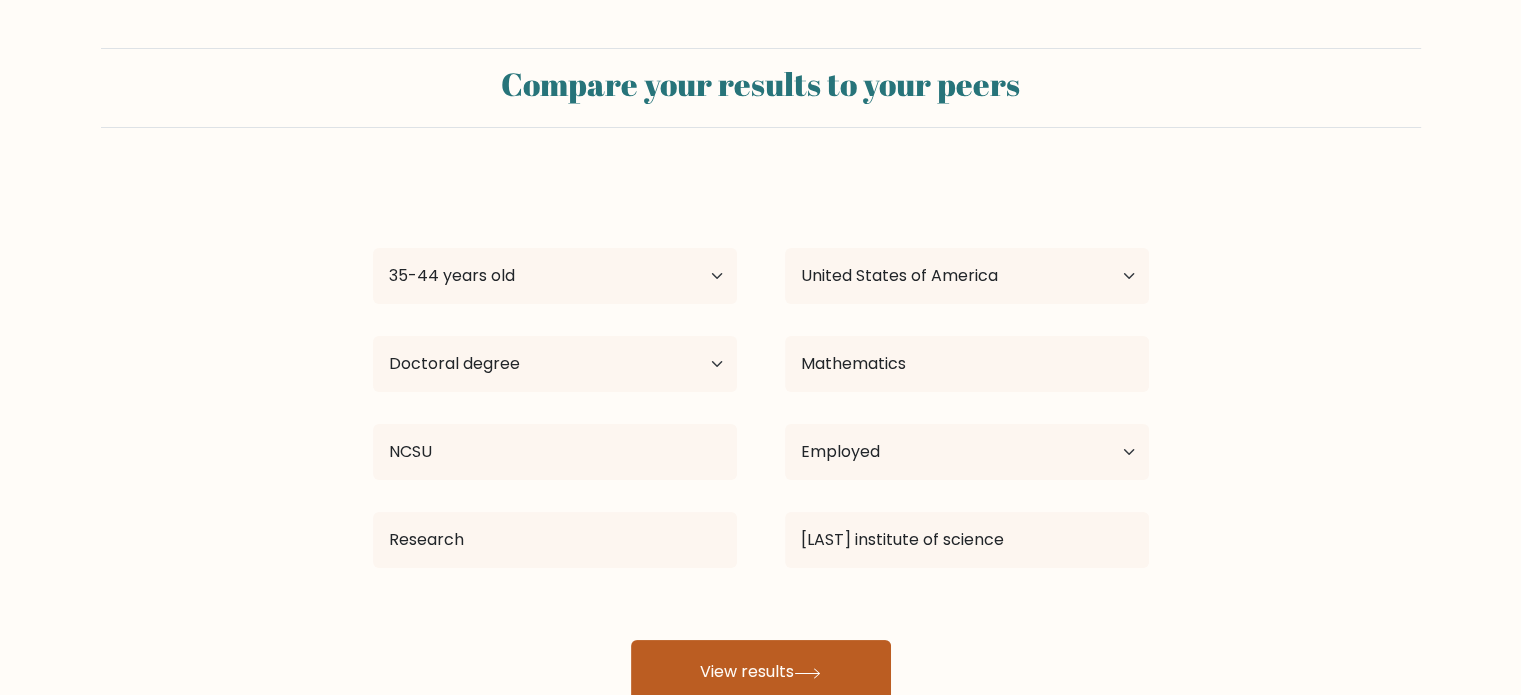 click on "View results" at bounding box center (761, 672) 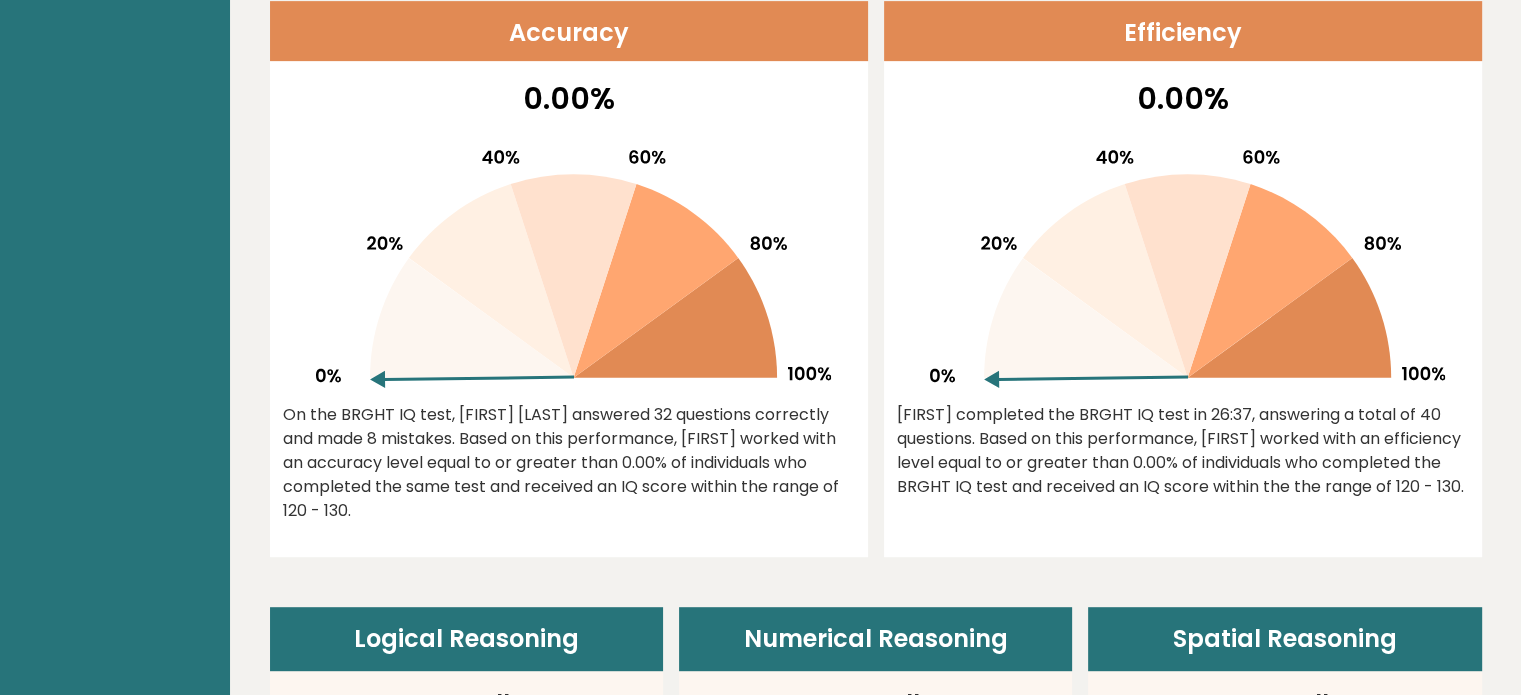 scroll, scrollTop: 0, scrollLeft: 0, axis: both 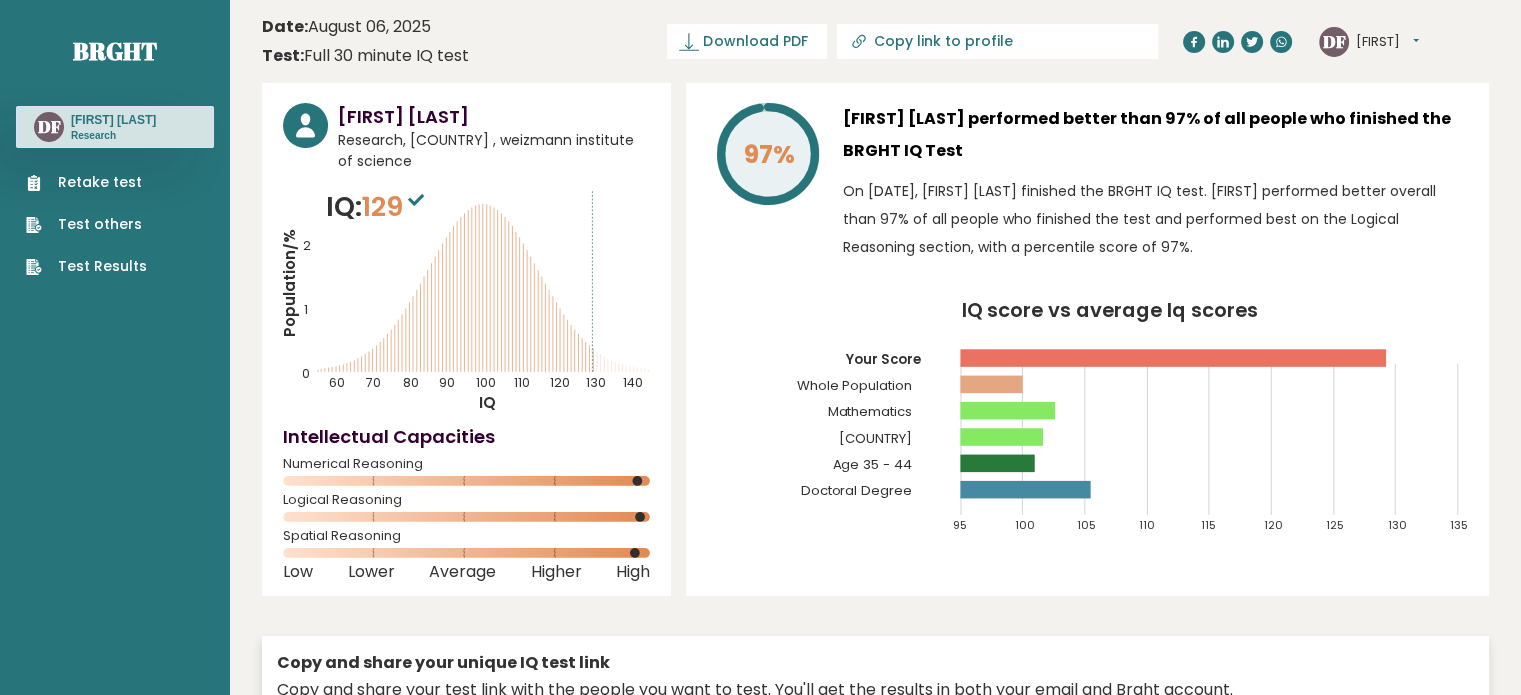 click on "Population/%
IQ
0
1
2
60
70
80
90
100
110
120
130
140" 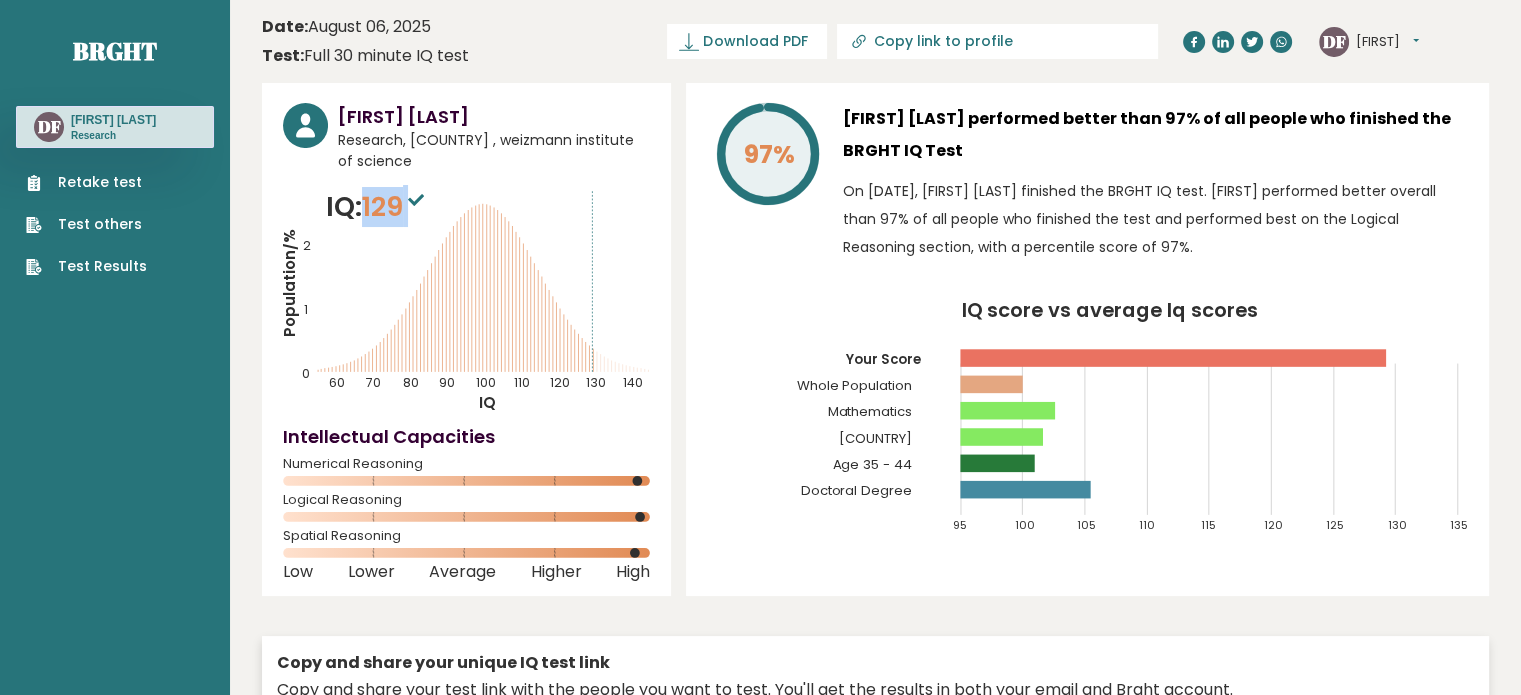 click on "129" at bounding box center [395, 206] 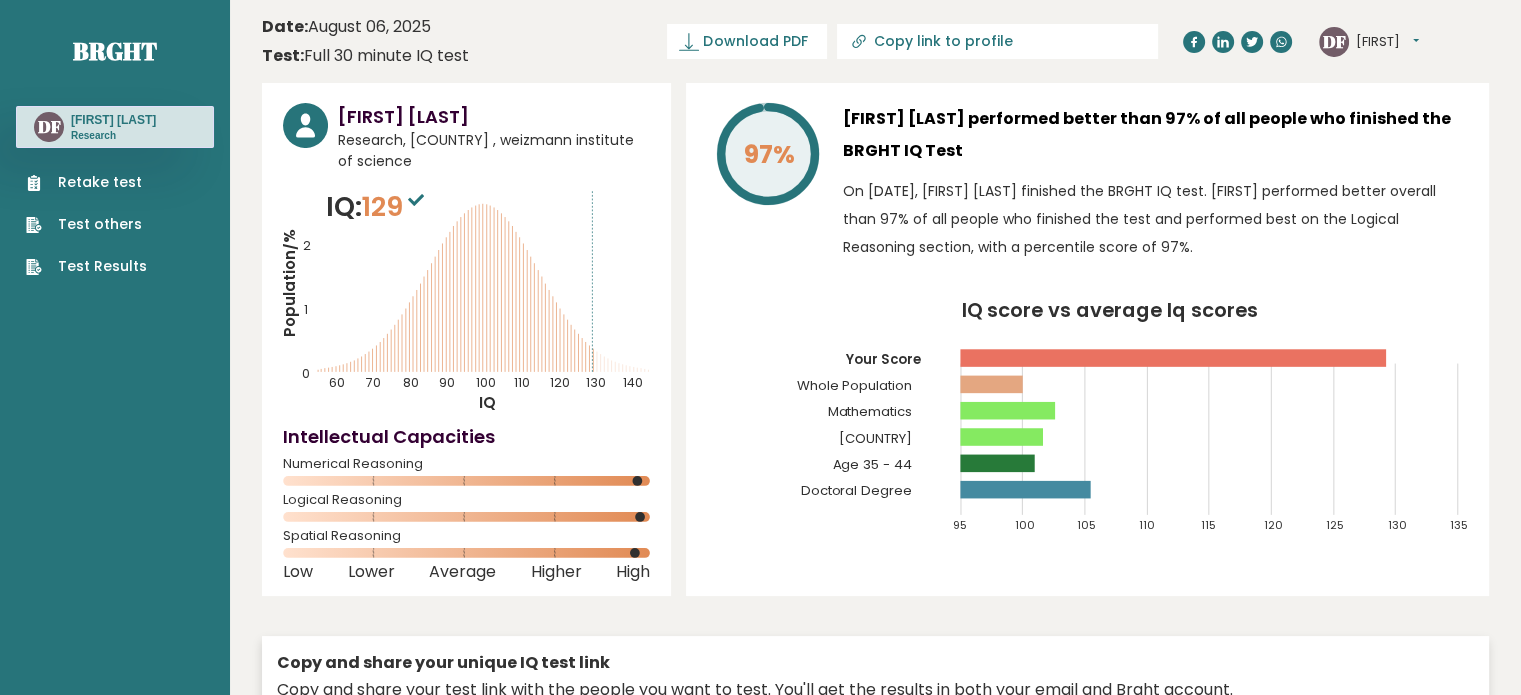 click on "[FIRST] [LAST]
Research,
[COUNTRY]
, weizmann institute of science
IQ:  129
Population/%
IQ
0
1
2
60
70
80
90
100
110
120
130
140" at bounding box center (875, 463) 